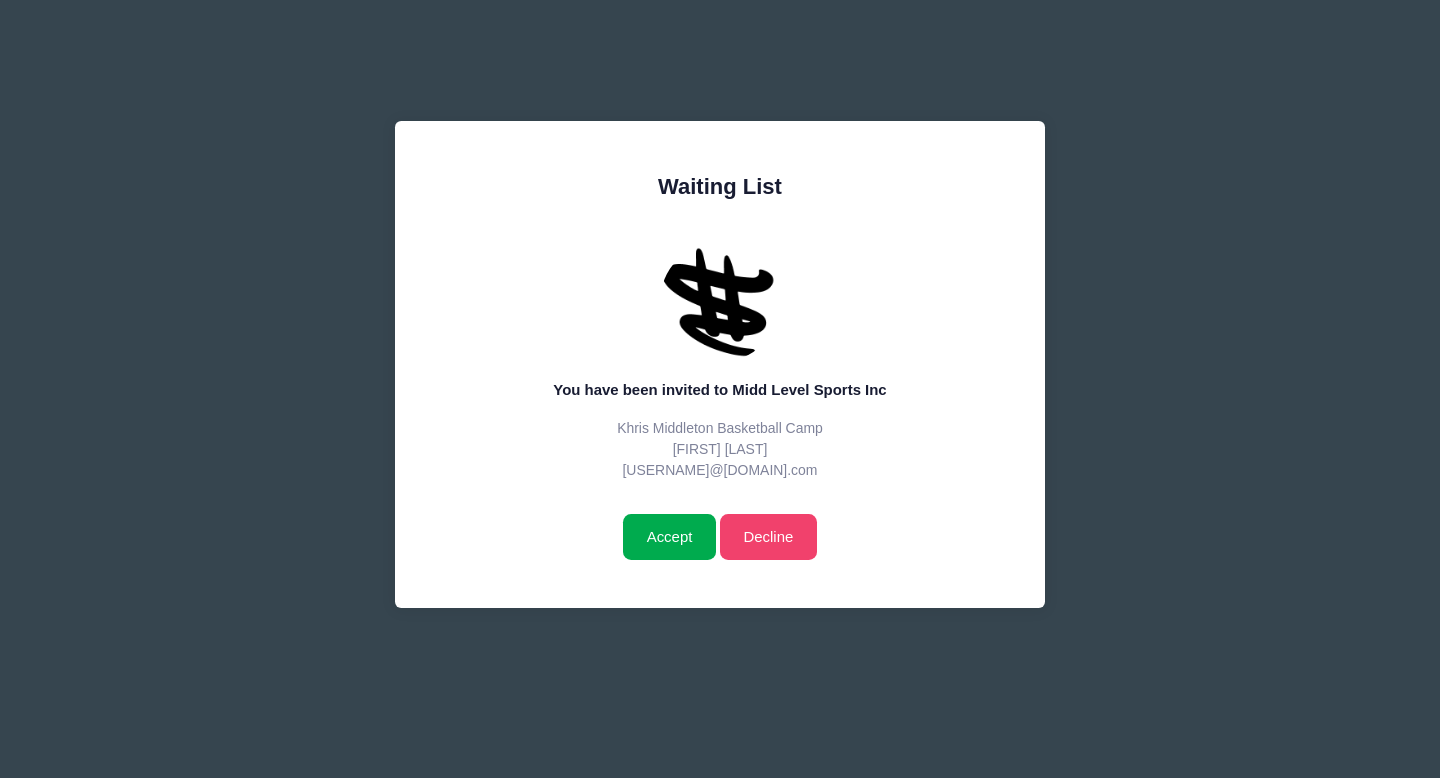 scroll, scrollTop: 0, scrollLeft: 0, axis: both 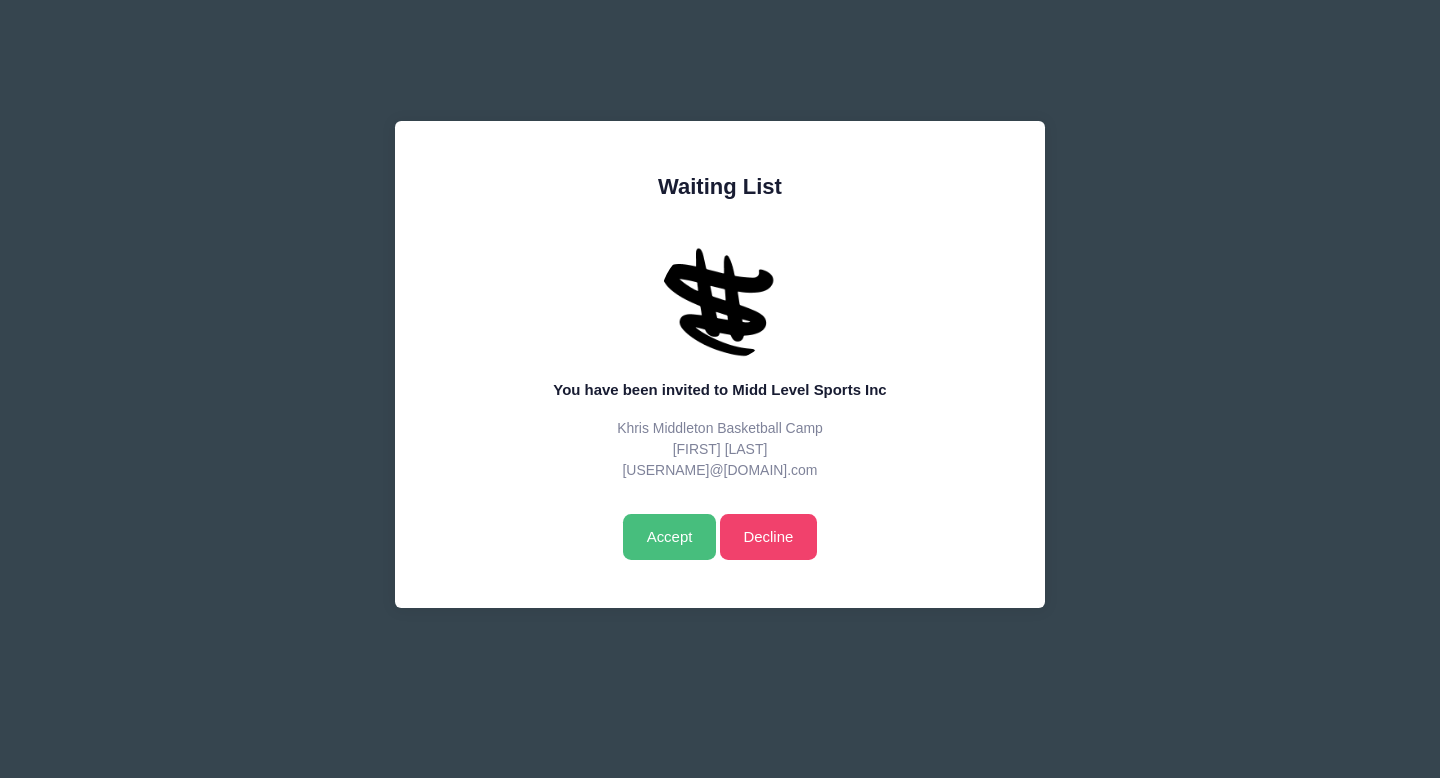 click on "Accept" at bounding box center (669, 537) 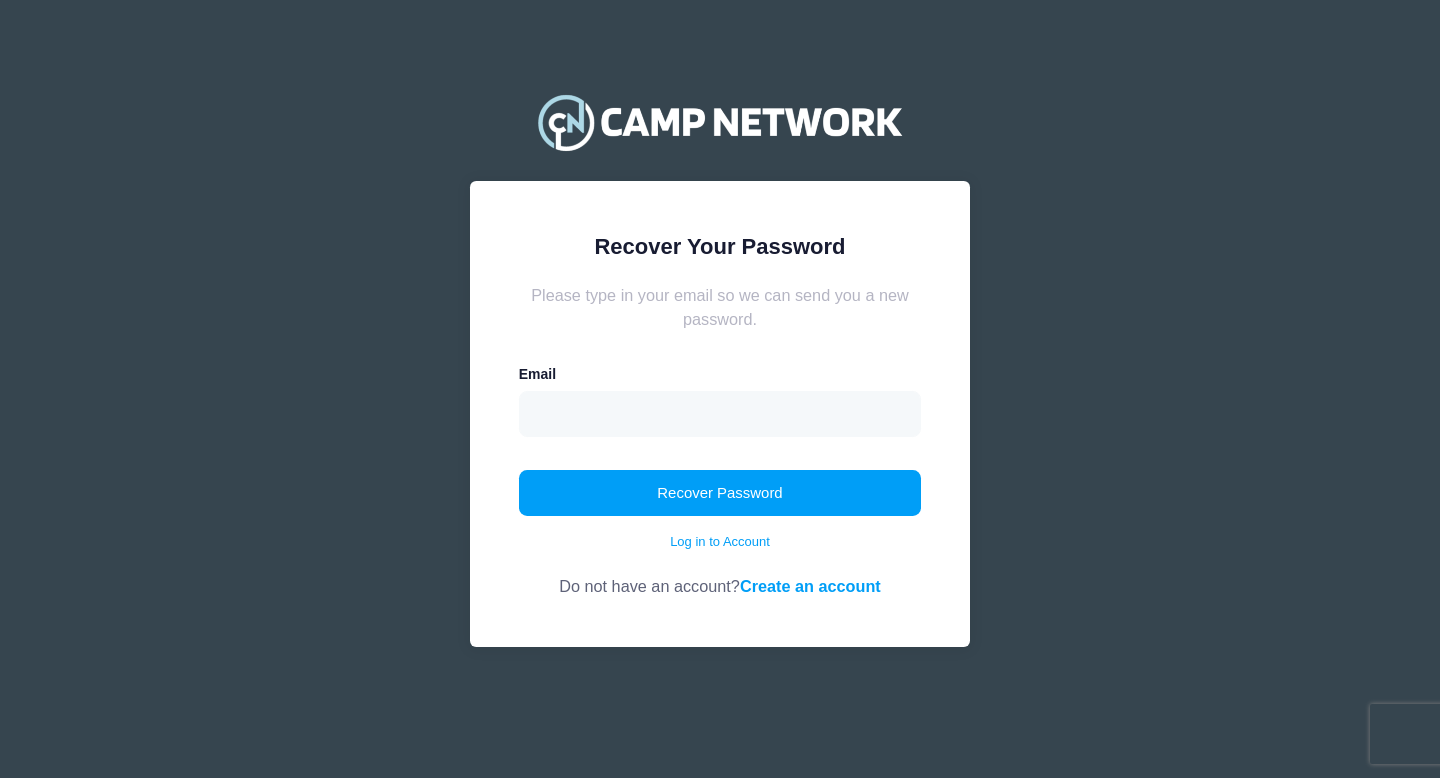 scroll, scrollTop: 0, scrollLeft: 0, axis: both 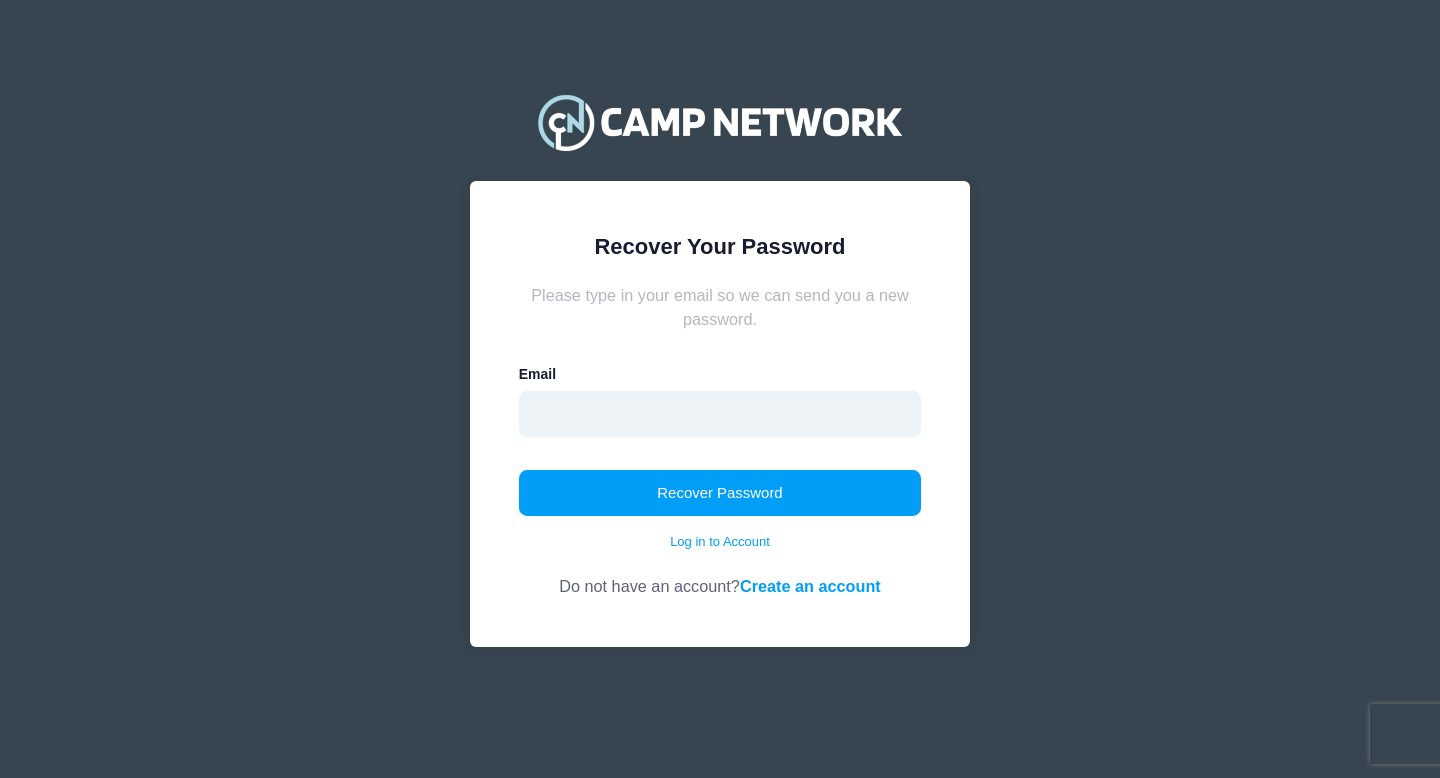 click at bounding box center (720, 414) 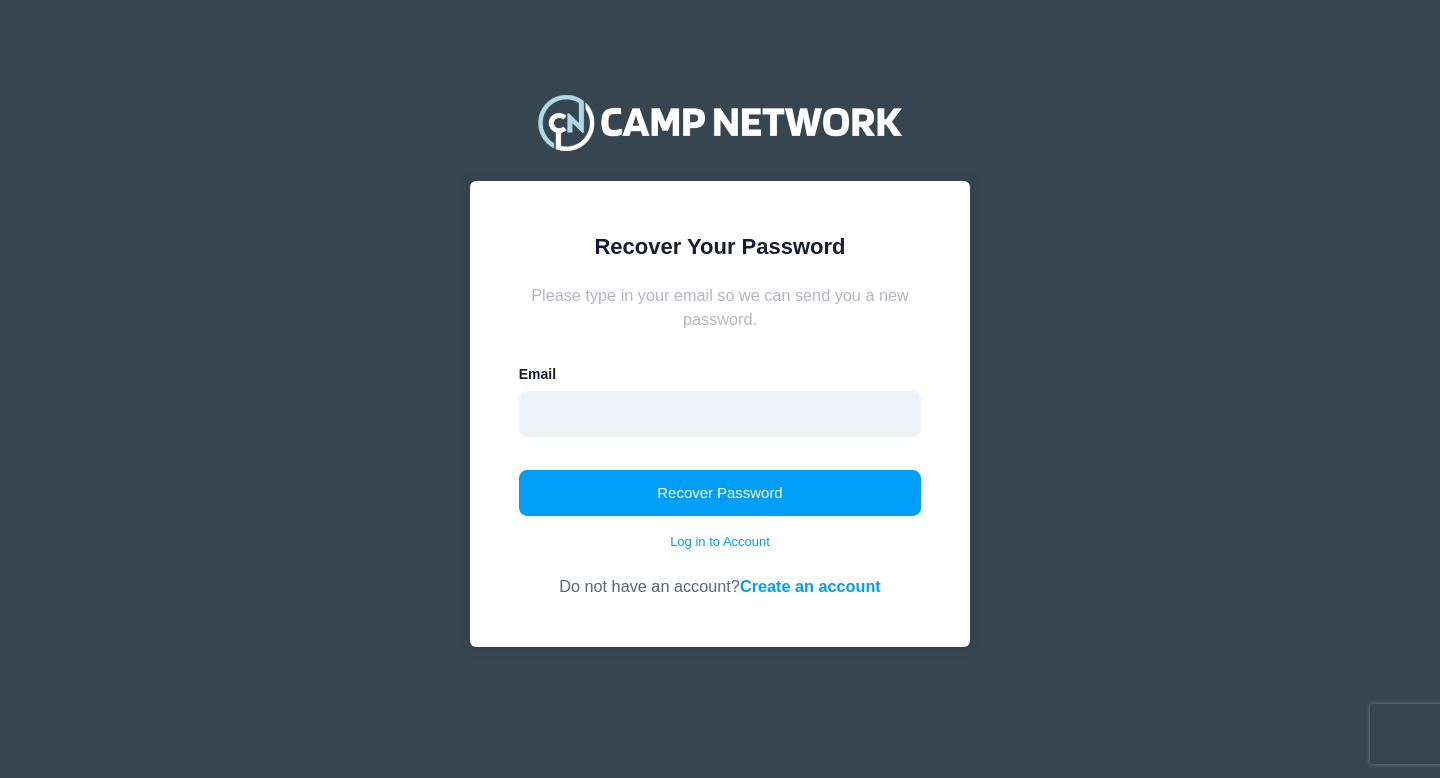 type on "[EMAIL]" 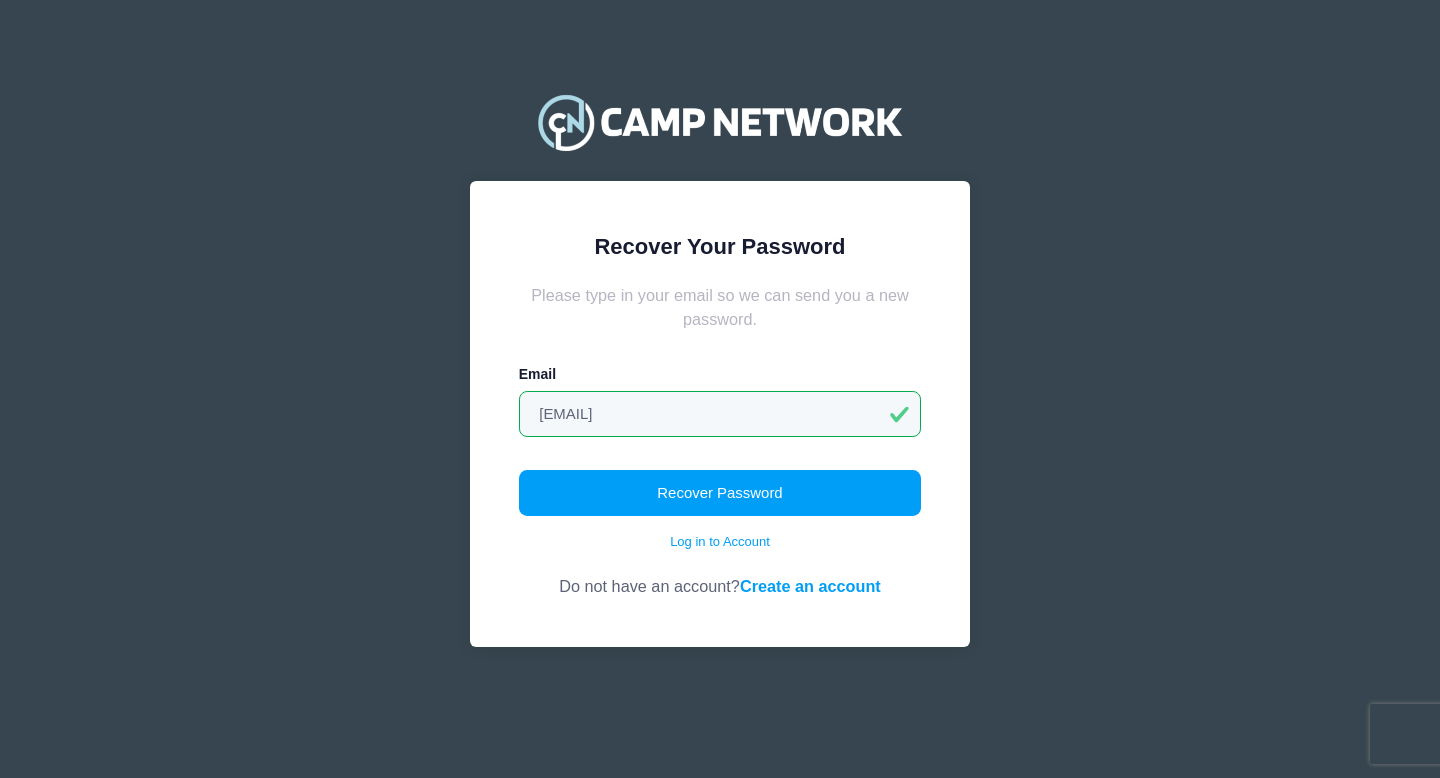 click on "Please type in your email so we can send you a new password.
Email
johnangie2013@yahoo.com
Recover Password
Log in to Account
Do not have an account?  Create an account" at bounding box center [720, 441] 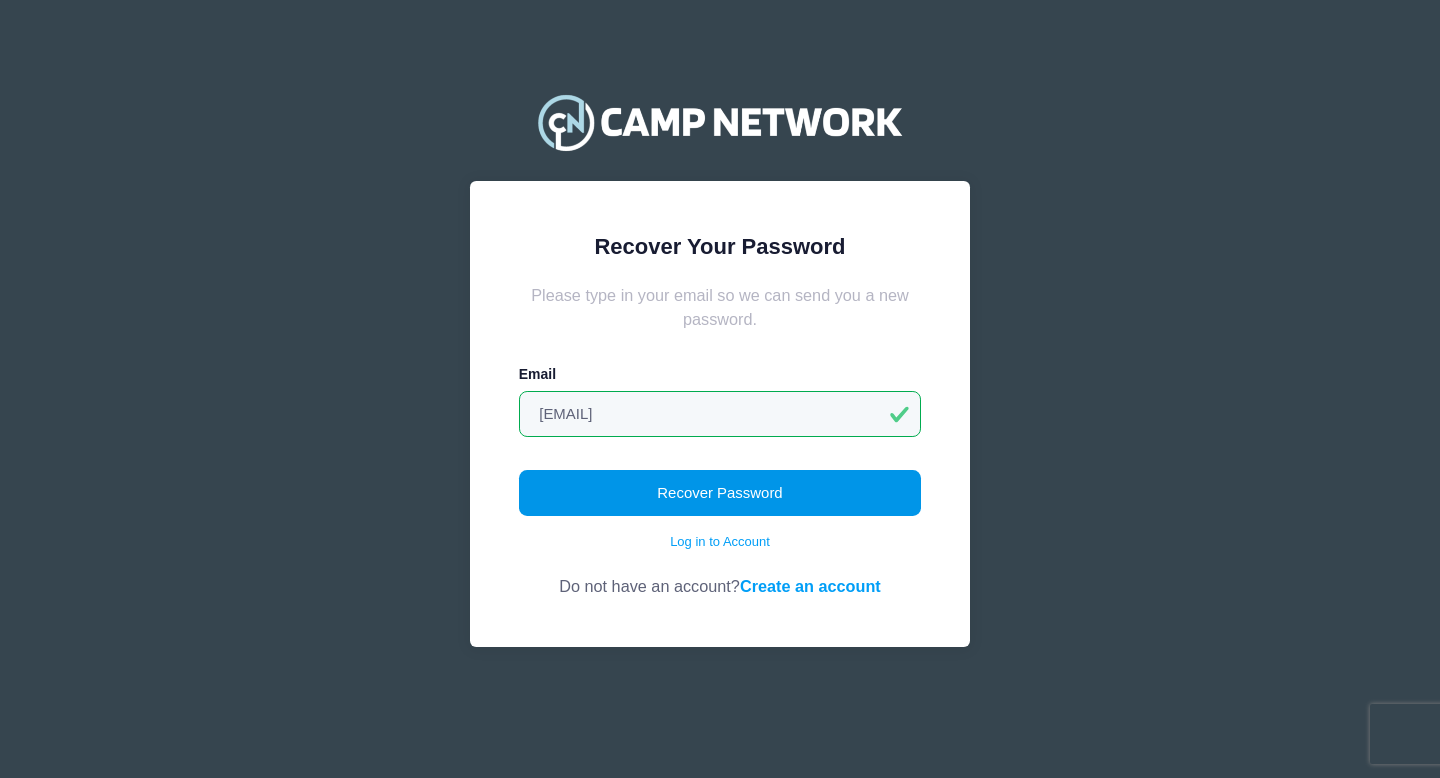 click on "Recover Password" at bounding box center [720, 493] 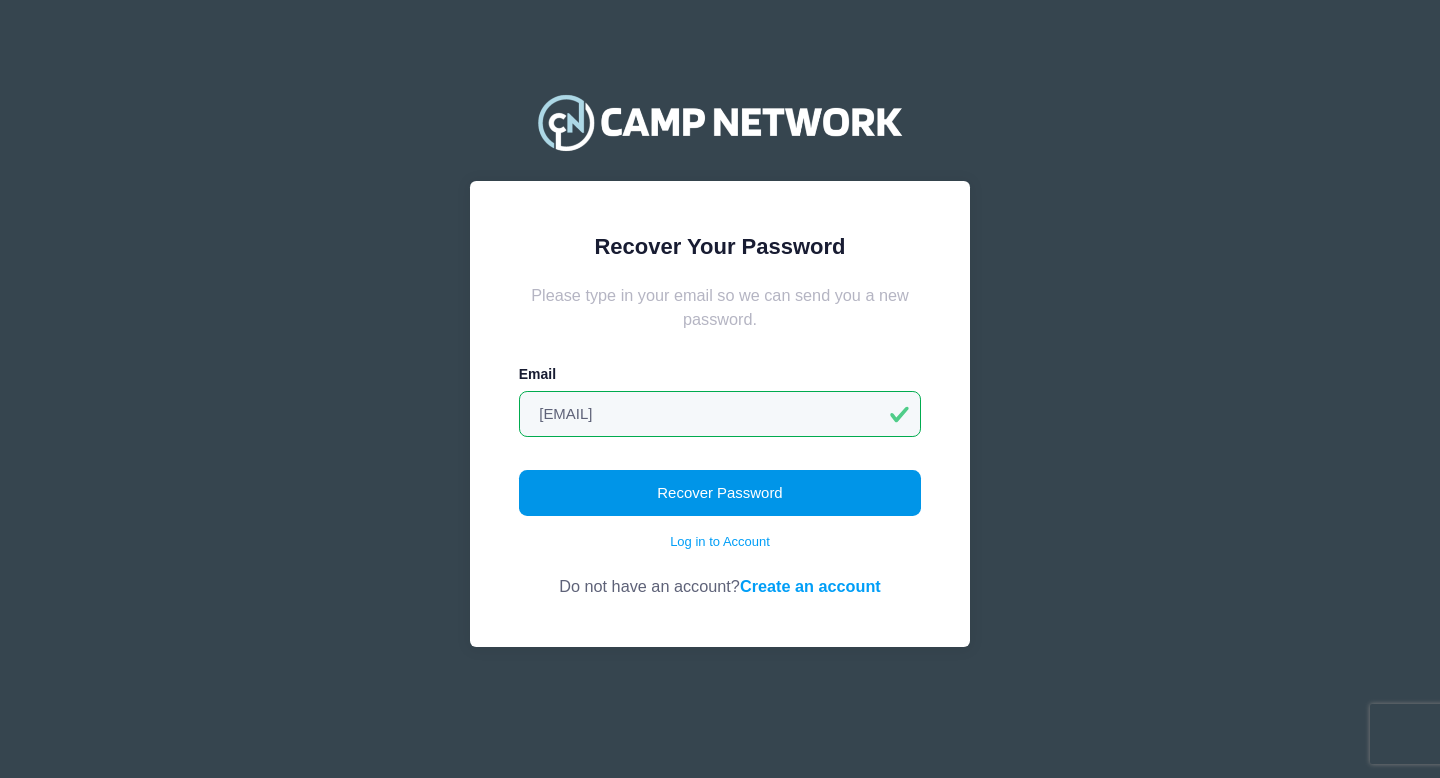 click on "Recover Password" at bounding box center [720, 493] 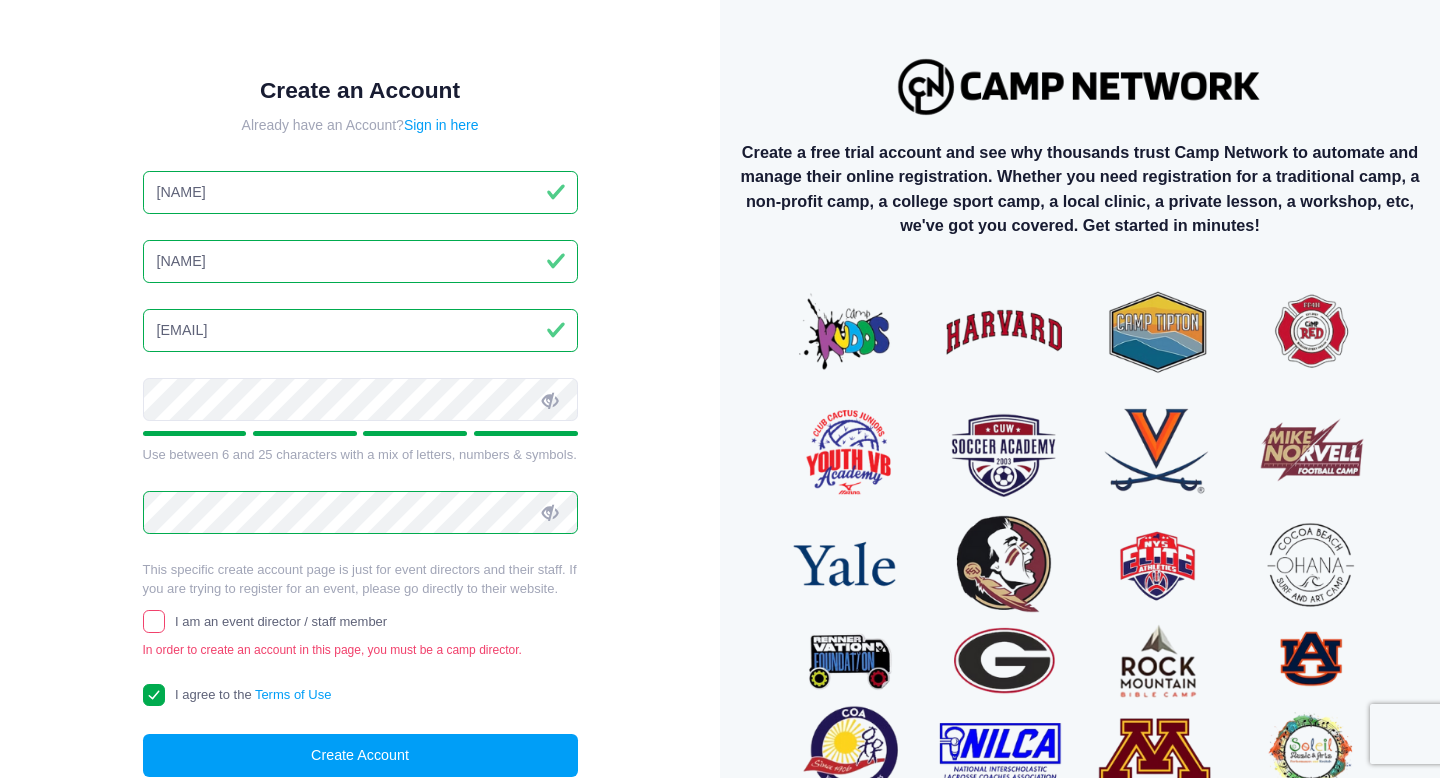 scroll, scrollTop: 19, scrollLeft: 0, axis: vertical 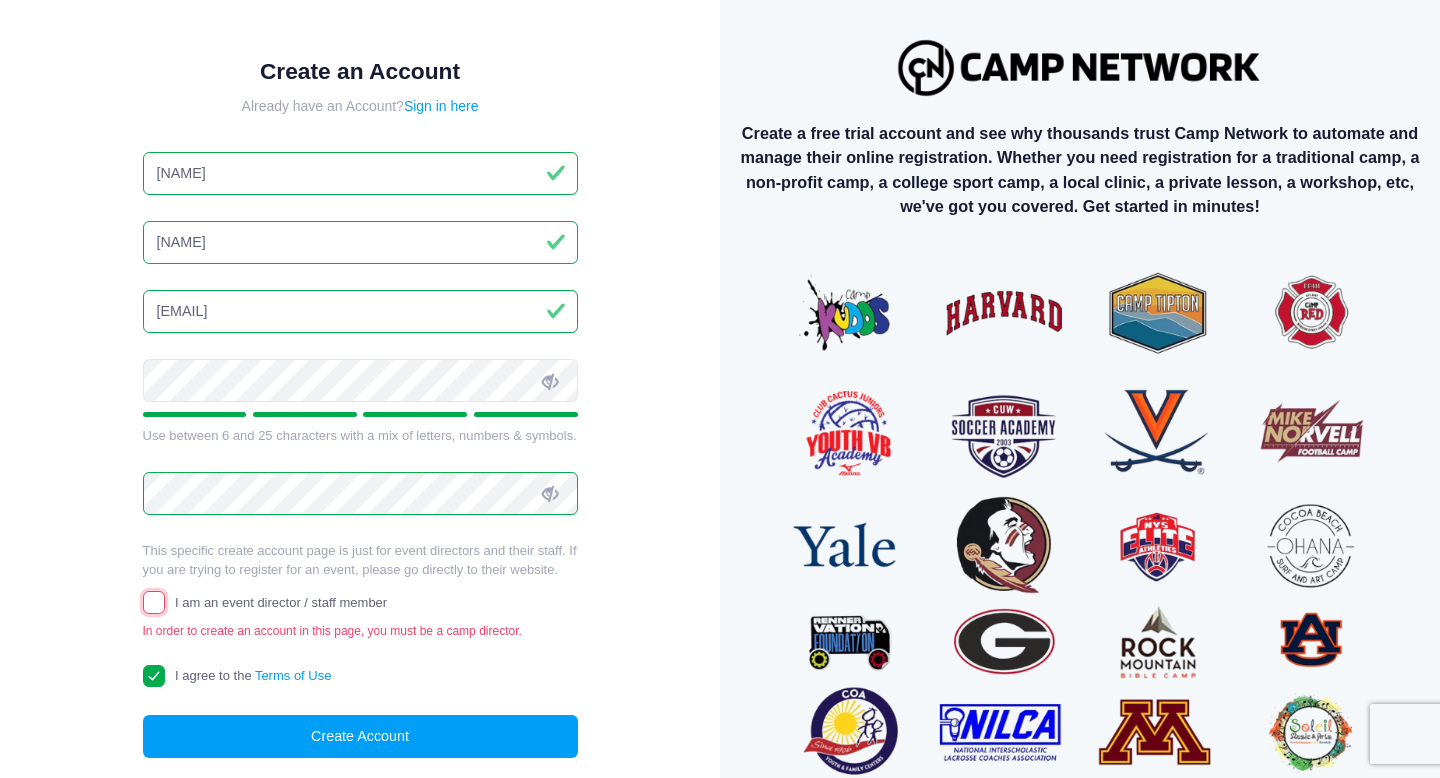 click on "I am an event director / staff member" at bounding box center [154, 602] 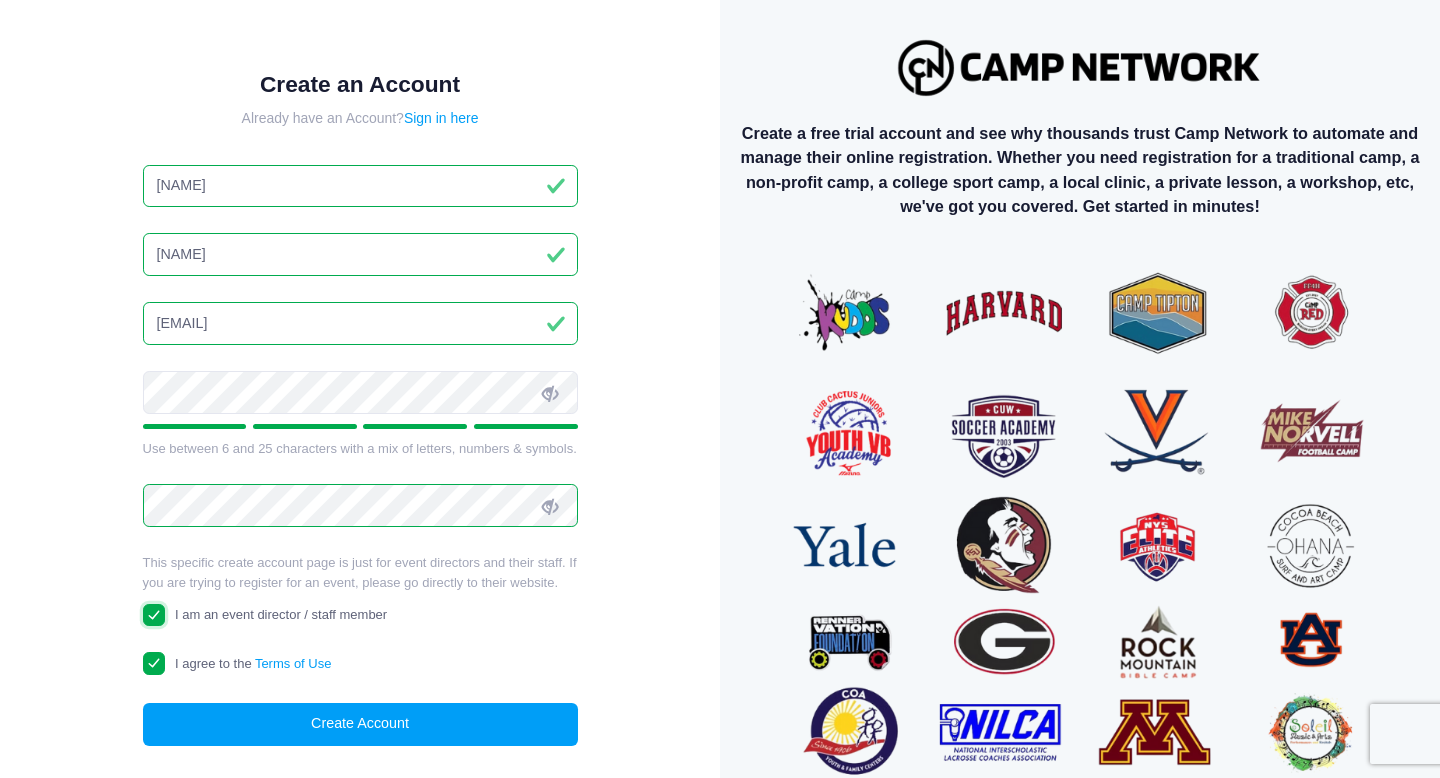 scroll, scrollTop: 31, scrollLeft: 0, axis: vertical 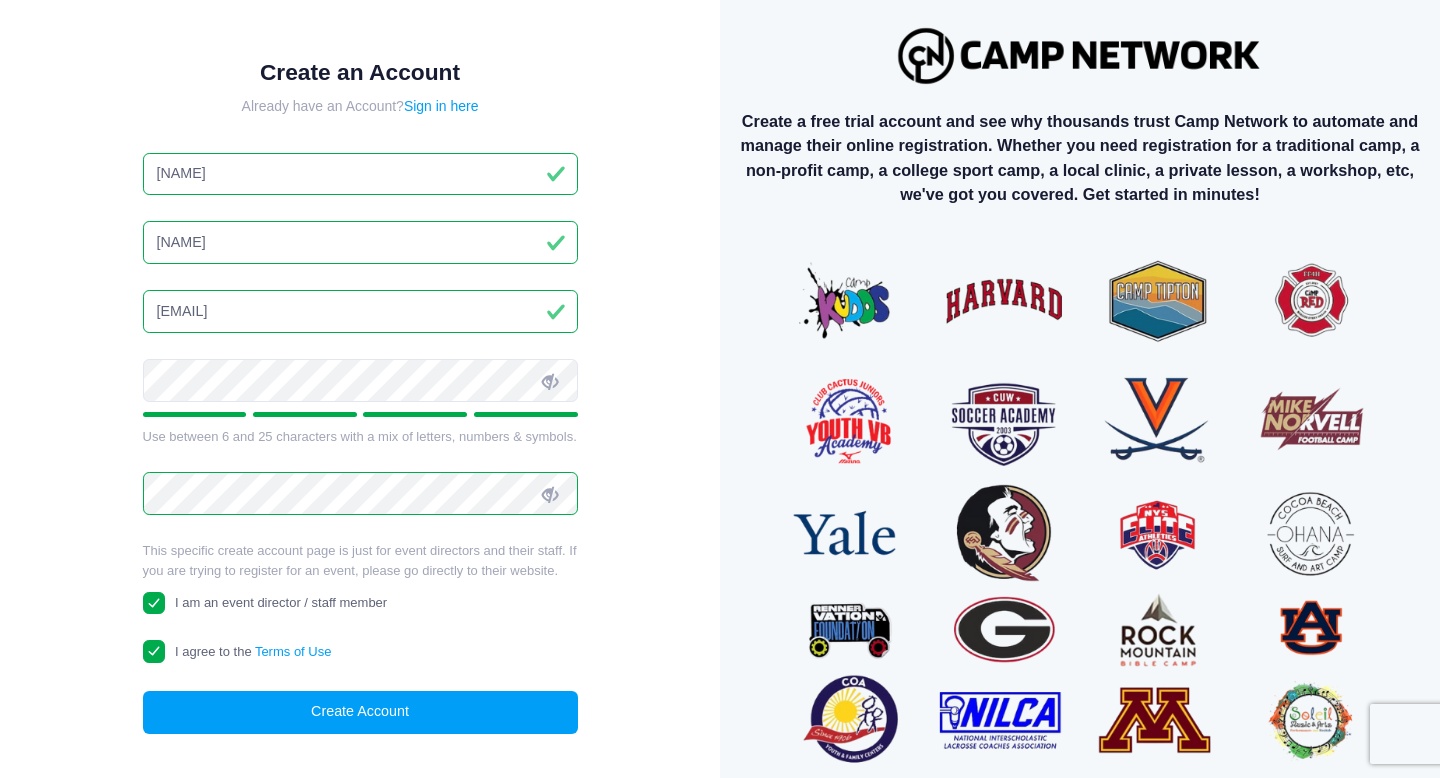 click at bounding box center [550, 382] 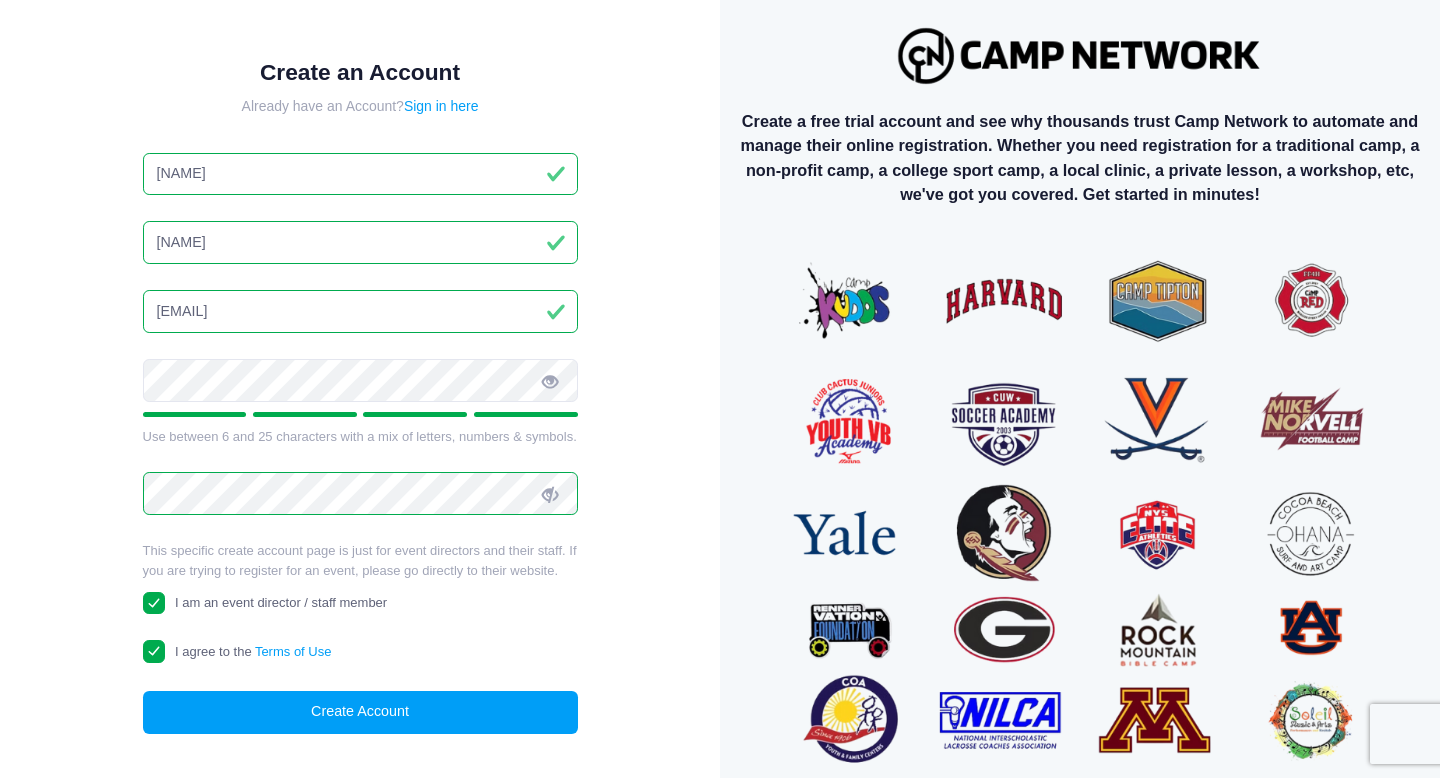 click at bounding box center (550, 382) 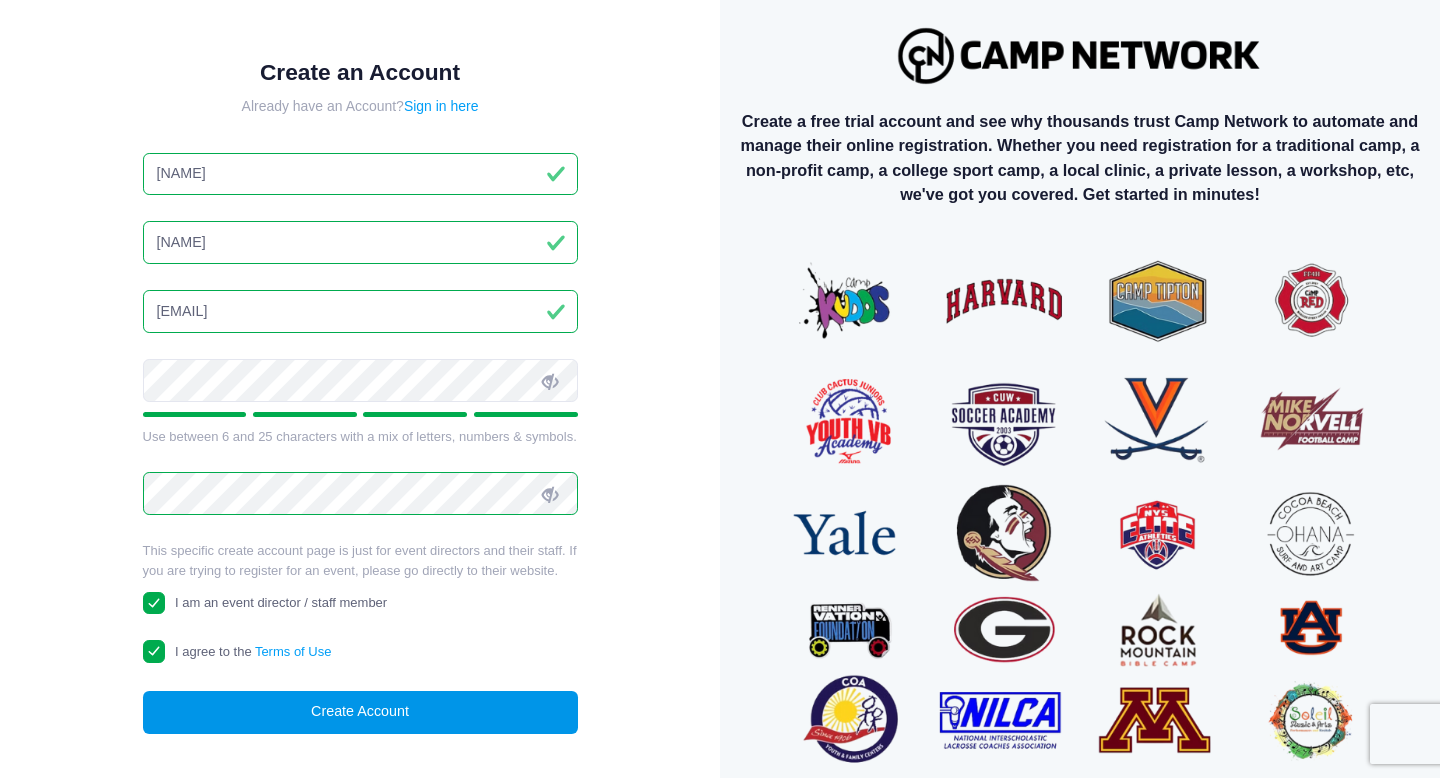 click on "Create Account" at bounding box center [360, 712] 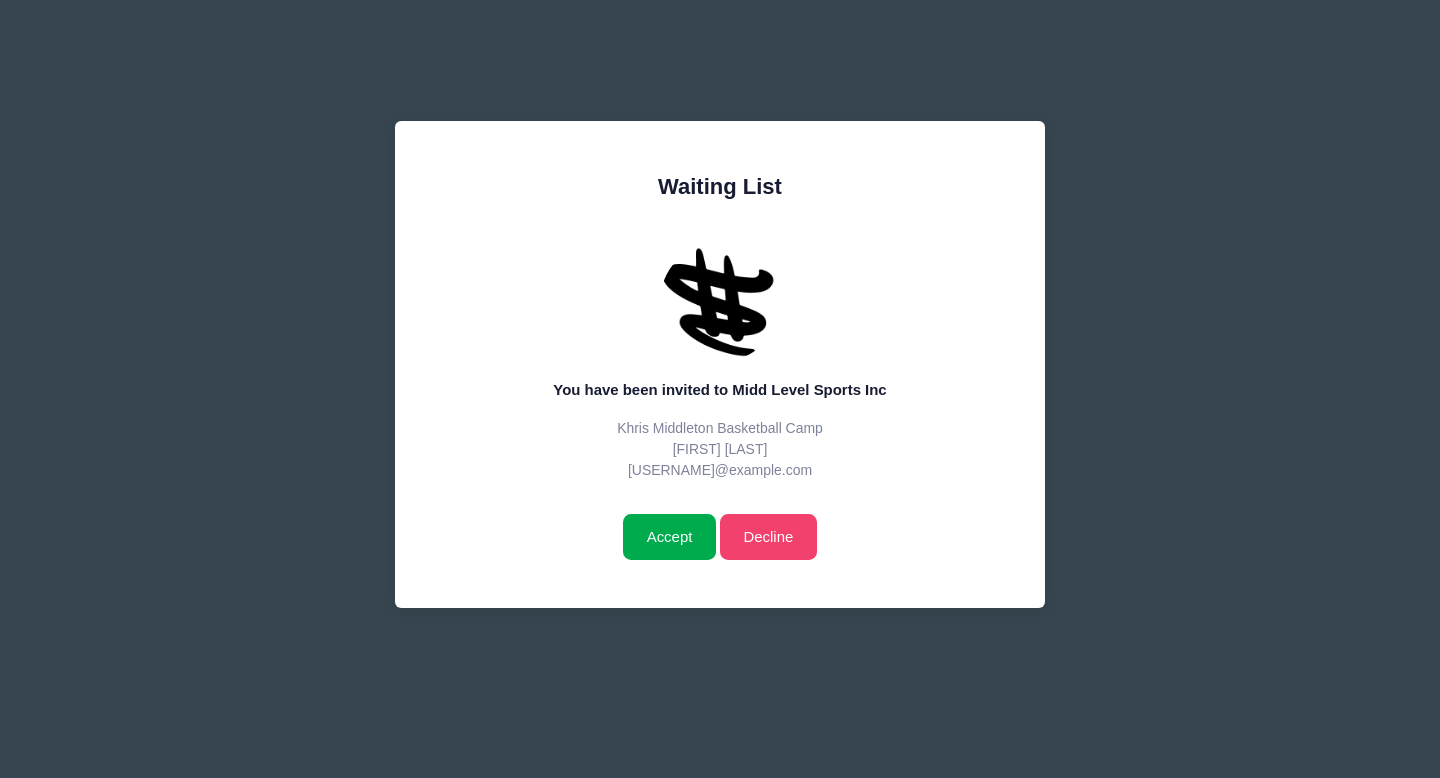 scroll, scrollTop: 0, scrollLeft: 0, axis: both 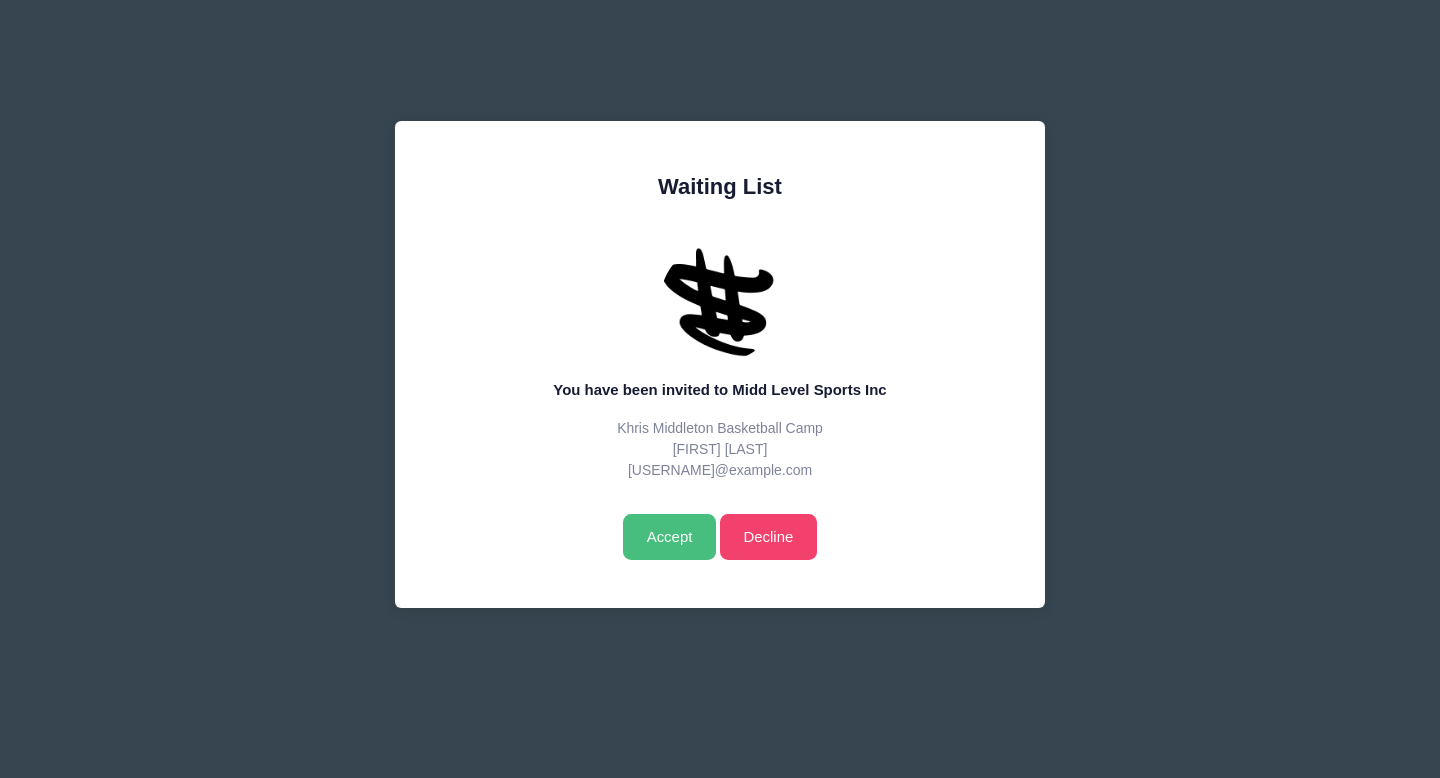 click on "Accept" at bounding box center (669, 537) 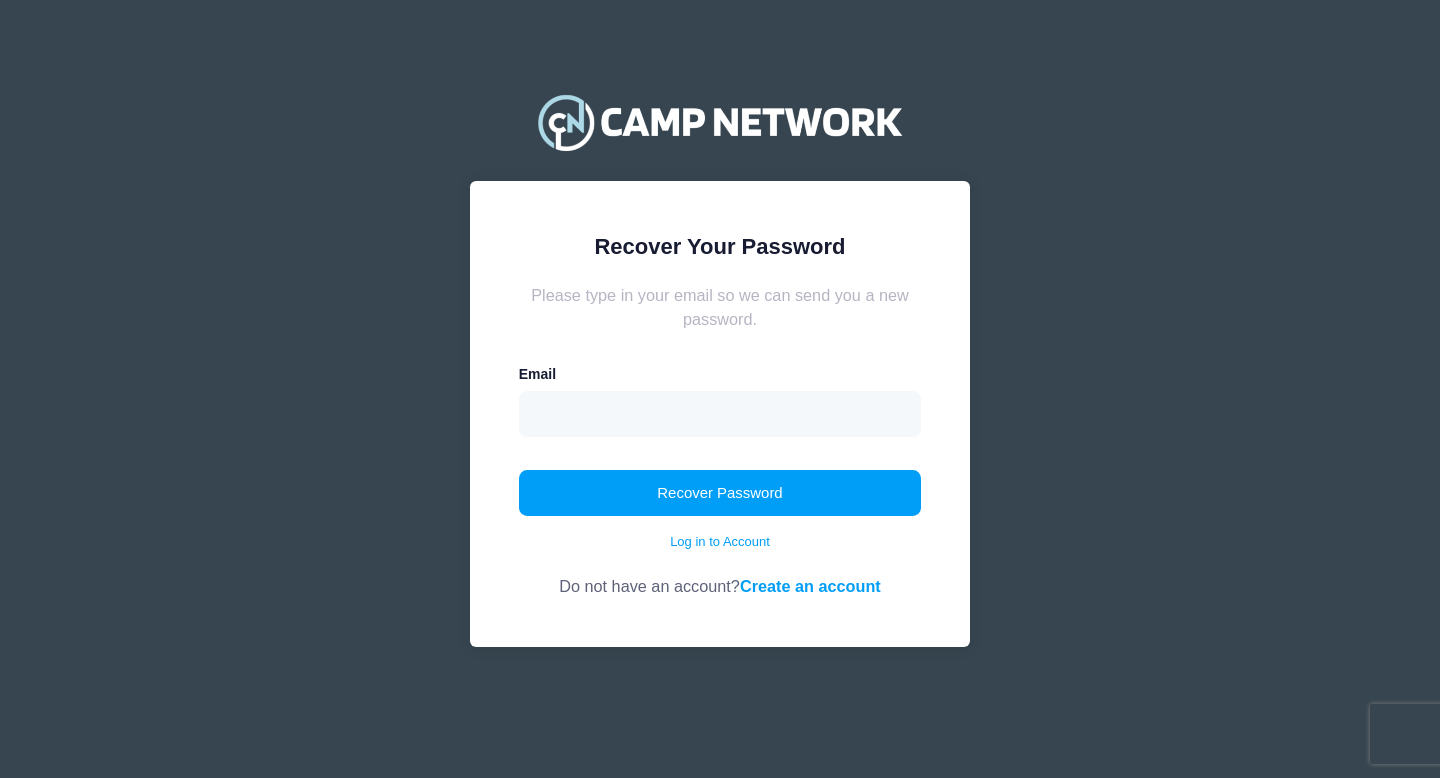 scroll, scrollTop: 0, scrollLeft: 0, axis: both 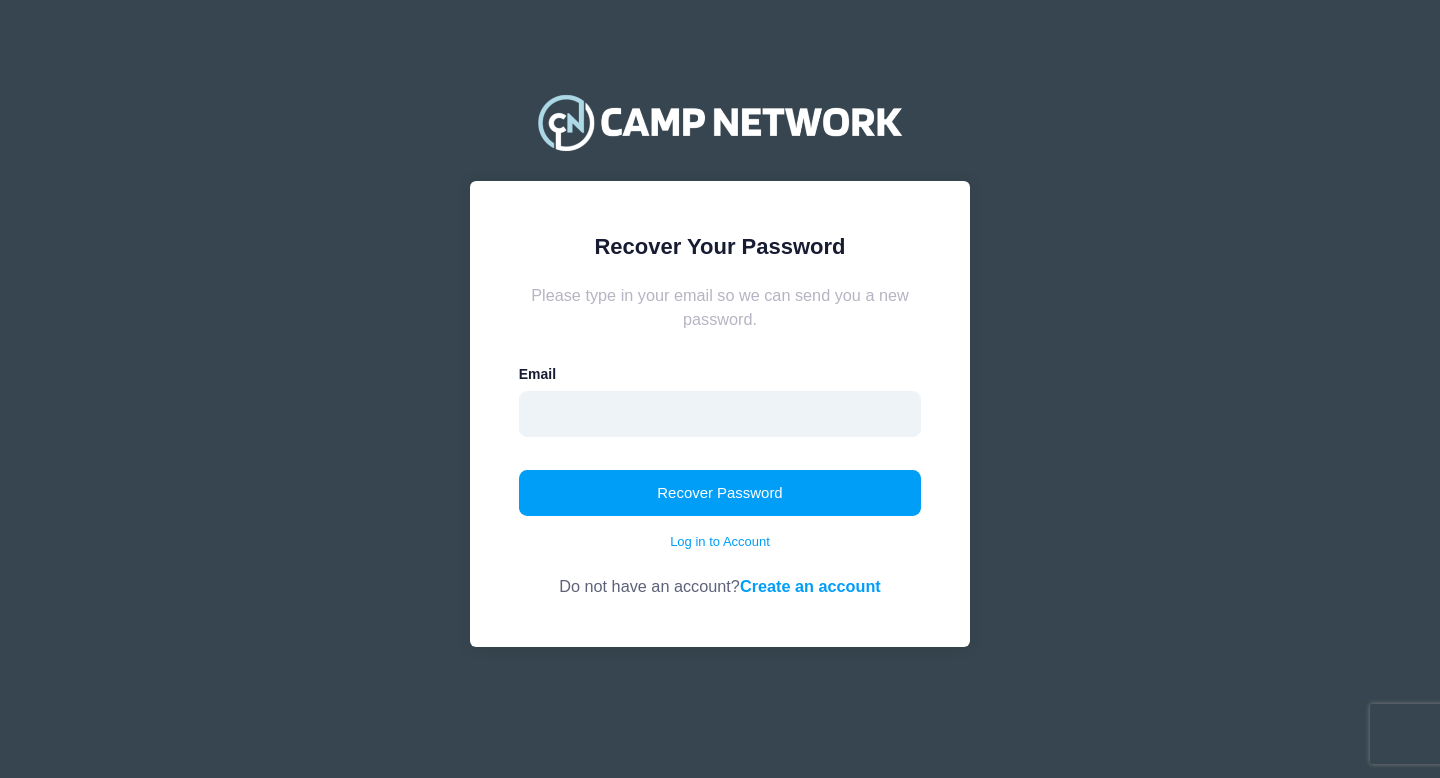 click at bounding box center (720, 414) 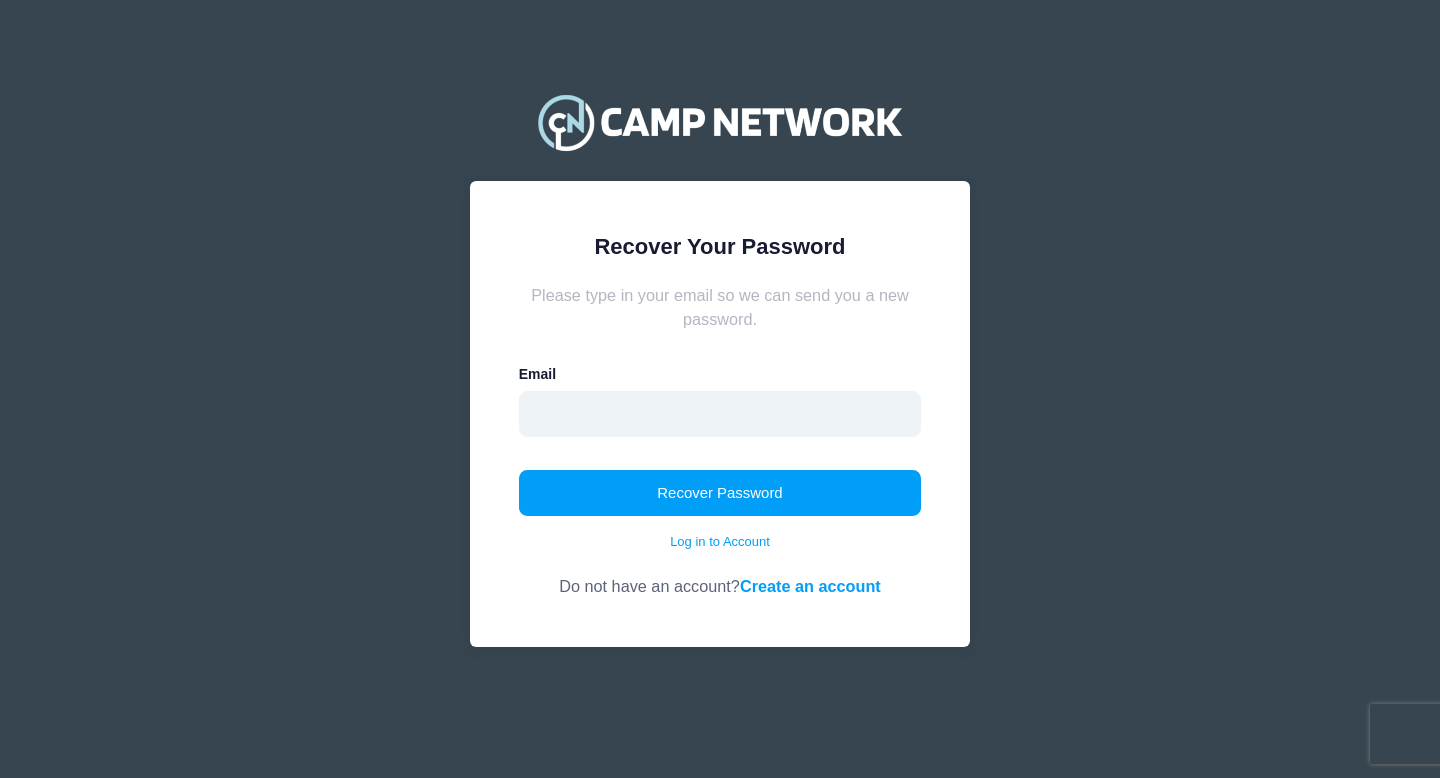 type on "[EMAIL]" 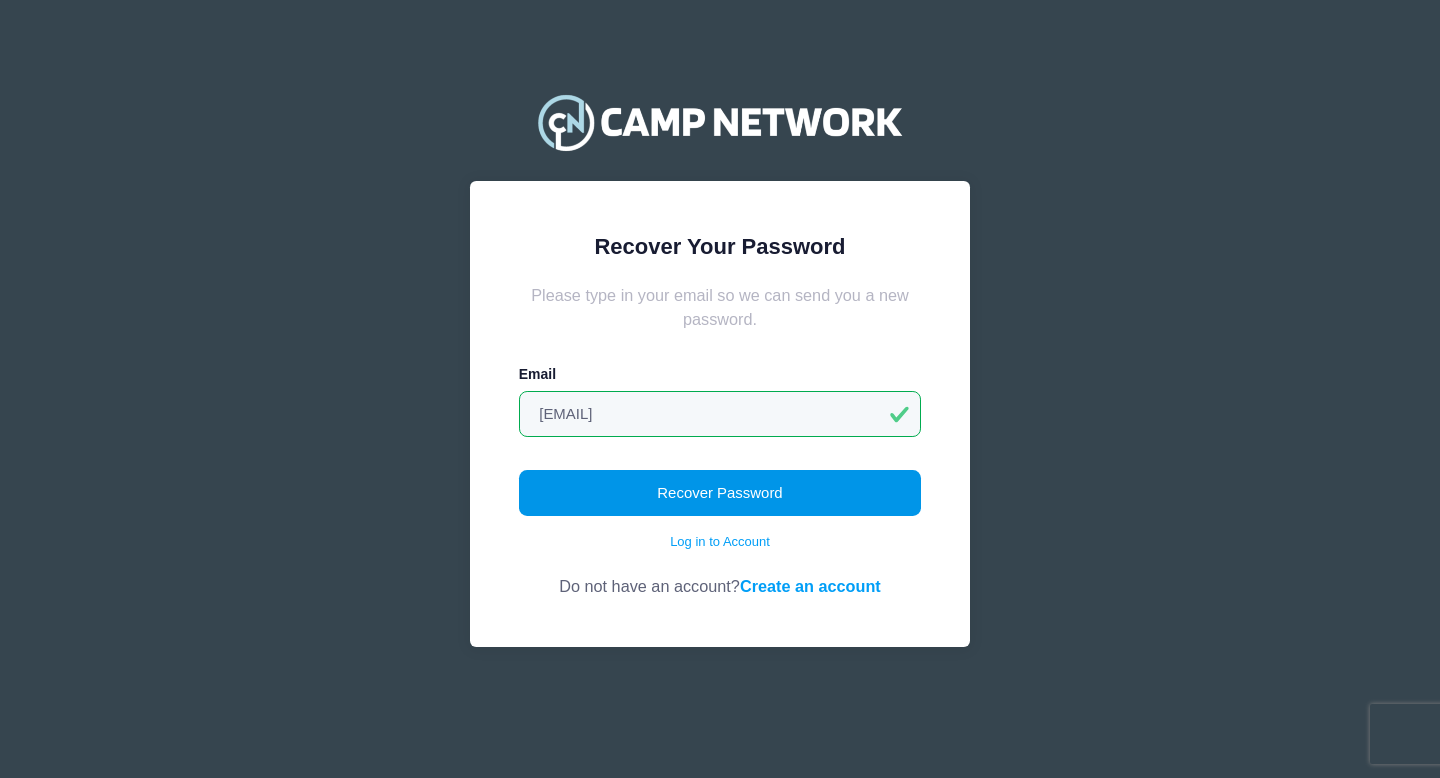 click on "Recover Password" at bounding box center (720, 493) 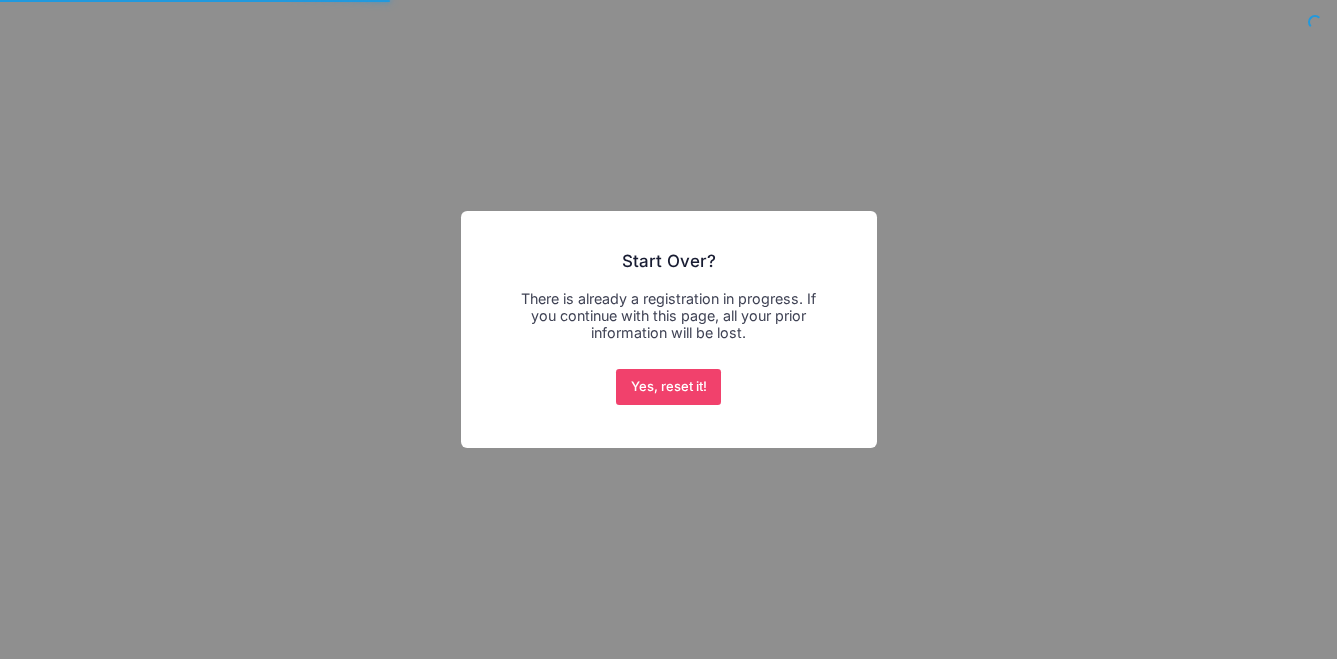scroll, scrollTop: 0, scrollLeft: 0, axis: both 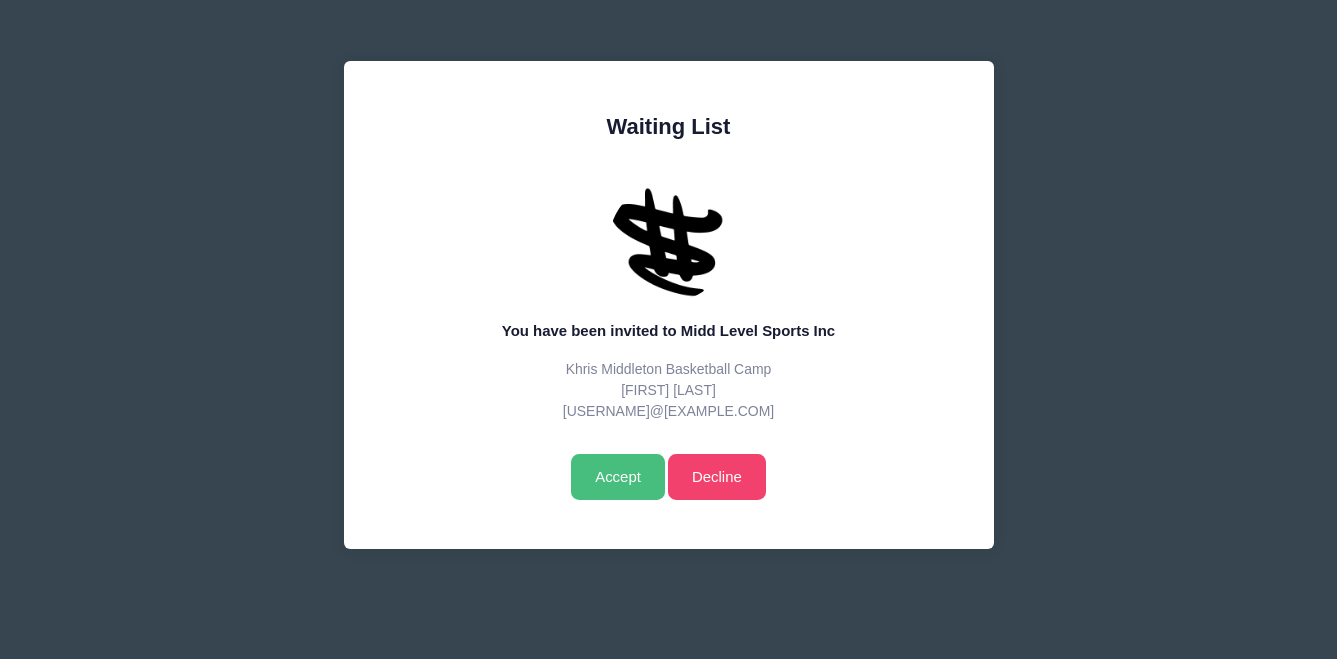 click on "Accept" at bounding box center [617, 477] 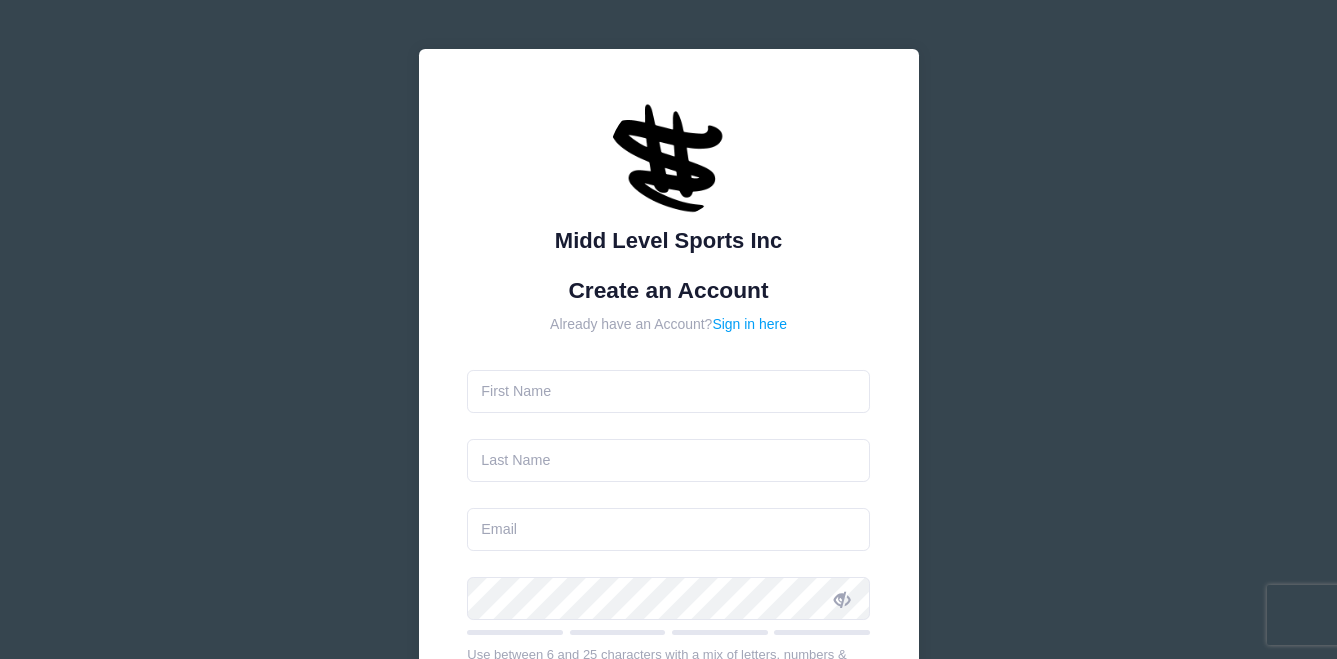 scroll, scrollTop: 0, scrollLeft: 0, axis: both 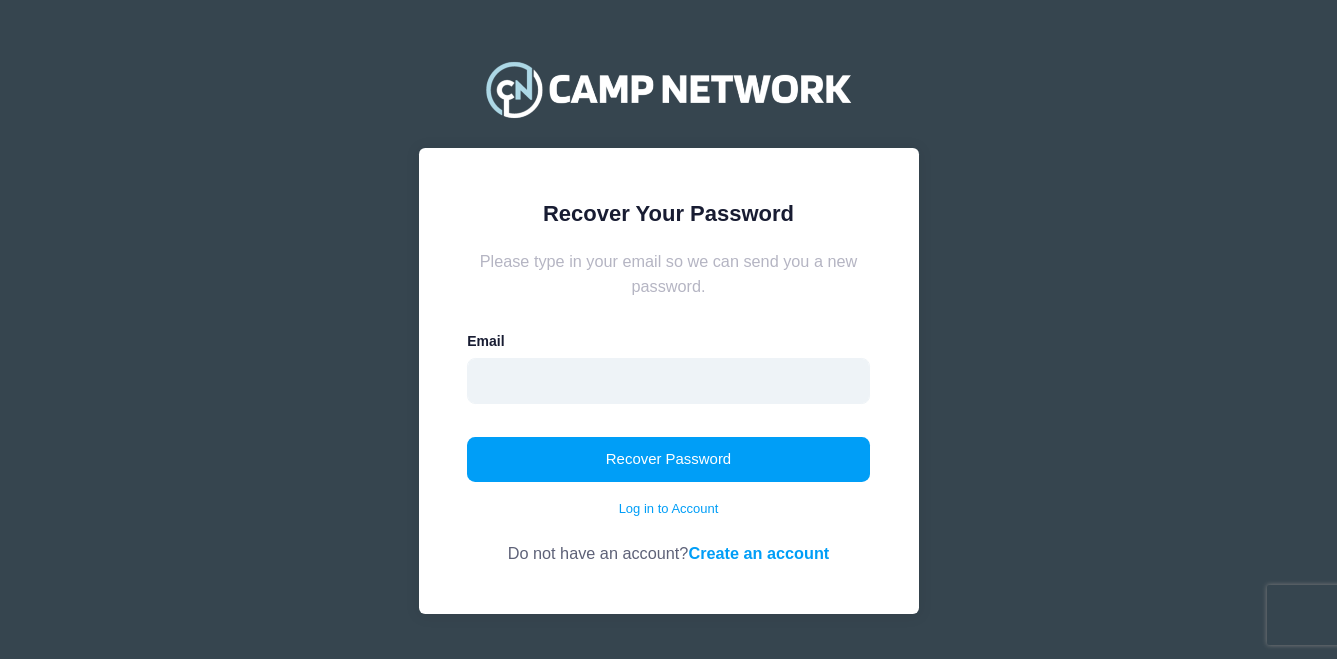click at bounding box center (668, 381) 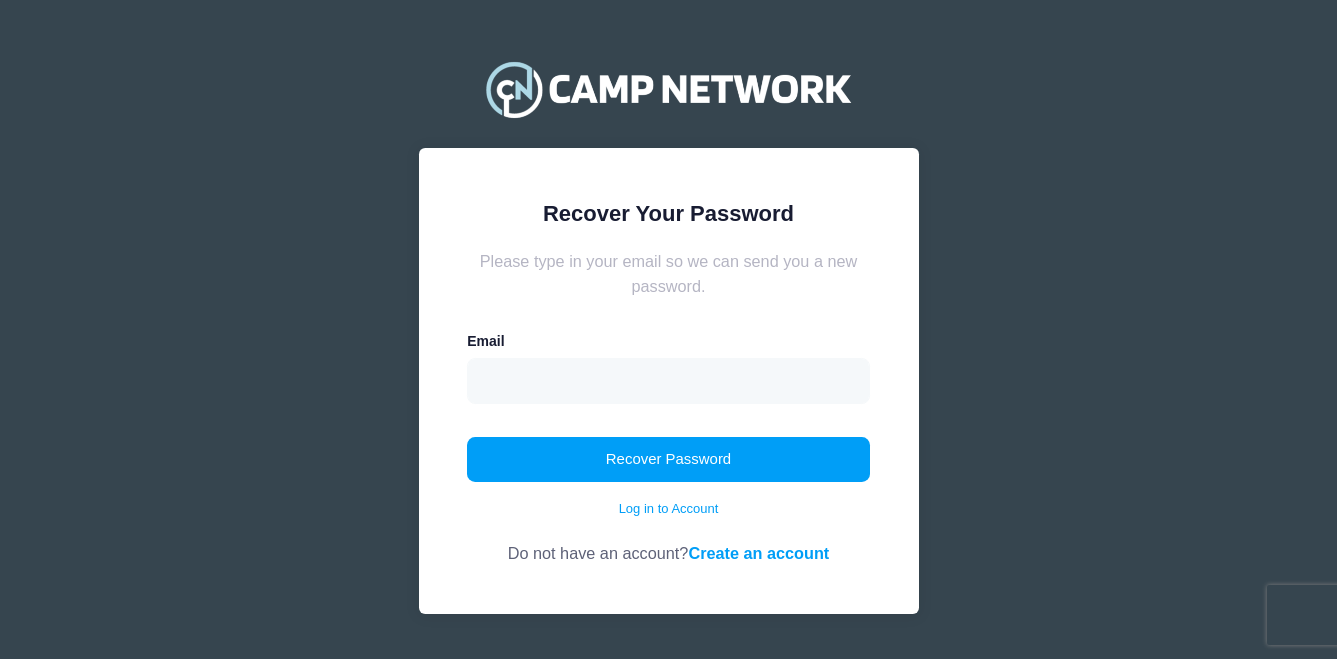 click on "Please type in your email so we can send you a new password.
Email
Recover Password
Log in to Account
Do not have an account?  Create an account" at bounding box center (668, 407) 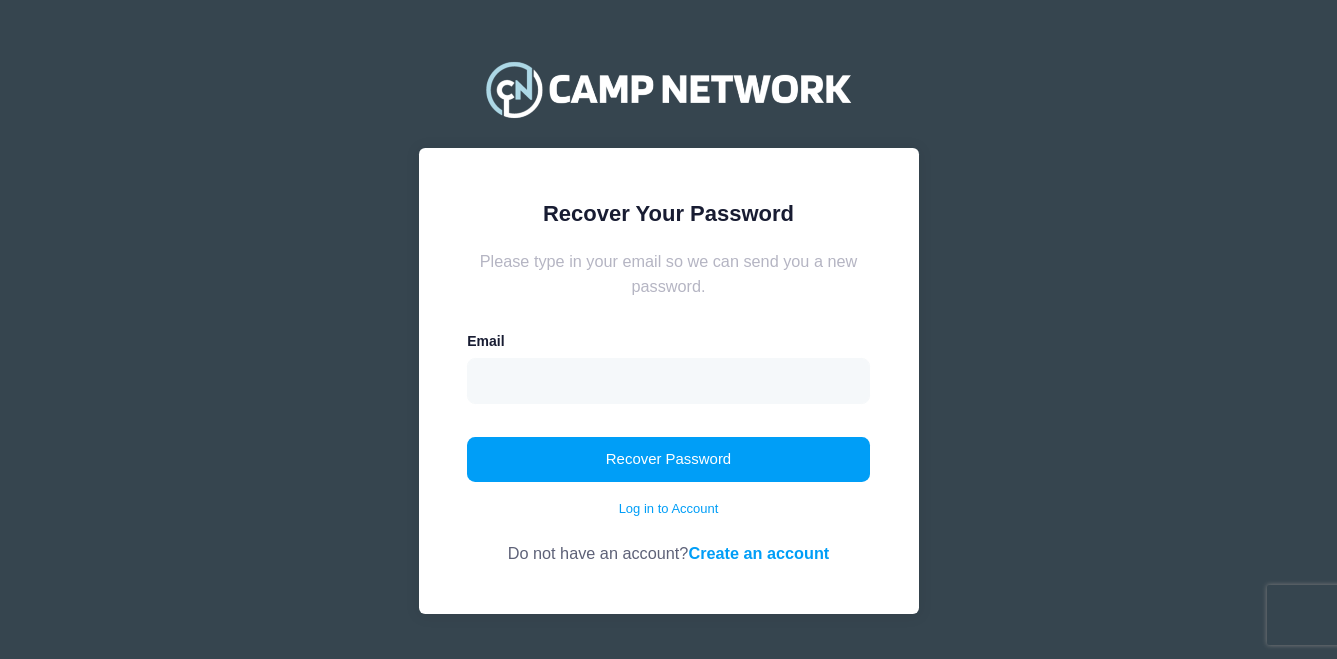 click on "Email" at bounding box center [668, 367] 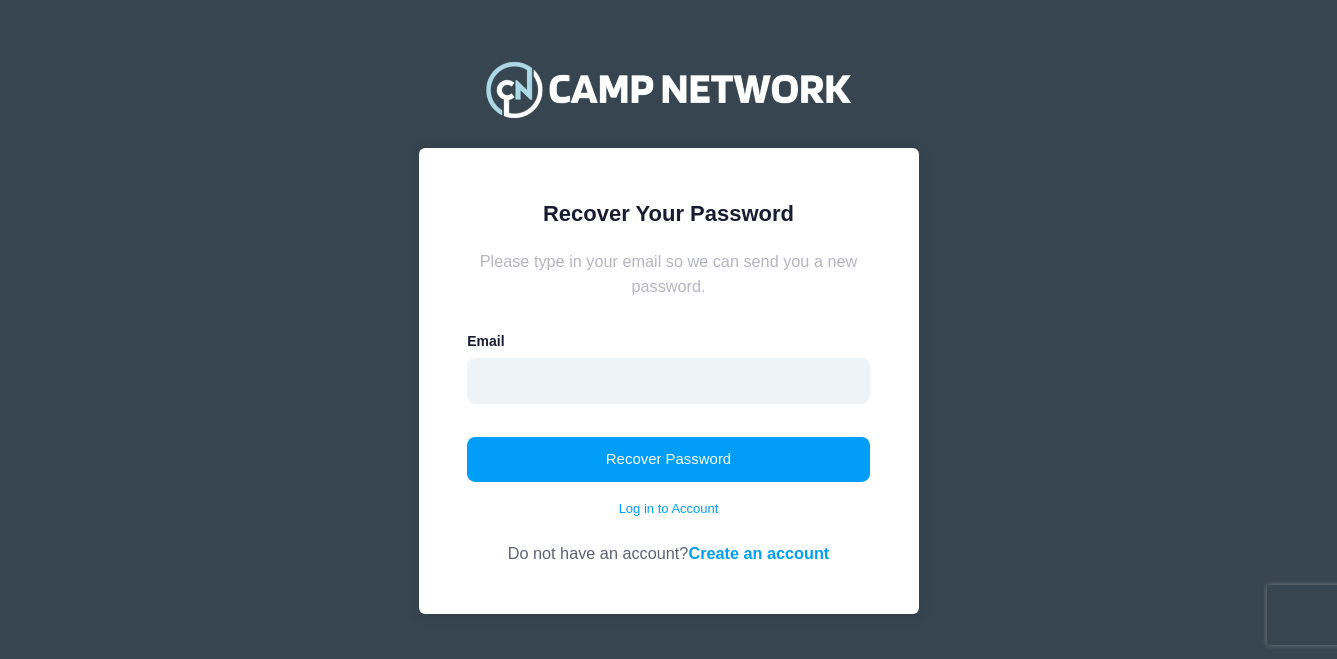 click at bounding box center [668, 381] 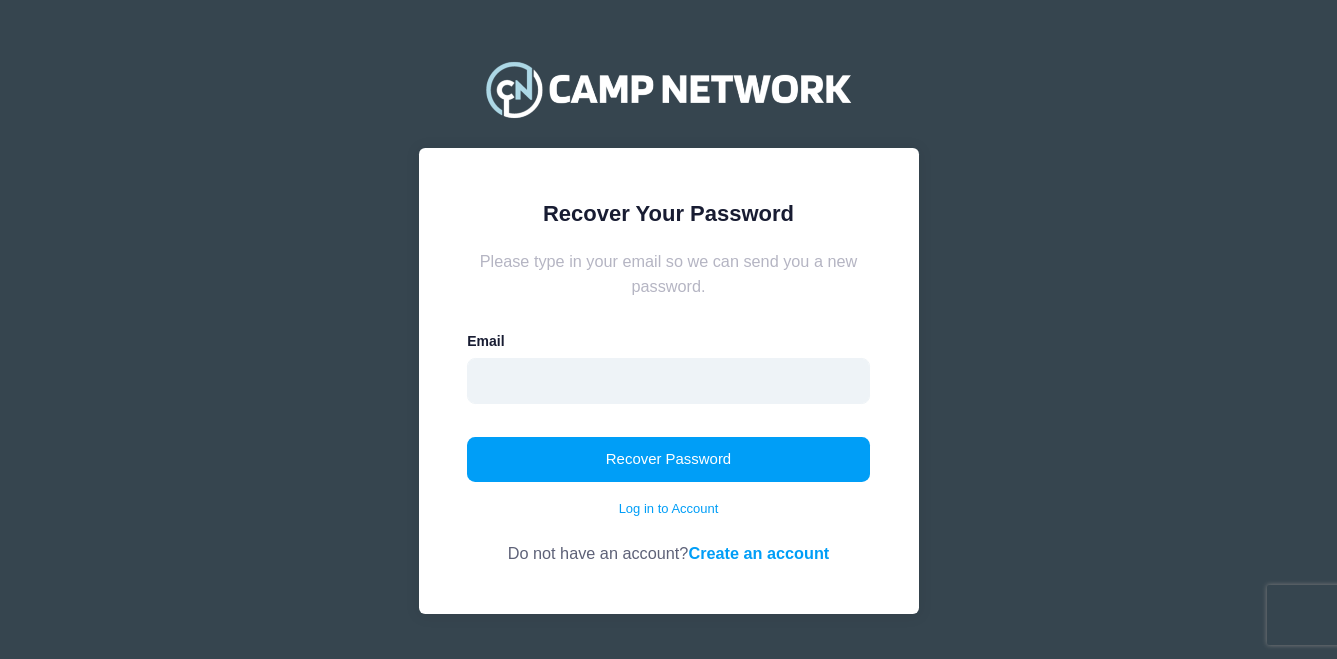 type on "[EMAIL]" 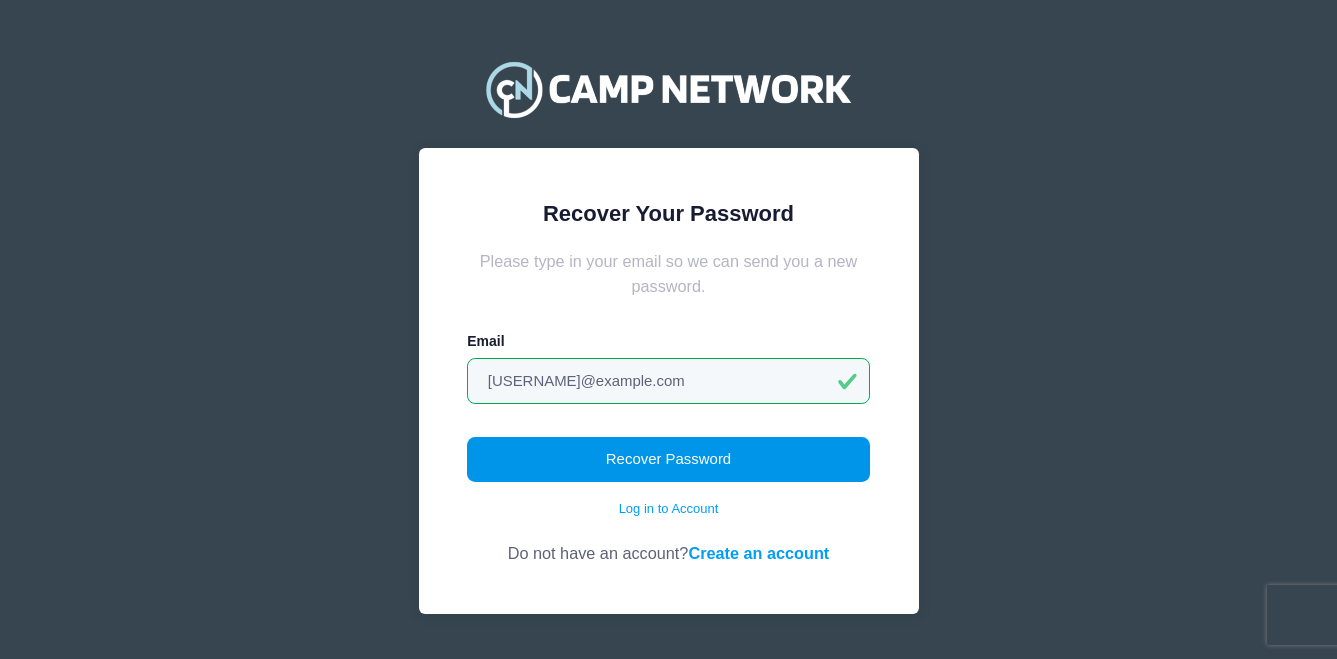 click on "Recover Password" at bounding box center [668, 460] 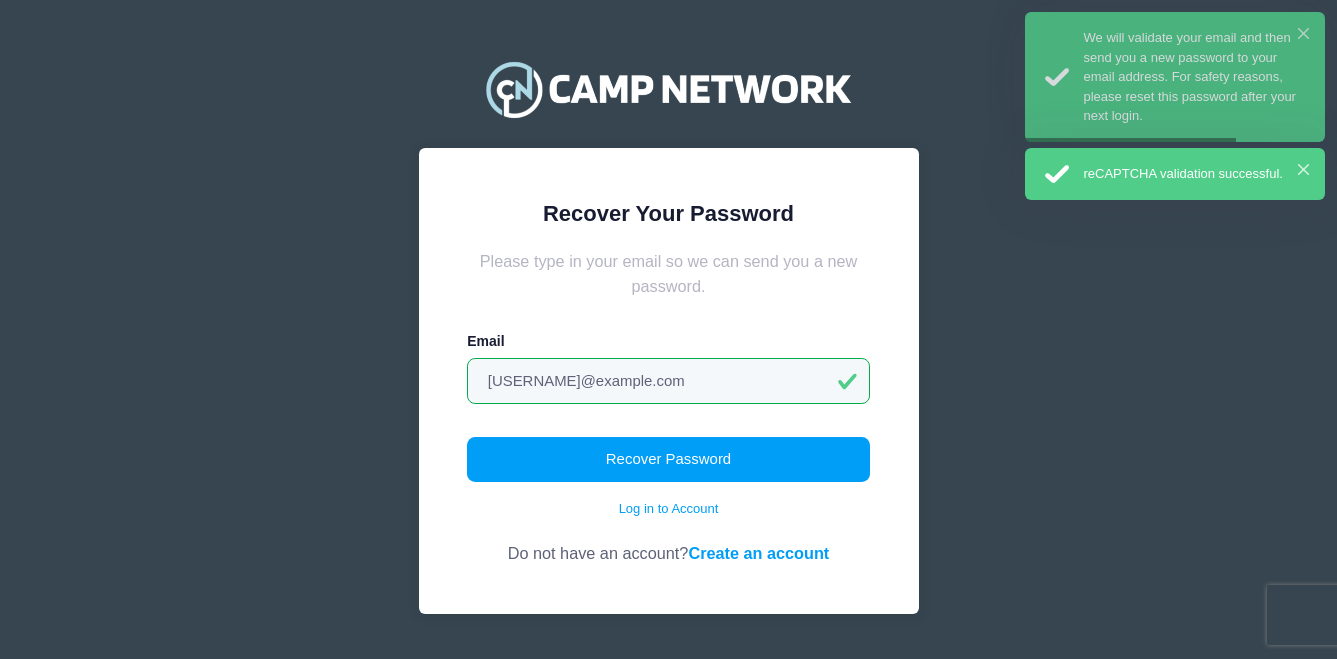 click on "× reCAPTCHA validation successful." at bounding box center (1175, 174) 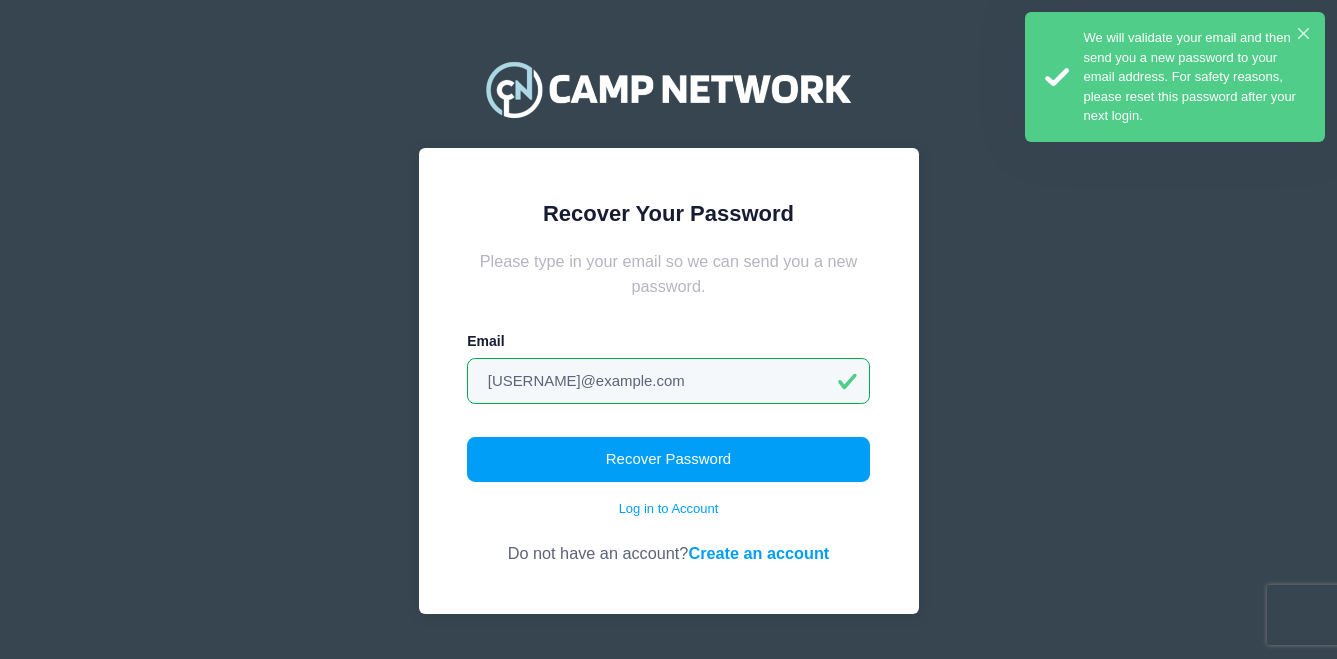 click on "× We will validate your email and then send you a new password to your email address. For safety reasons, please reset this password after your next login." at bounding box center [1175, 77] 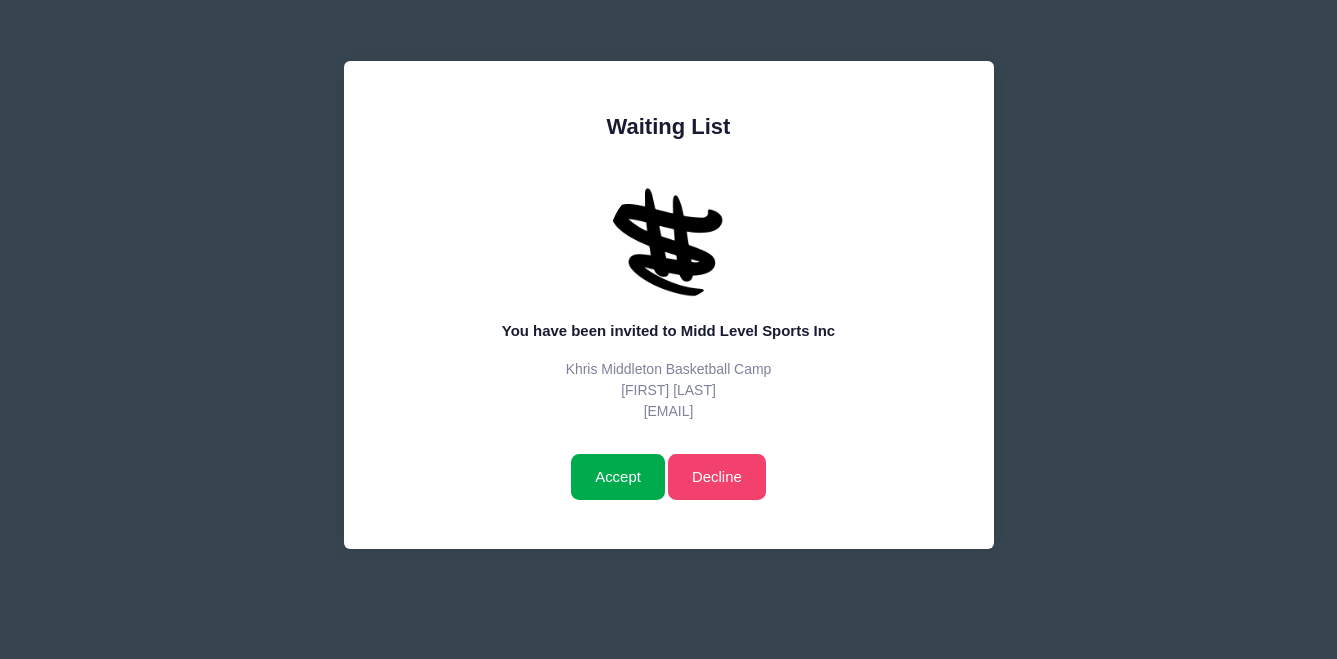 scroll, scrollTop: 0, scrollLeft: 0, axis: both 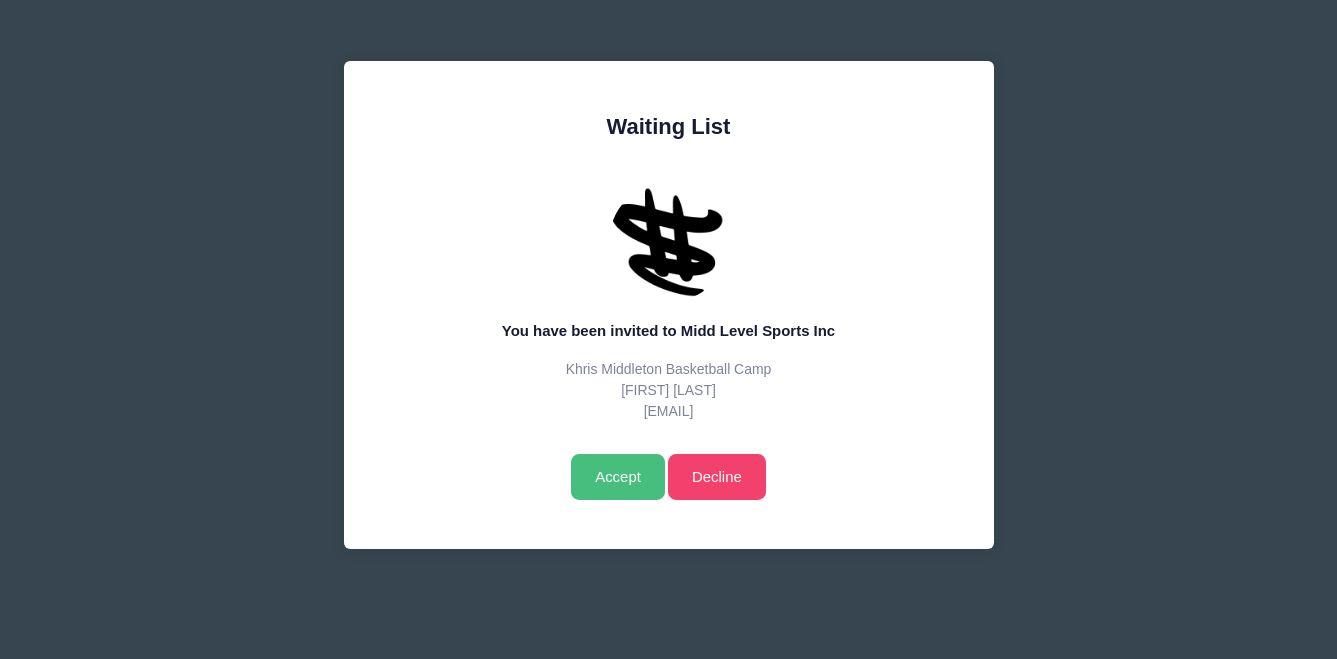 drag, startPoint x: 595, startPoint y: 469, endPoint x: 384, endPoint y: 99, distance: 425.93546 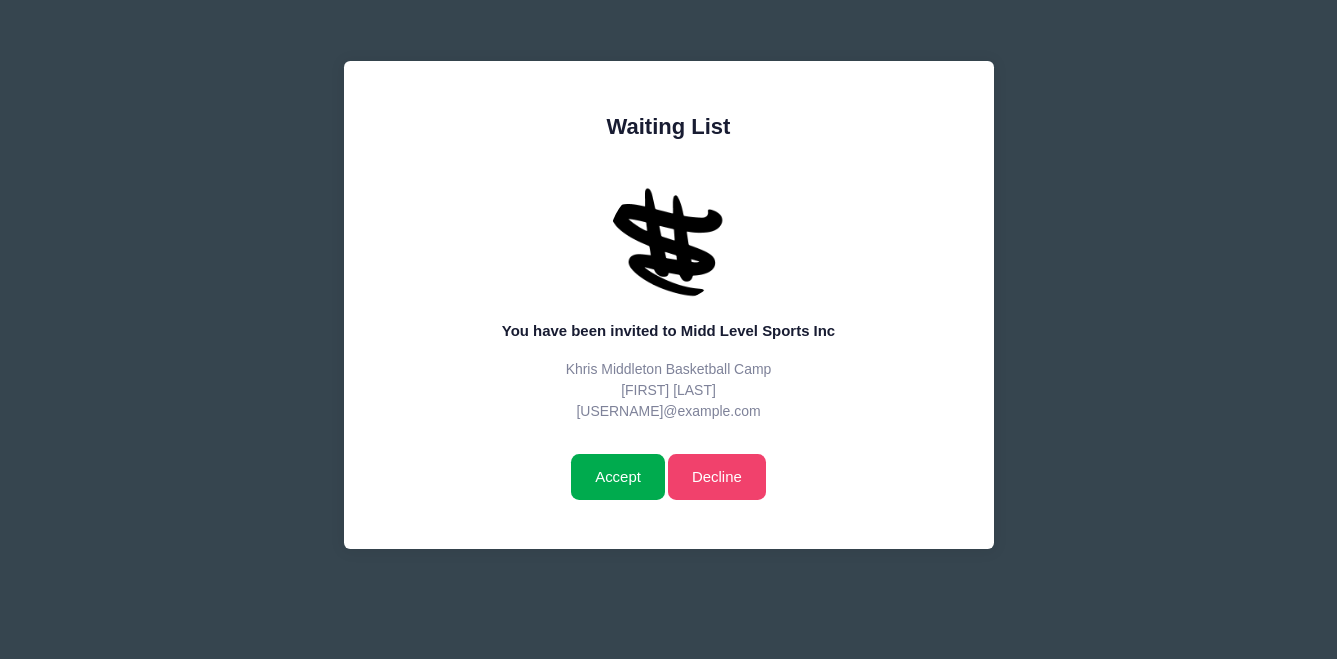 scroll, scrollTop: 0, scrollLeft: 0, axis: both 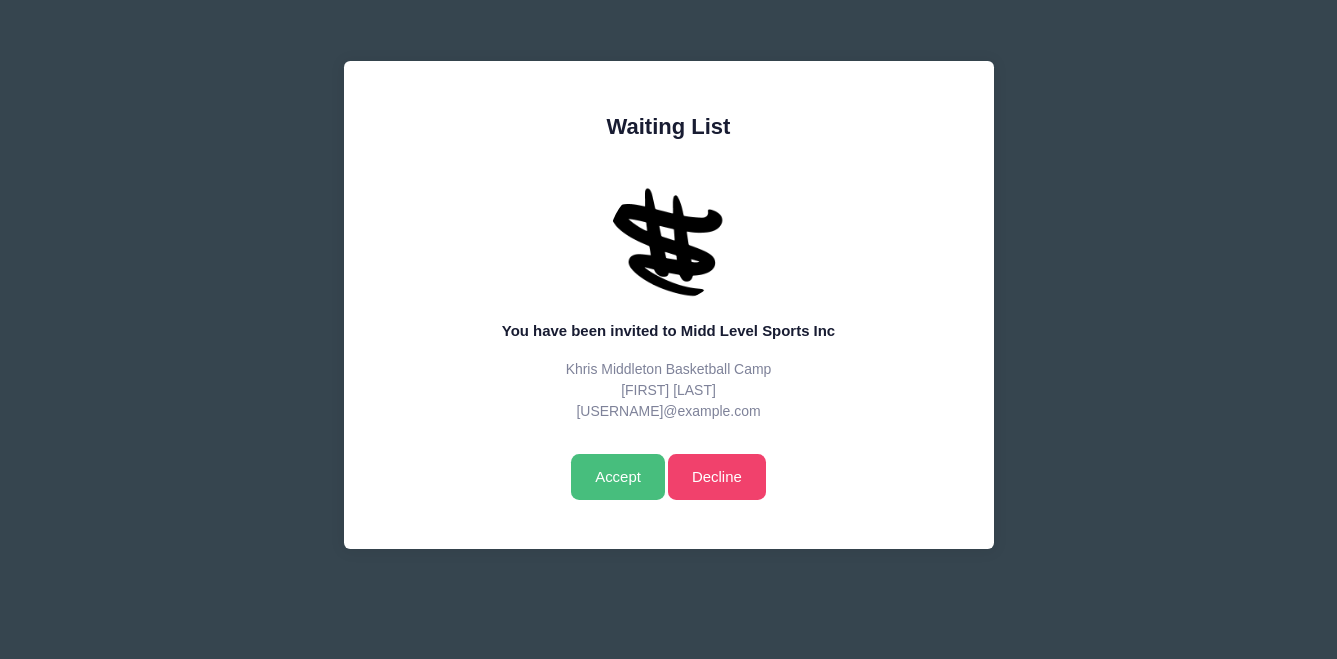 click on "Accept" at bounding box center [617, 477] 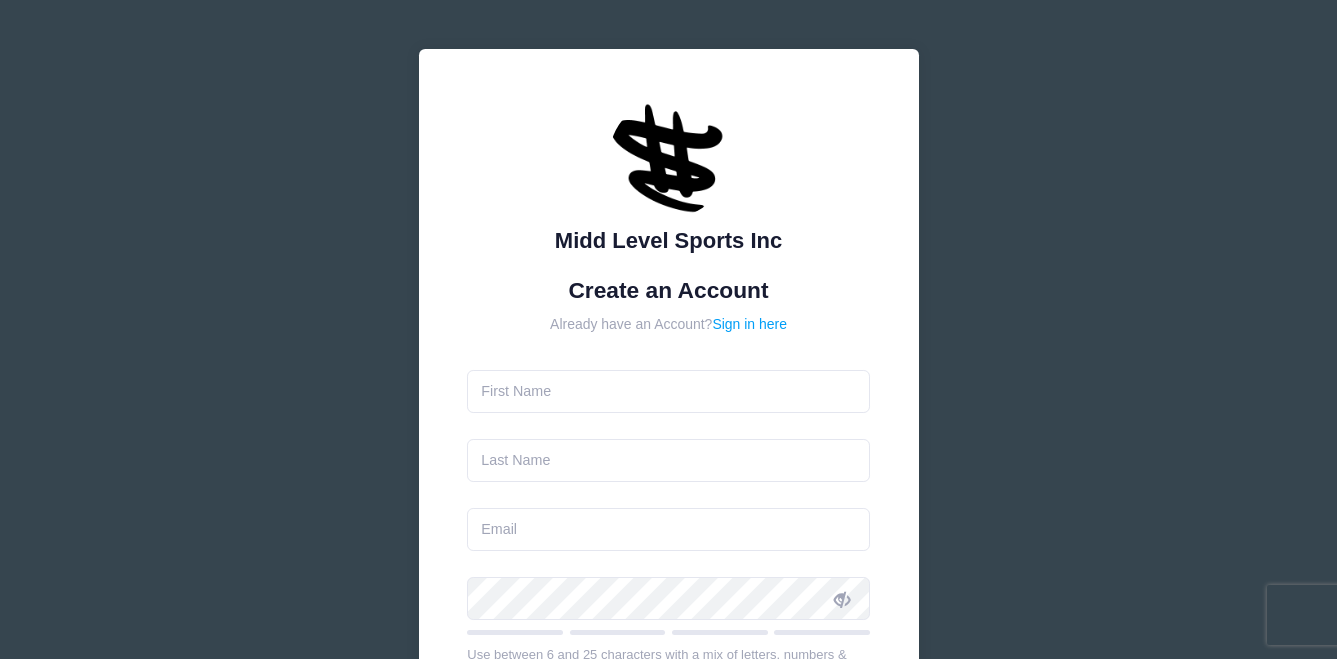 scroll, scrollTop: 0, scrollLeft: 0, axis: both 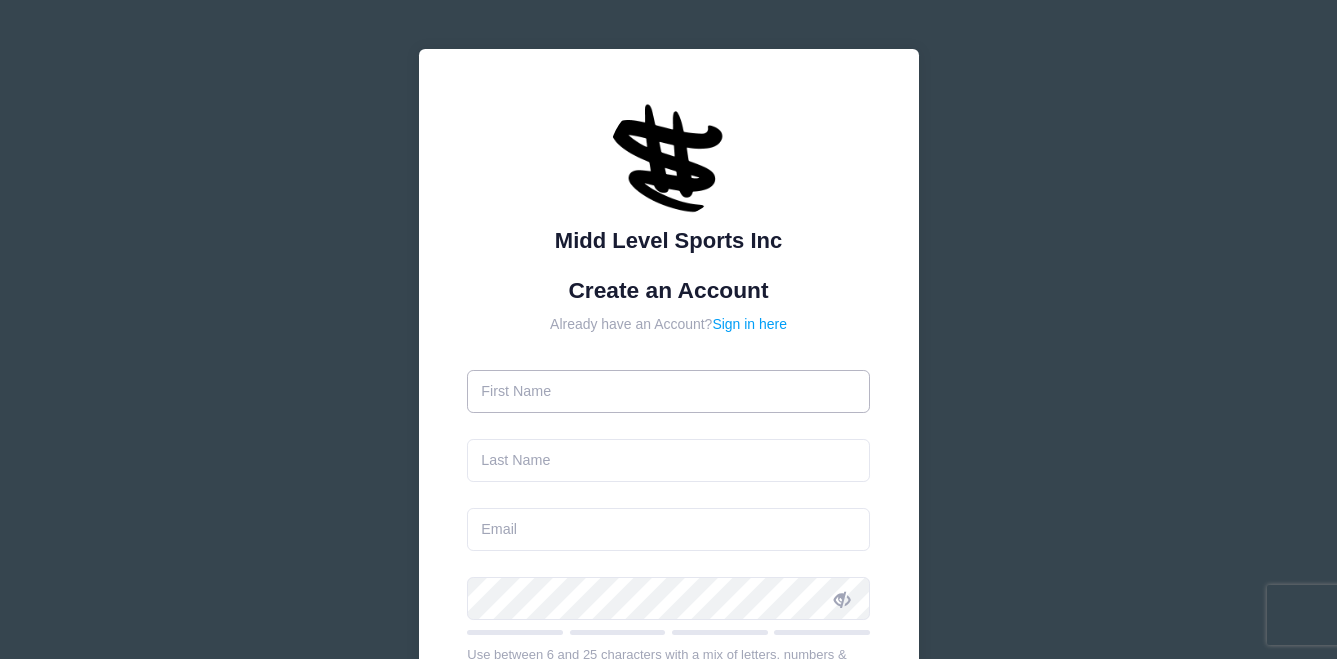 click at bounding box center [668, 391] 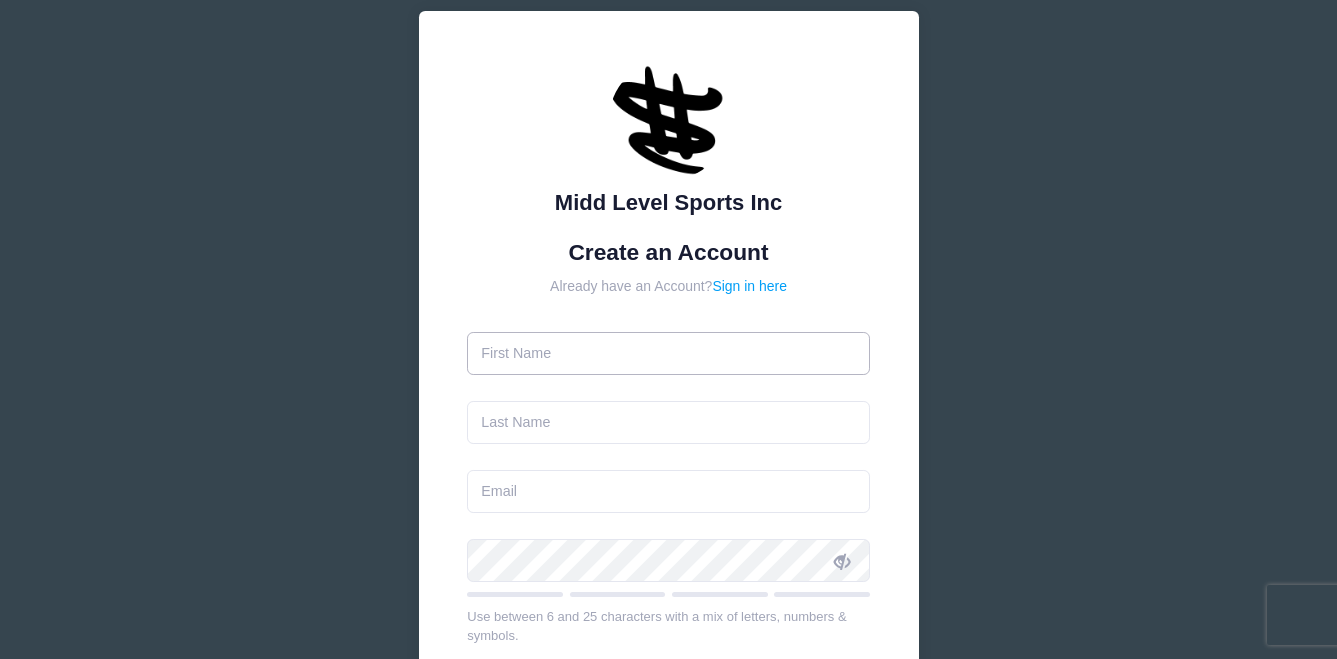 scroll, scrollTop: 37, scrollLeft: 0, axis: vertical 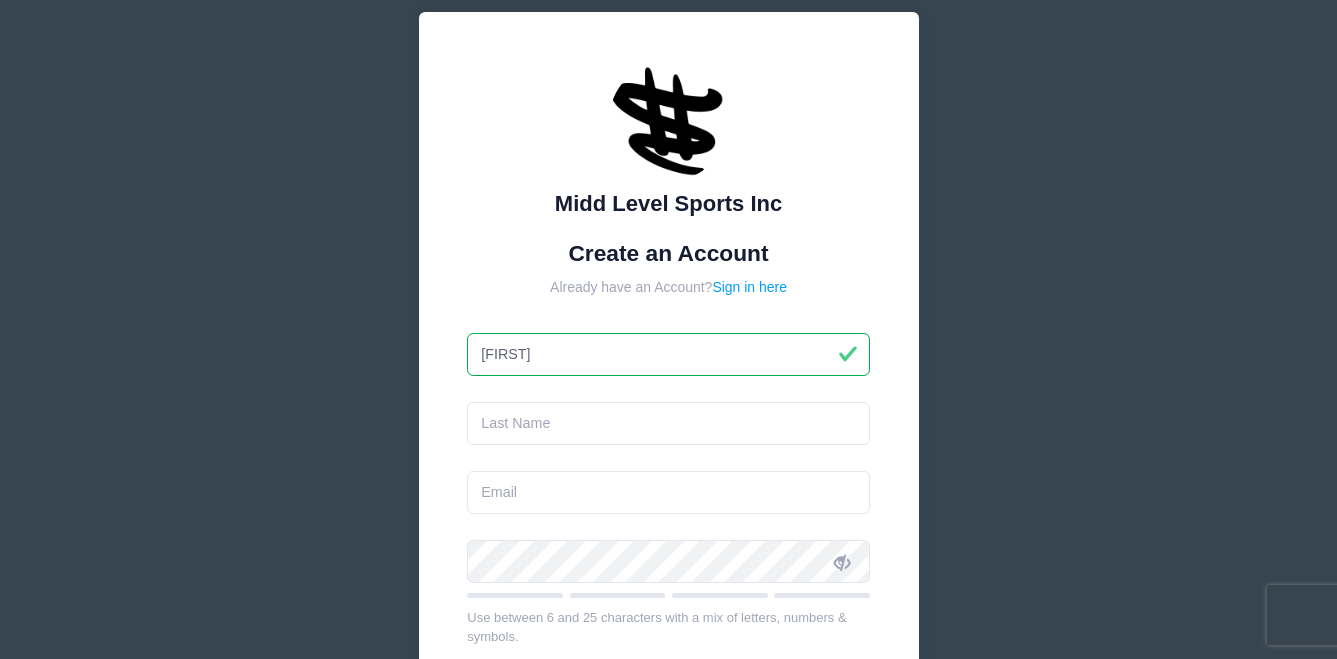 type on "[FIRST]" 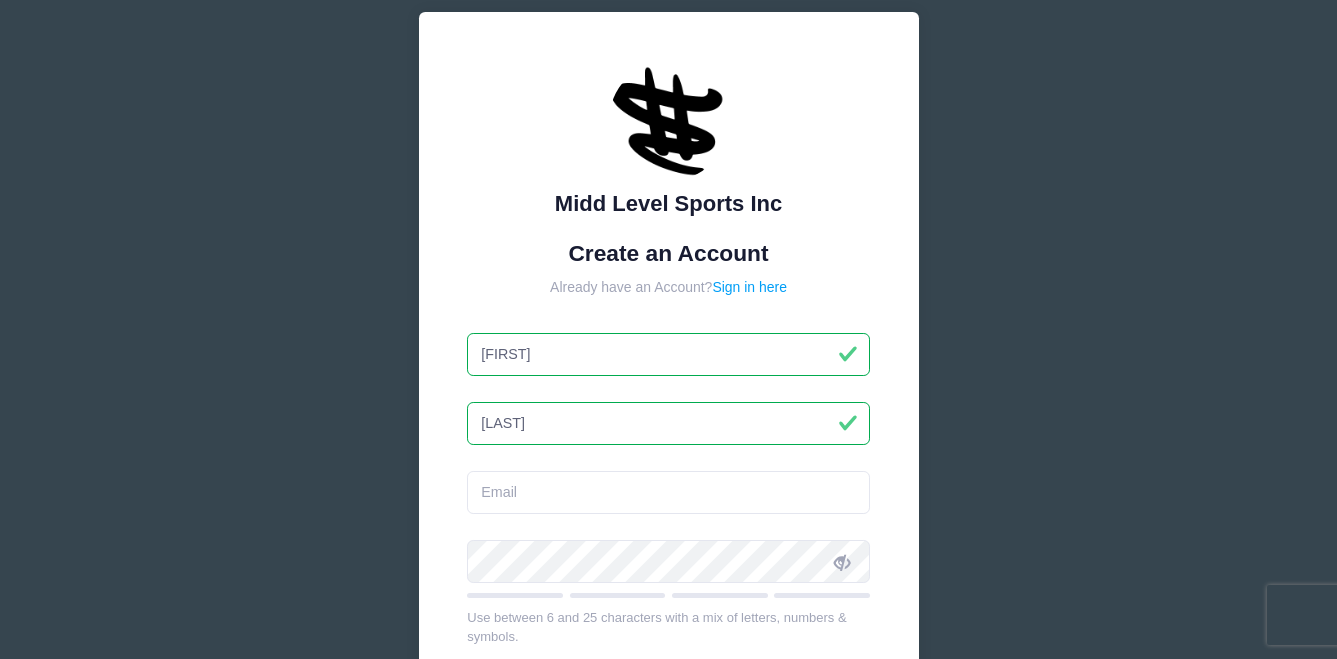 type on "[LAST]" 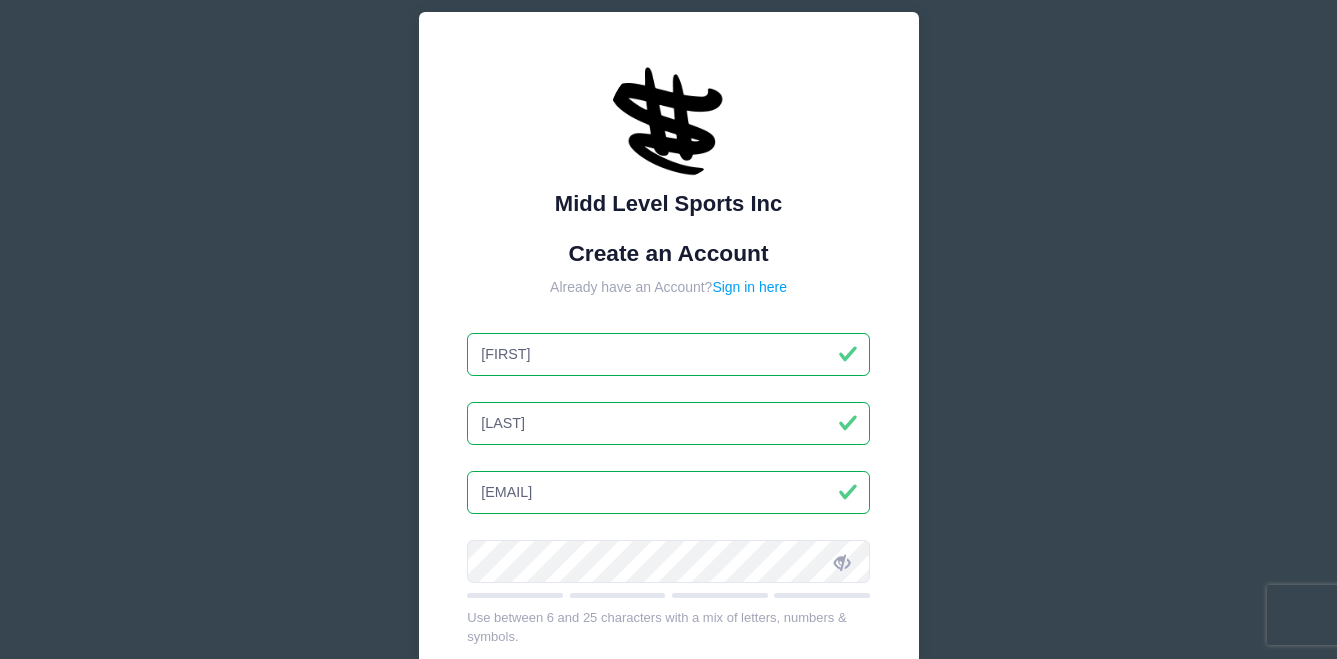 type on "[USERNAME]@[DOMAIN].com" 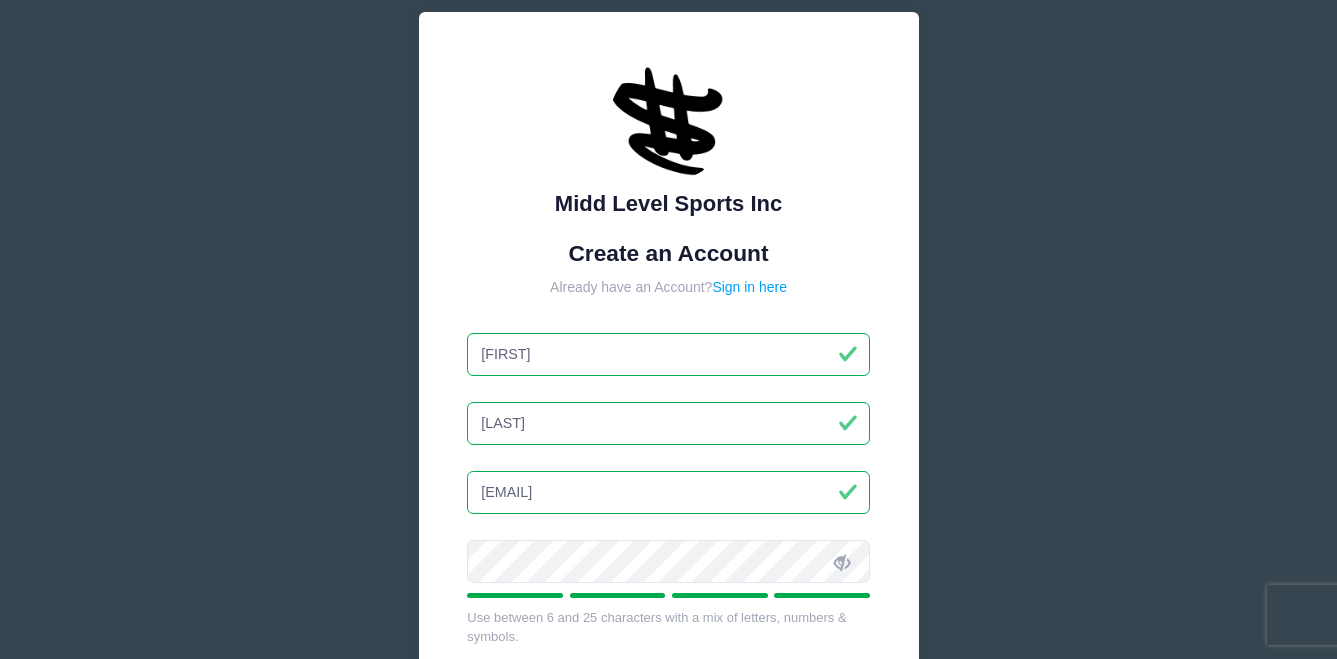 click at bounding box center [842, 561] 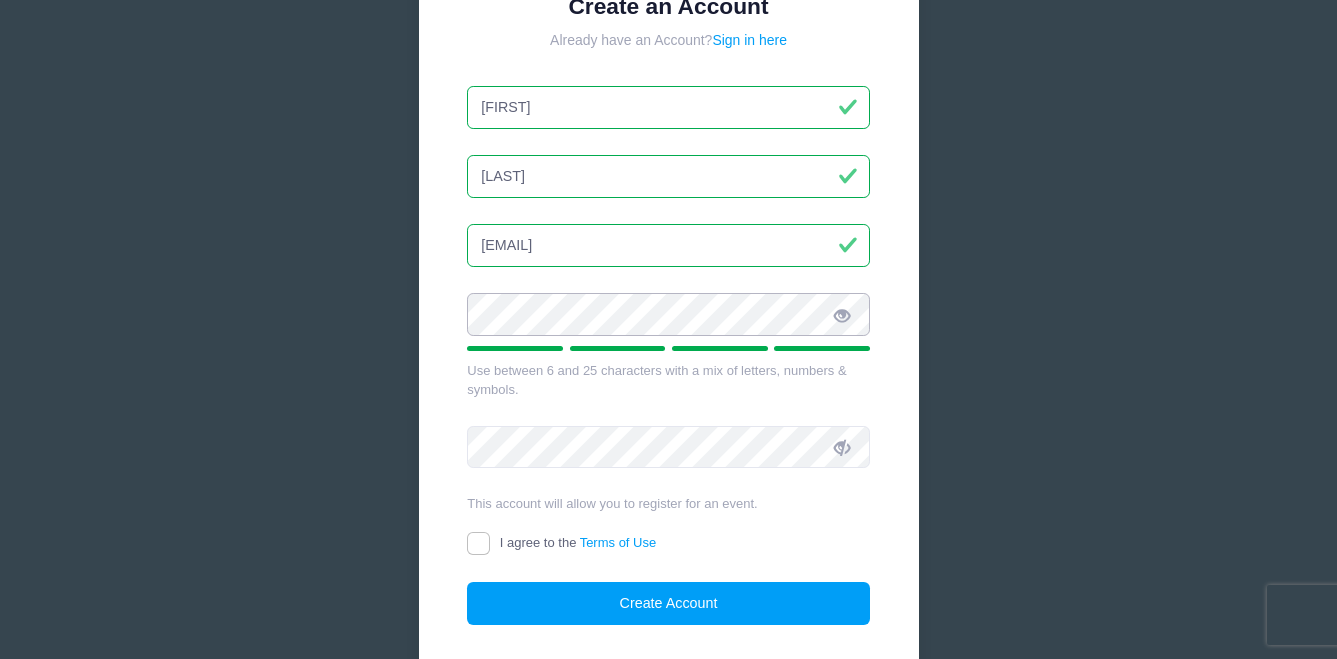 scroll, scrollTop: 428, scrollLeft: 0, axis: vertical 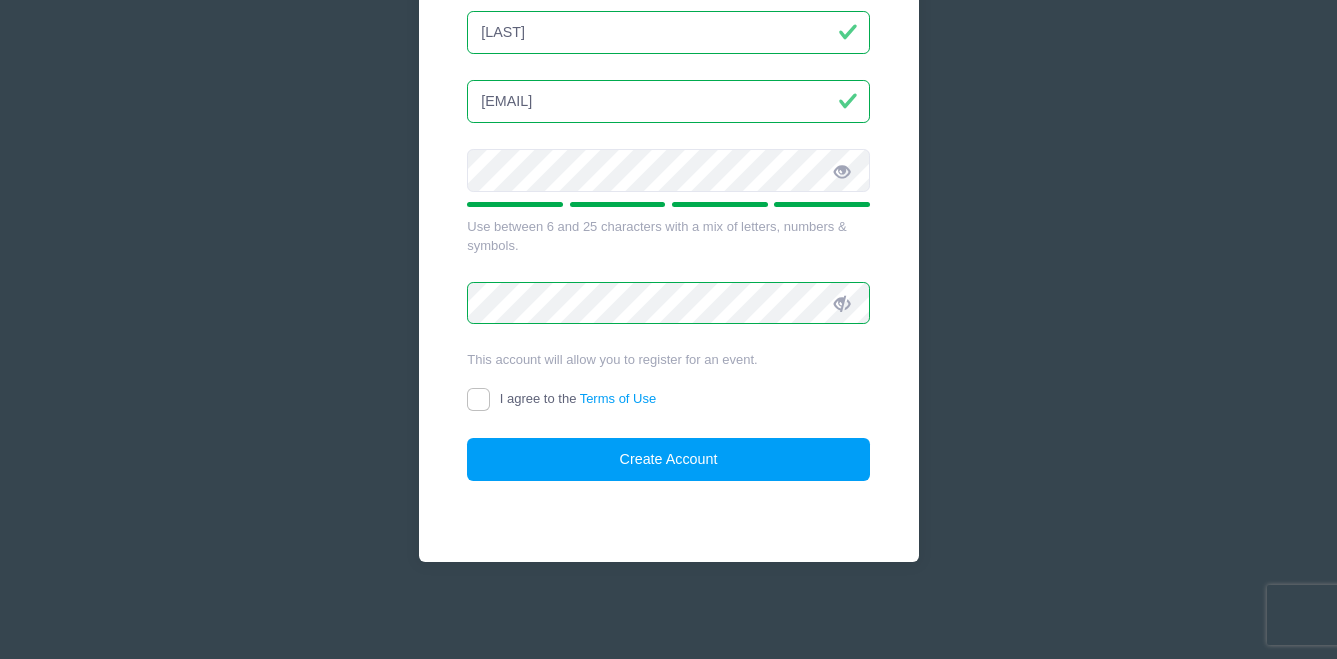 click at bounding box center (842, 304) 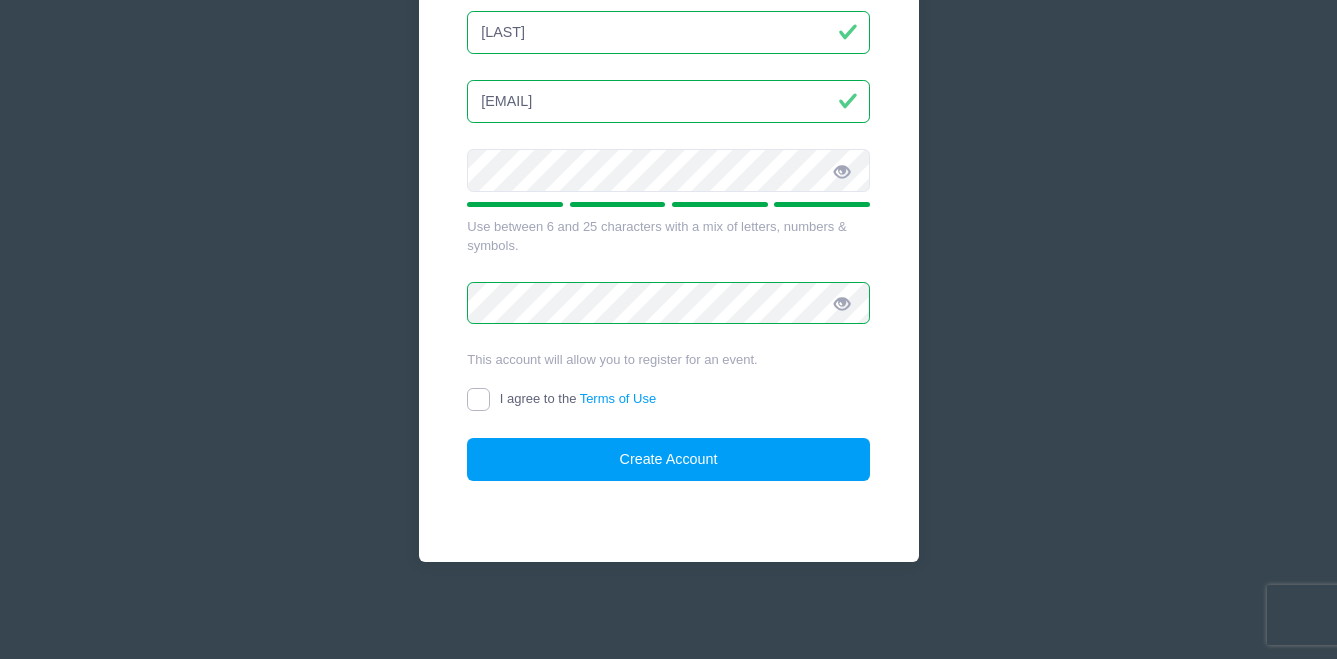 click on "I agree to the
Terms of Use" at bounding box center [478, 399] 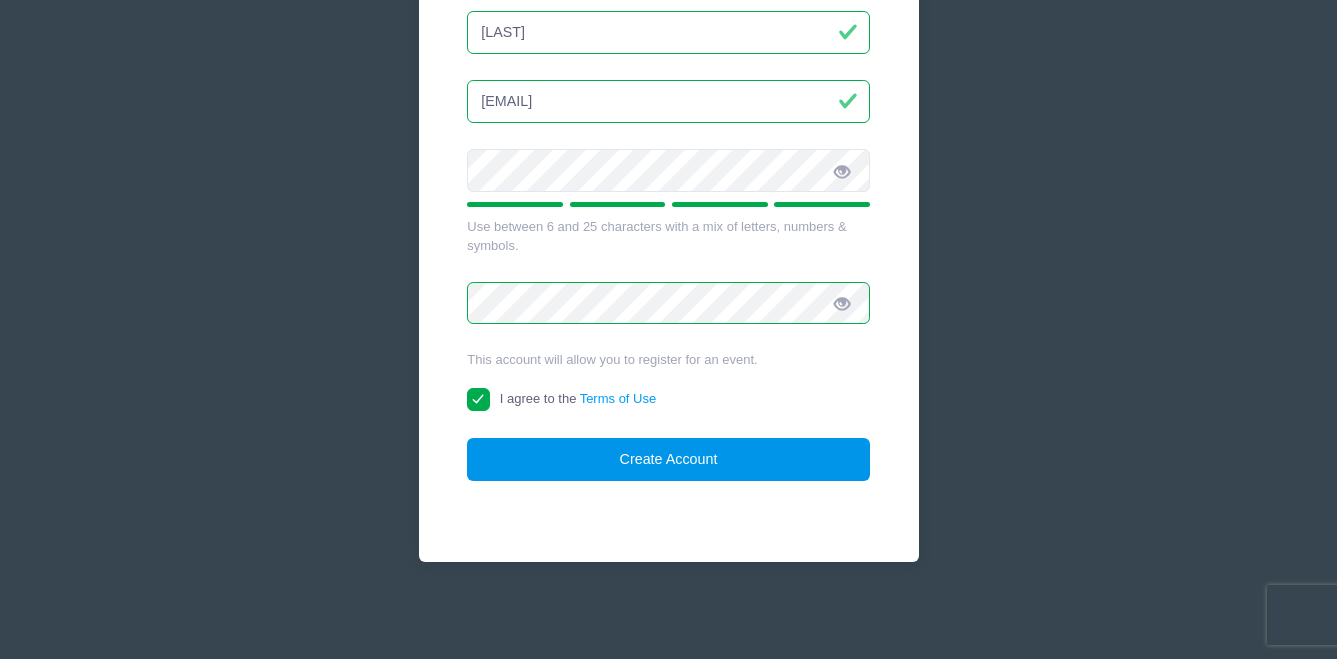 click on "Create Account" at bounding box center [668, 459] 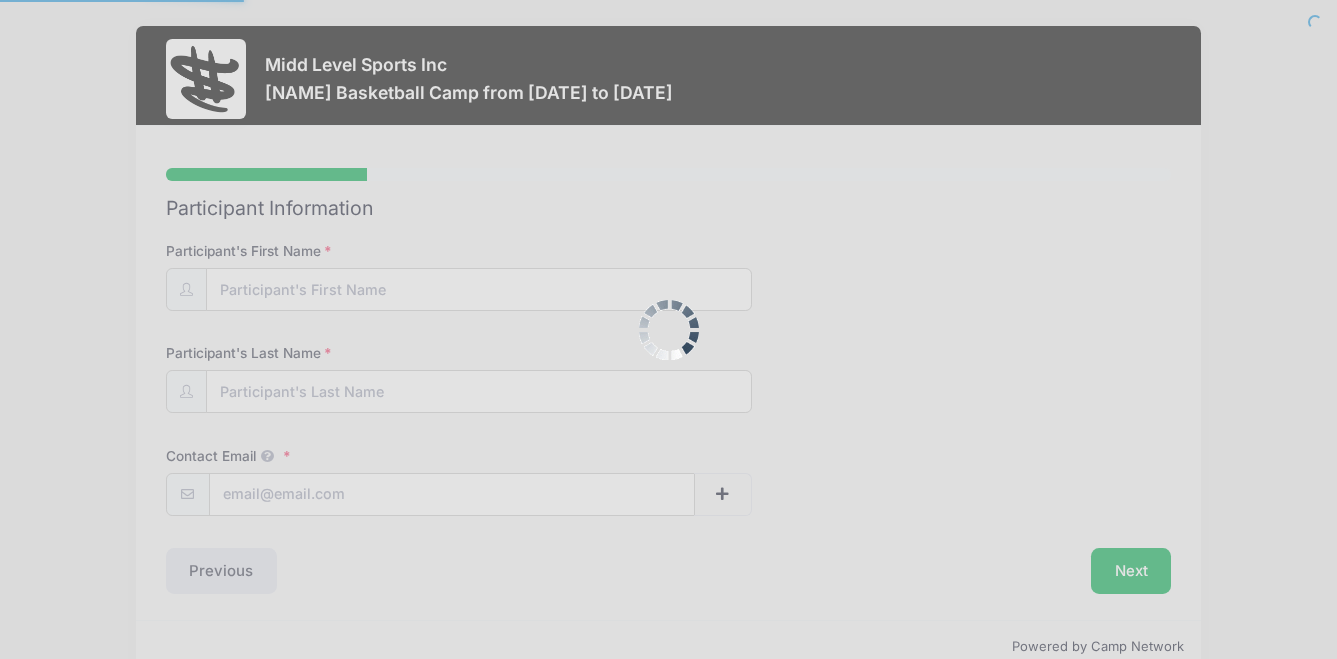 scroll, scrollTop: 0, scrollLeft: 0, axis: both 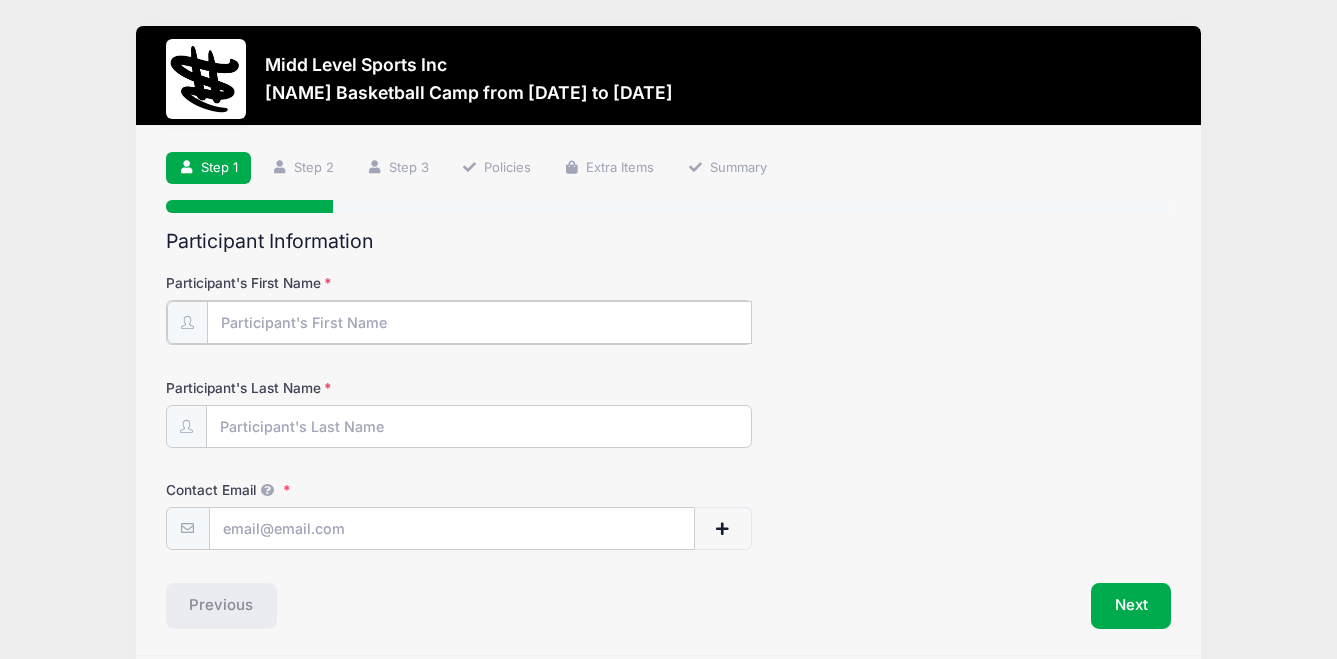 click on "Participant's First Name" at bounding box center [480, 322] 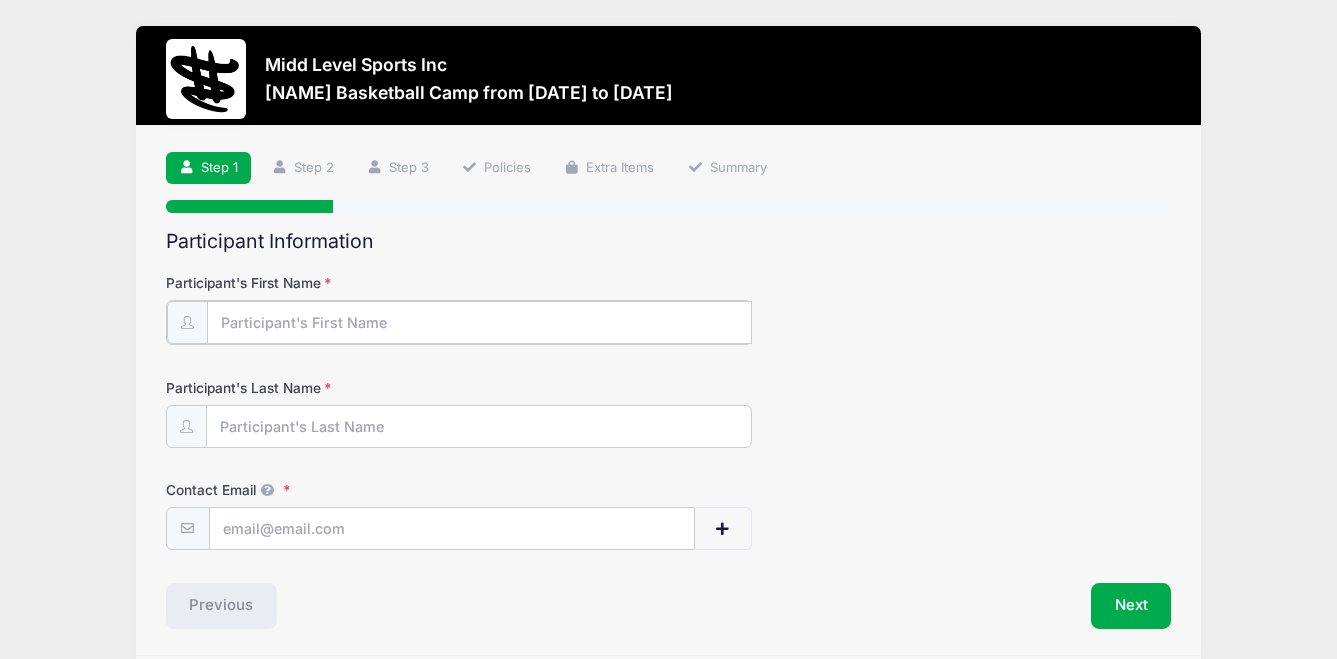 scroll, scrollTop: 74, scrollLeft: 0, axis: vertical 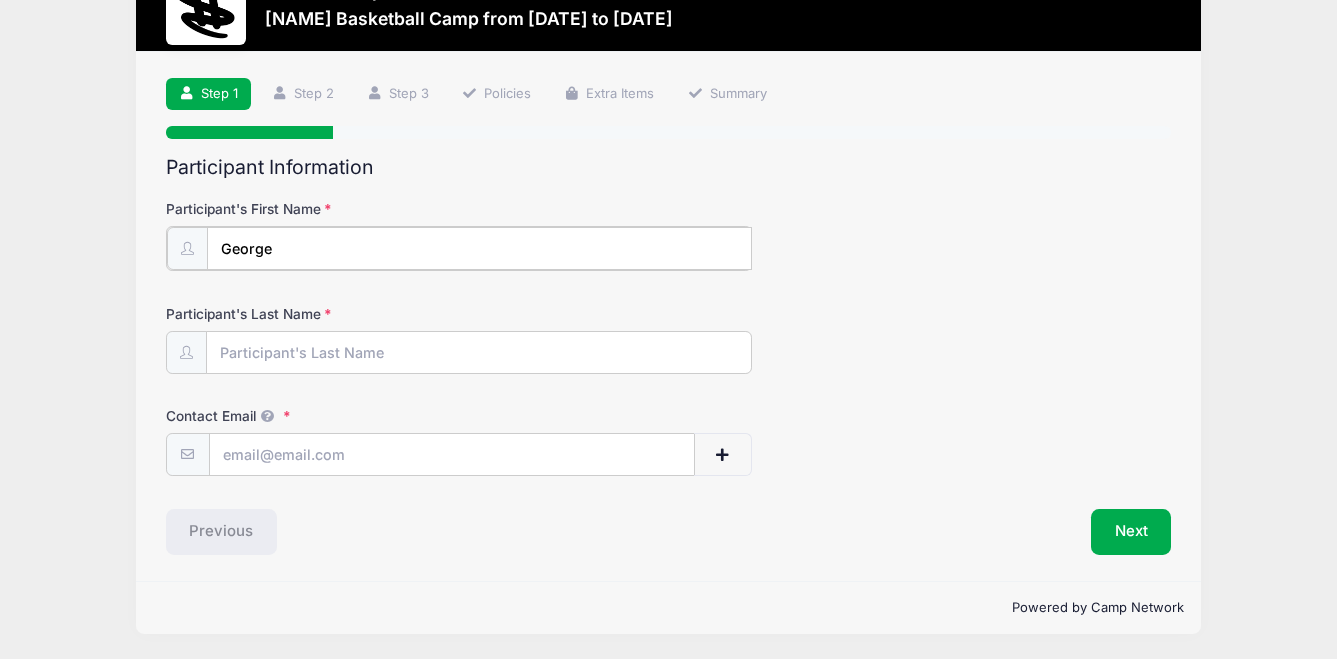 type on "George" 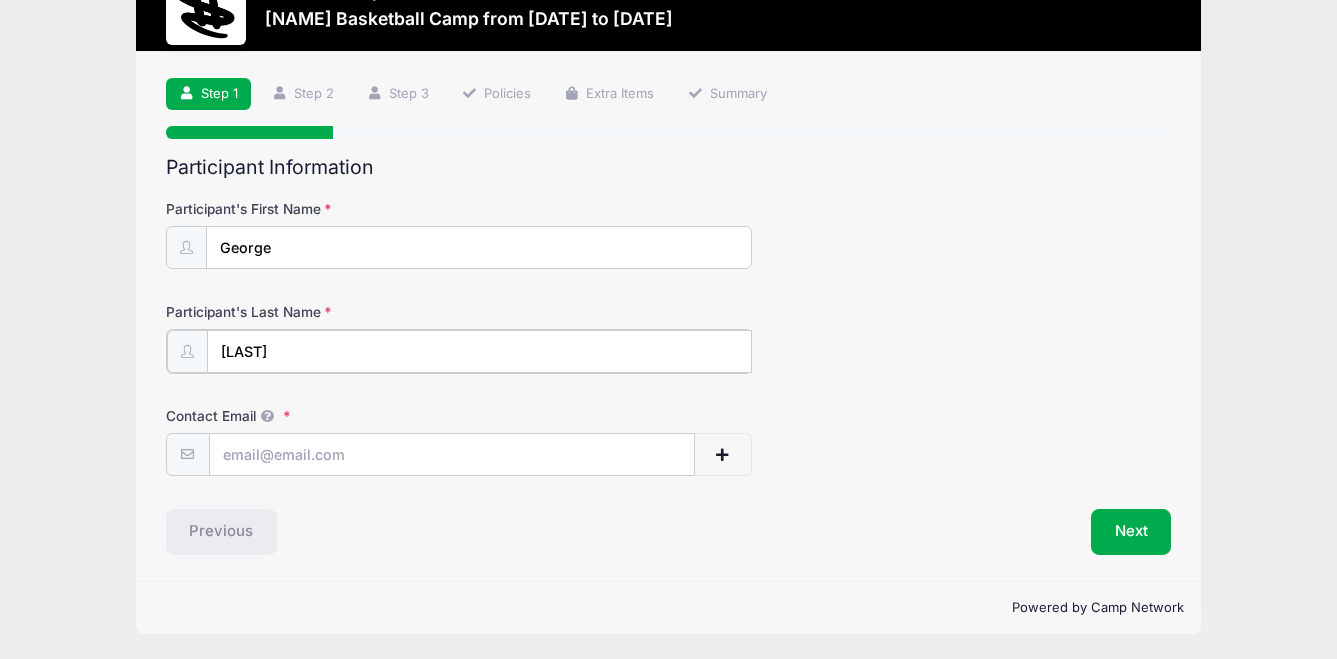 type on "[LAST]" 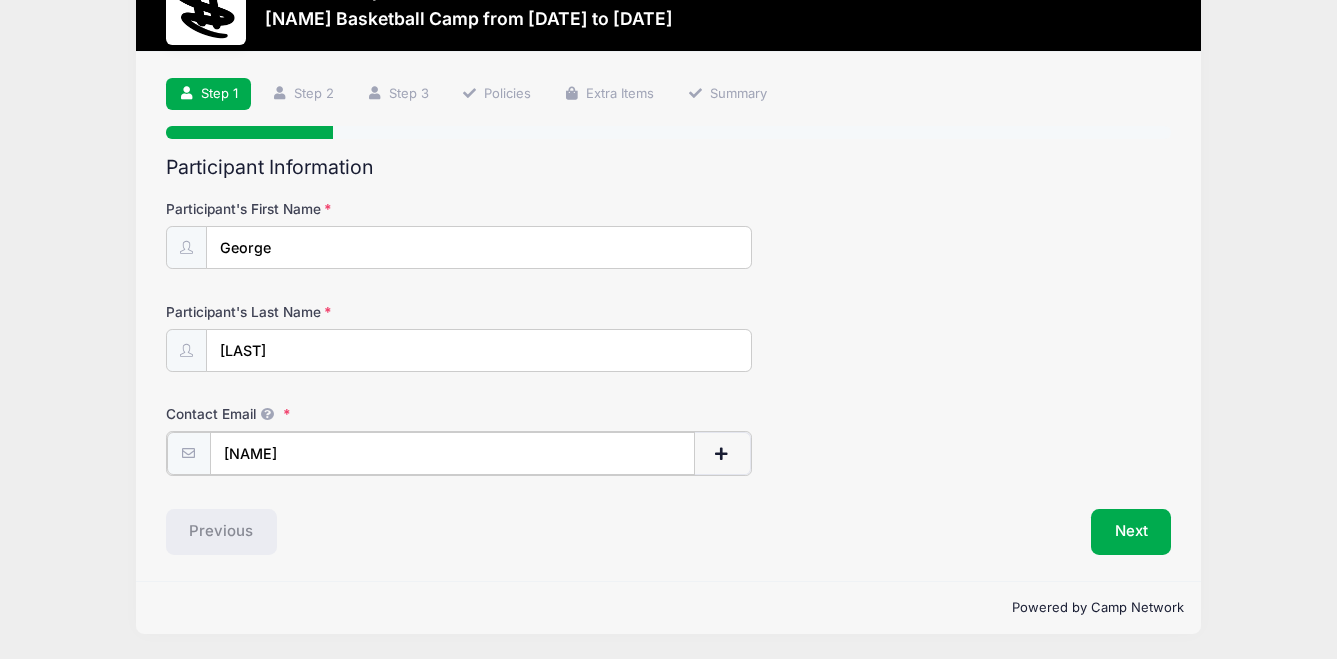 type on "[EMAIL]" 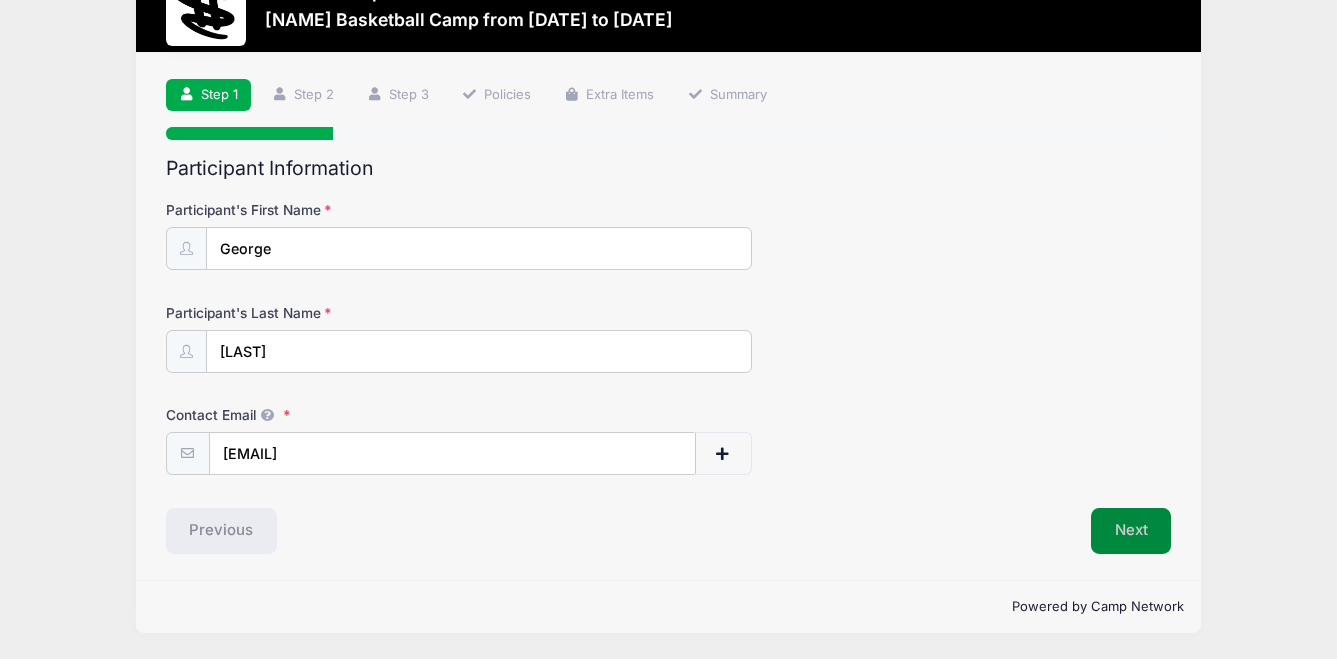 scroll, scrollTop: 72, scrollLeft: 0, axis: vertical 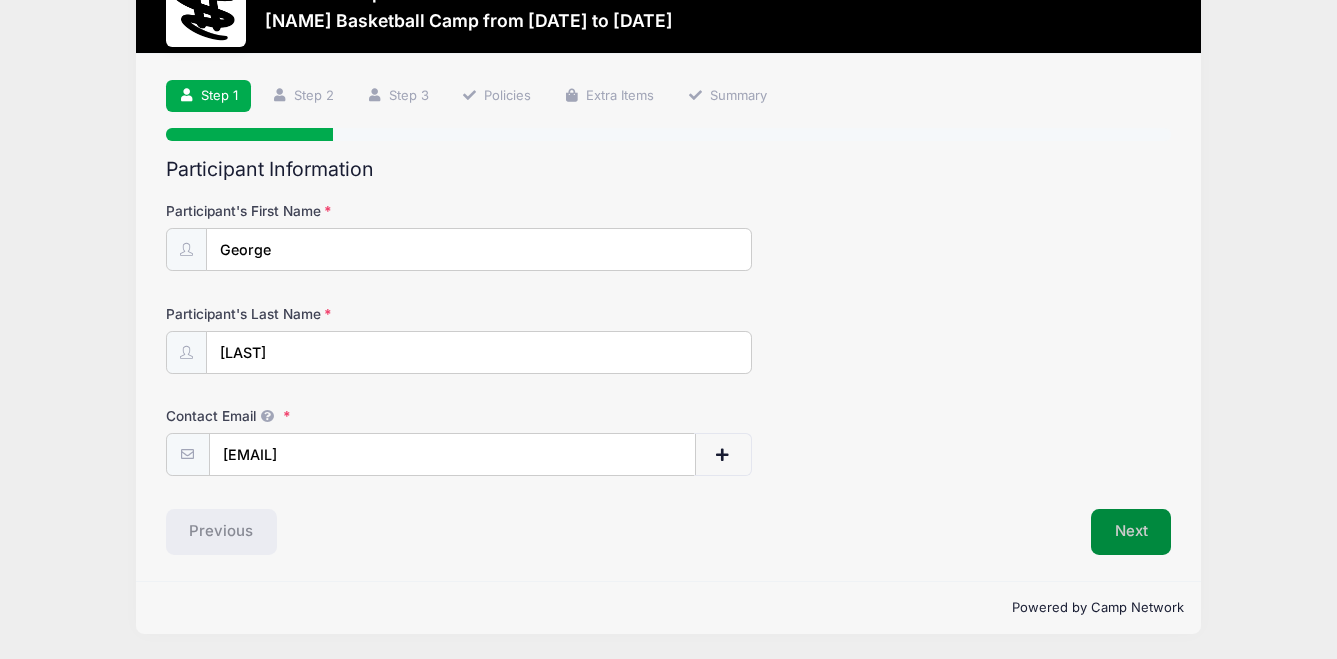 click on "Next" at bounding box center [1131, 532] 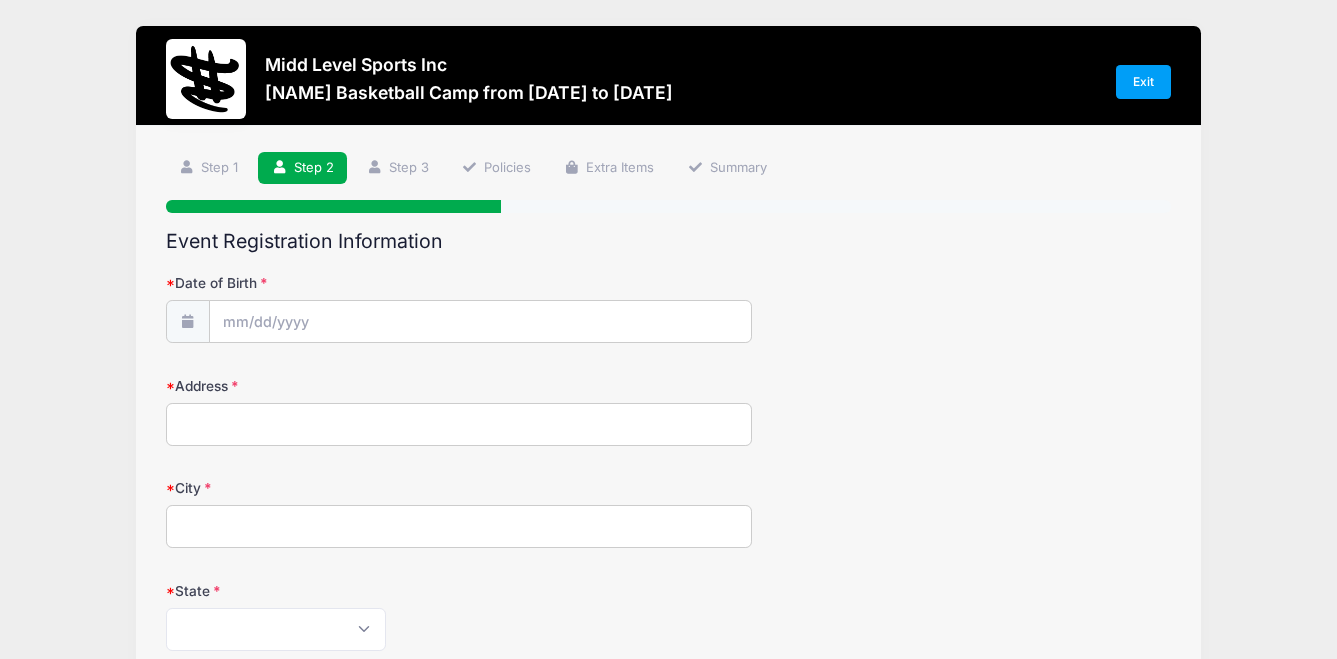 scroll, scrollTop: 0, scrollLeft: 0, axis: both 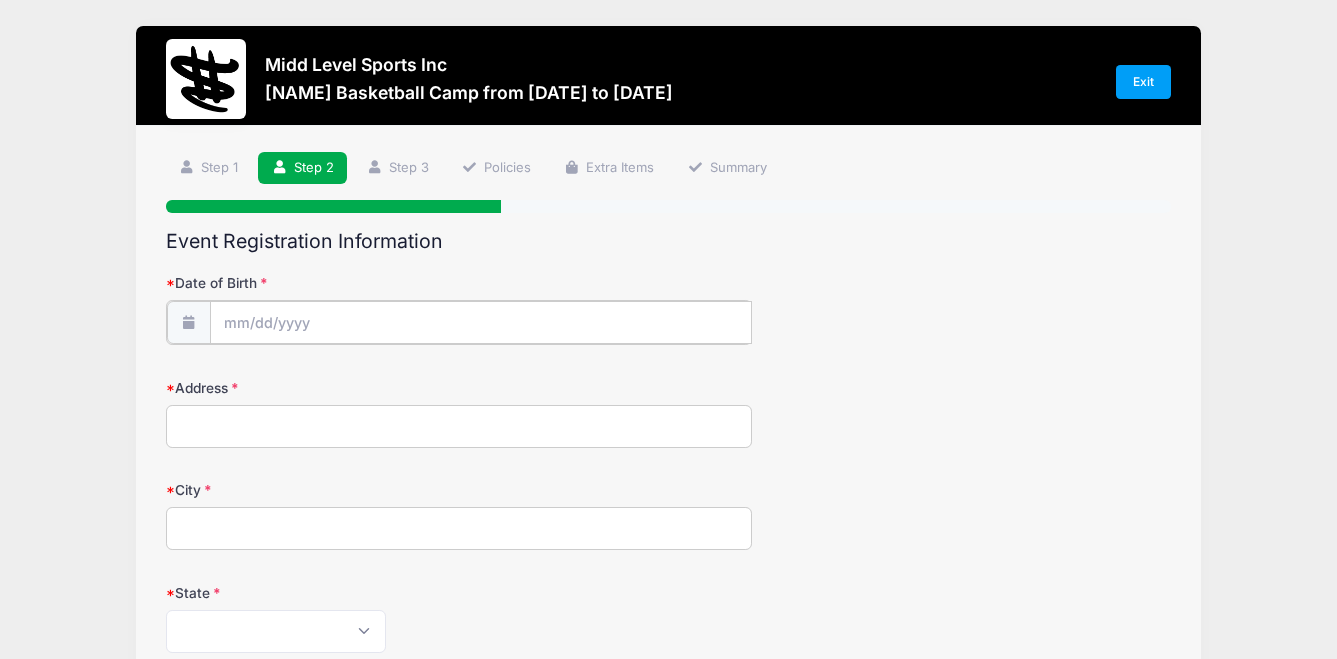 click on "Date of Birth" at bounding box center (481, 322) 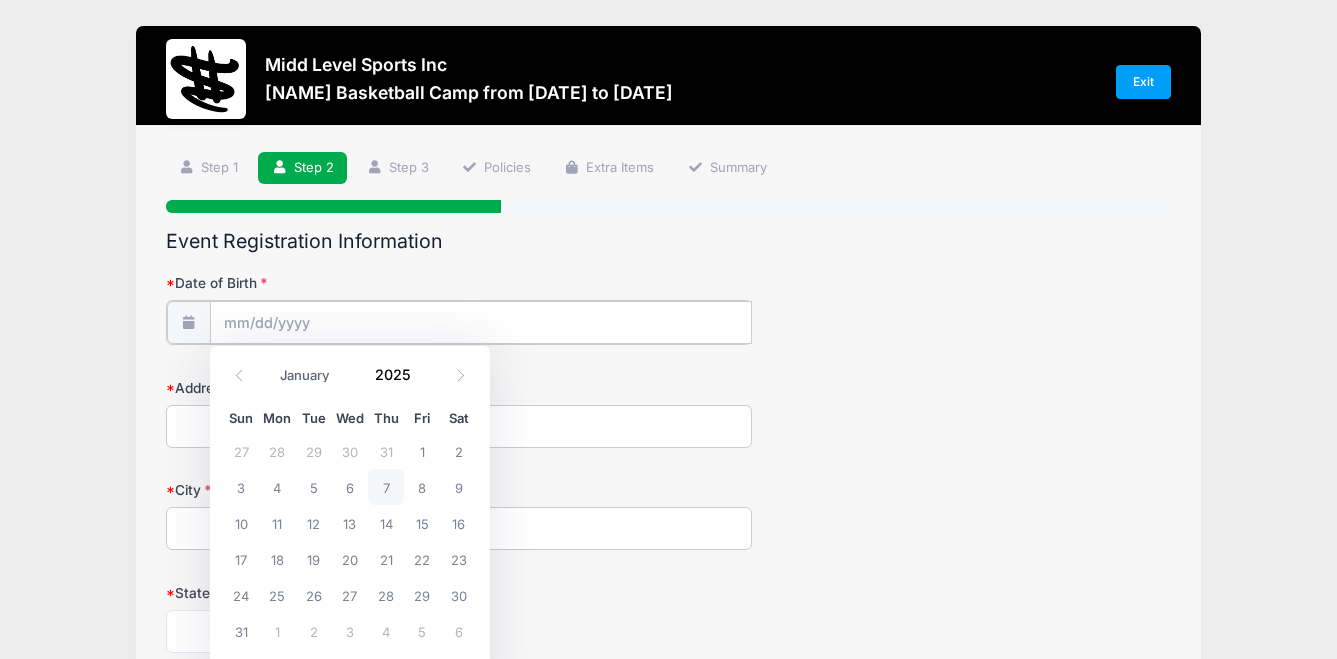 click on "Date of Birth" at bounding box center [481, 322] 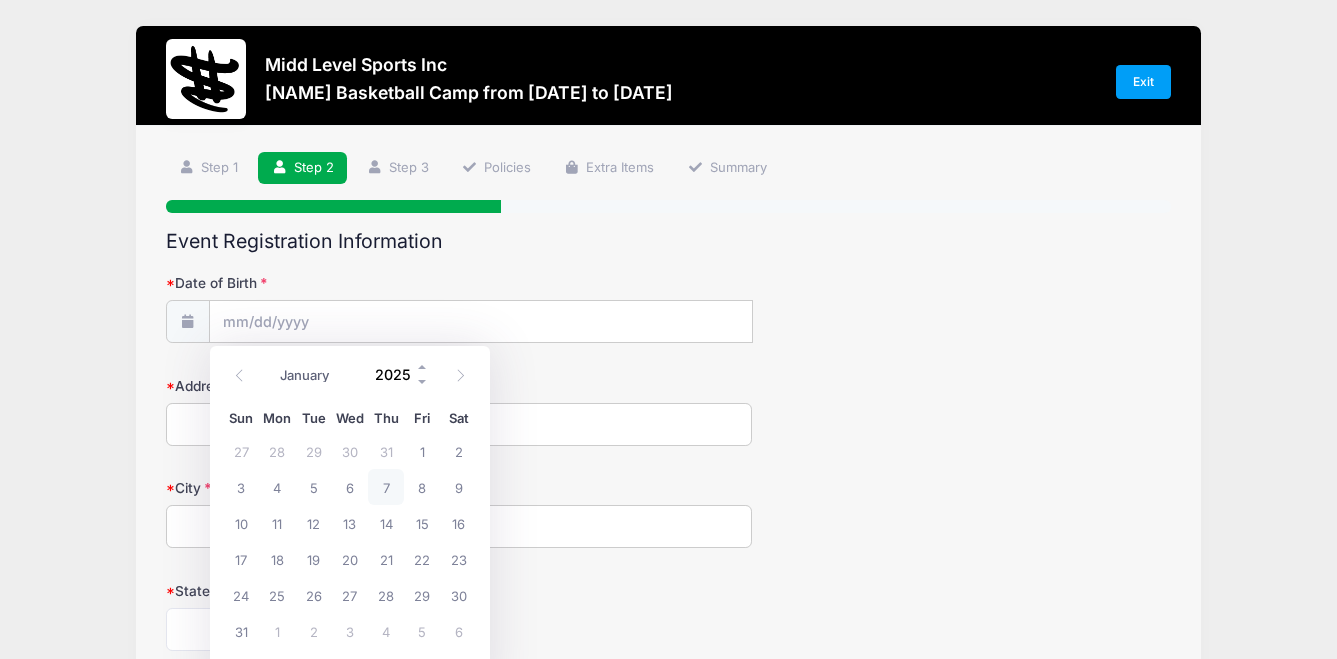 click on "2025" at bounding box center [397, 375] 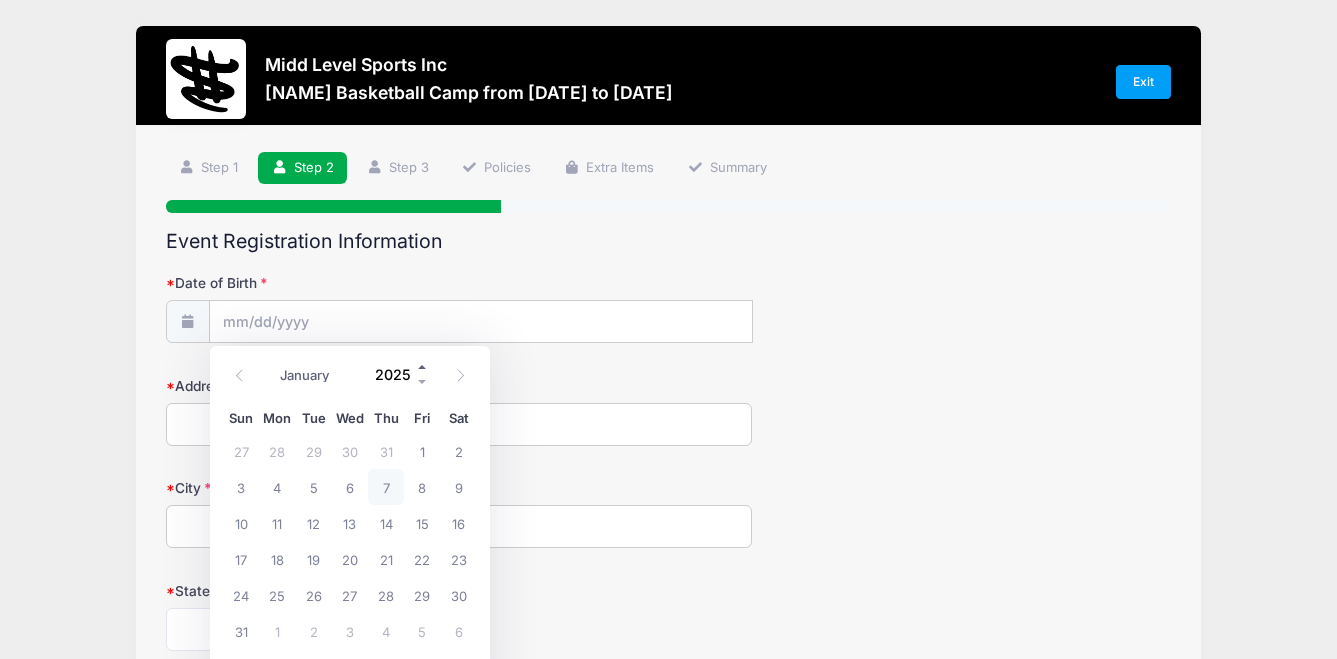 click at bounding box center (423, 367) 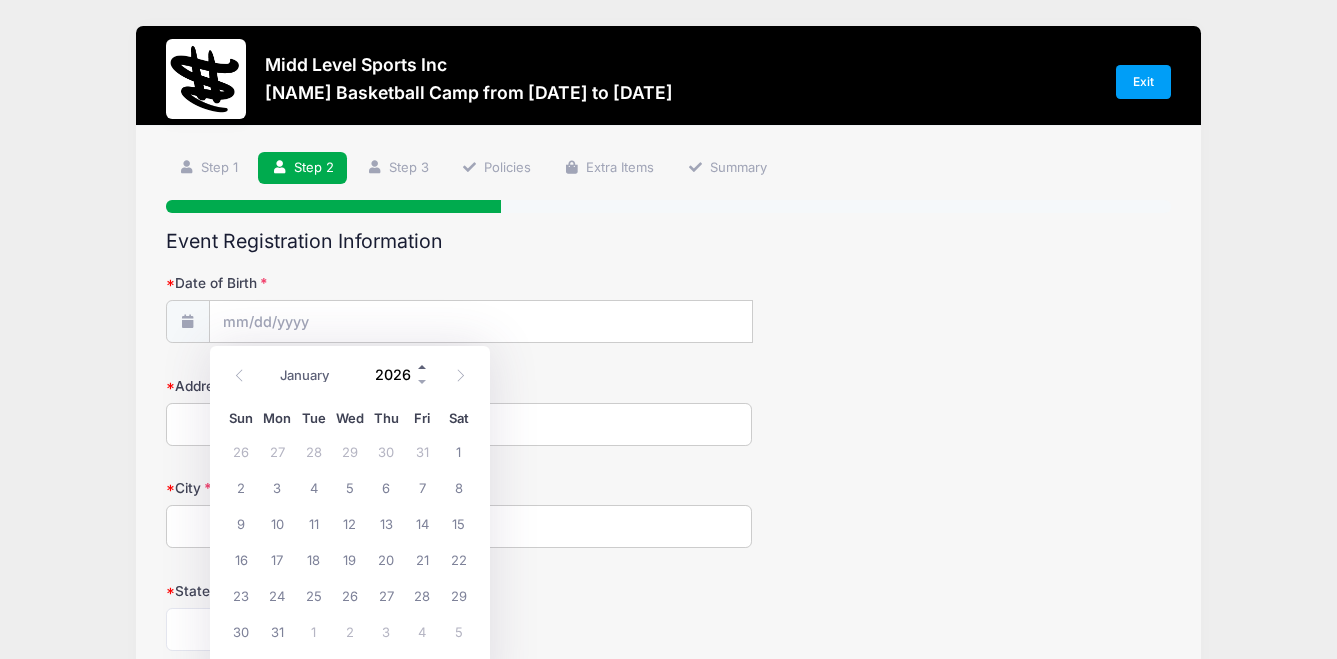 click at bounding box center (423, 367) 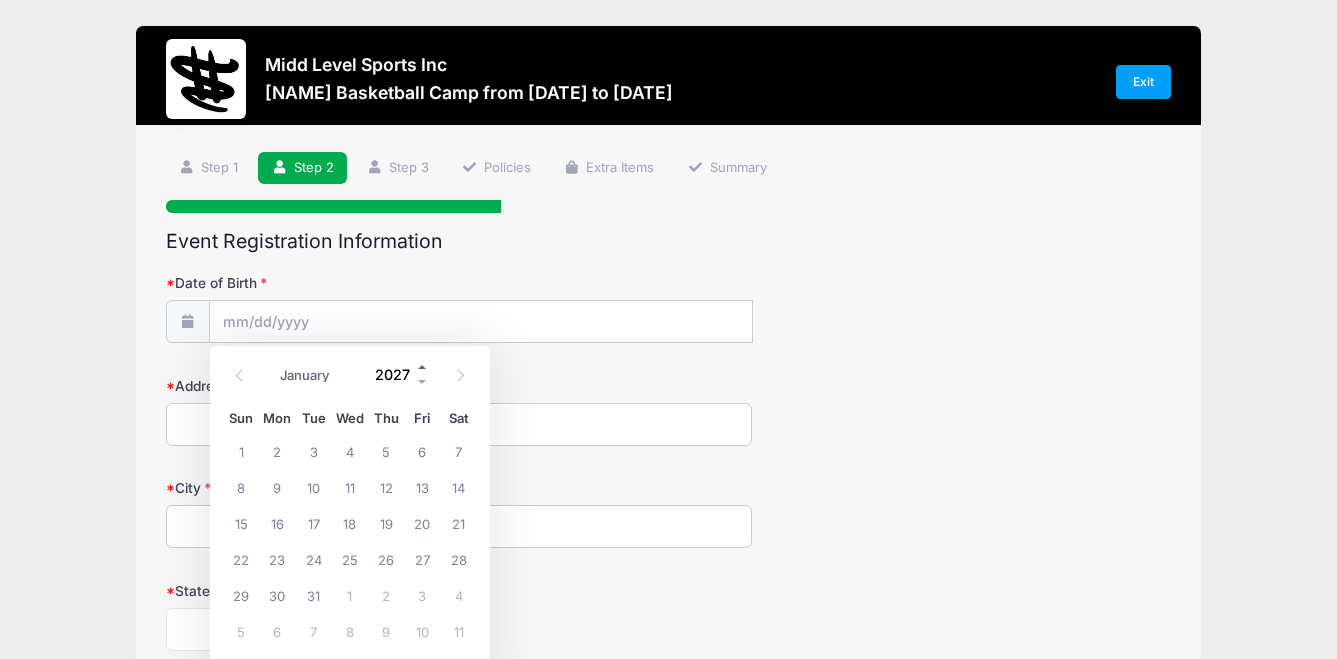 click at bounding box center (423, 367) 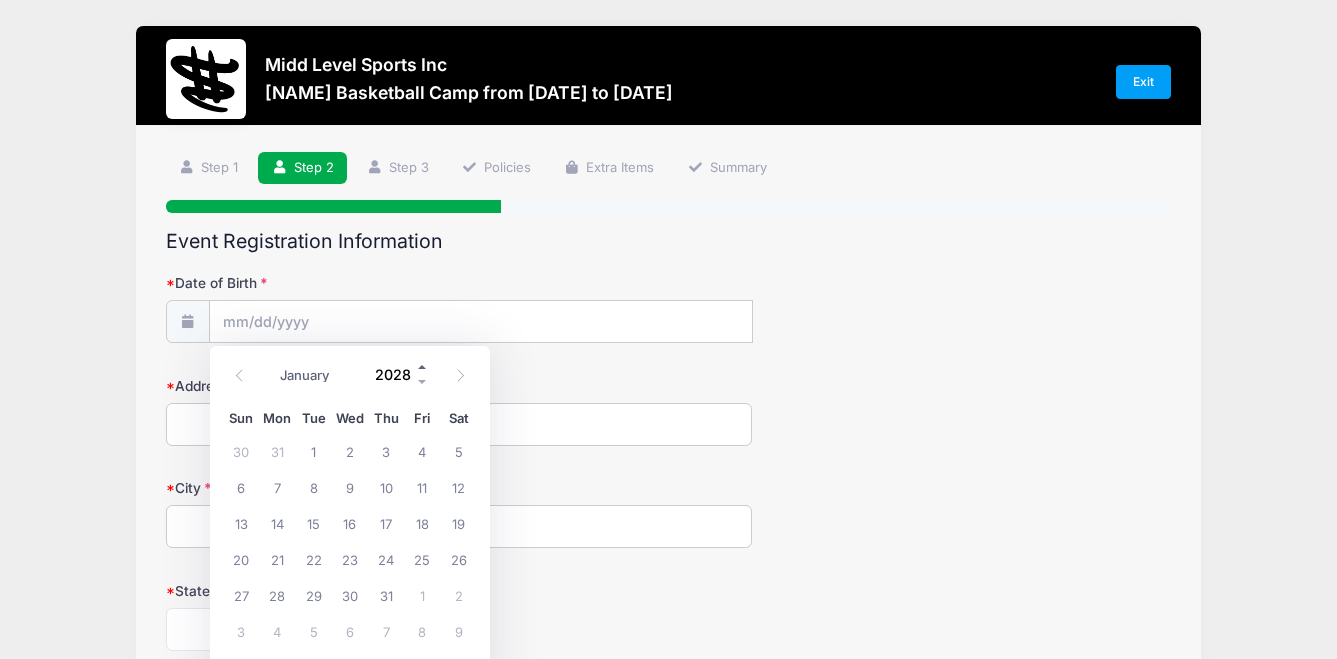 click at bounding box center [423, 367] 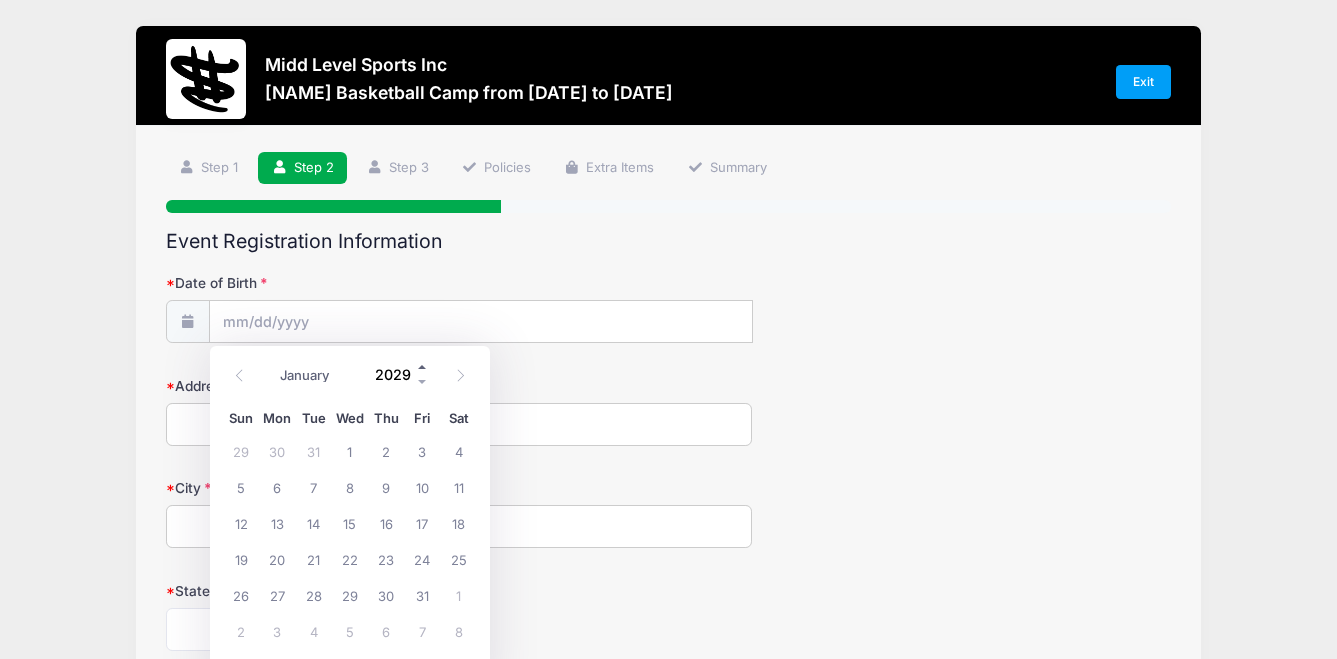 click at bounding box center (423, 367) 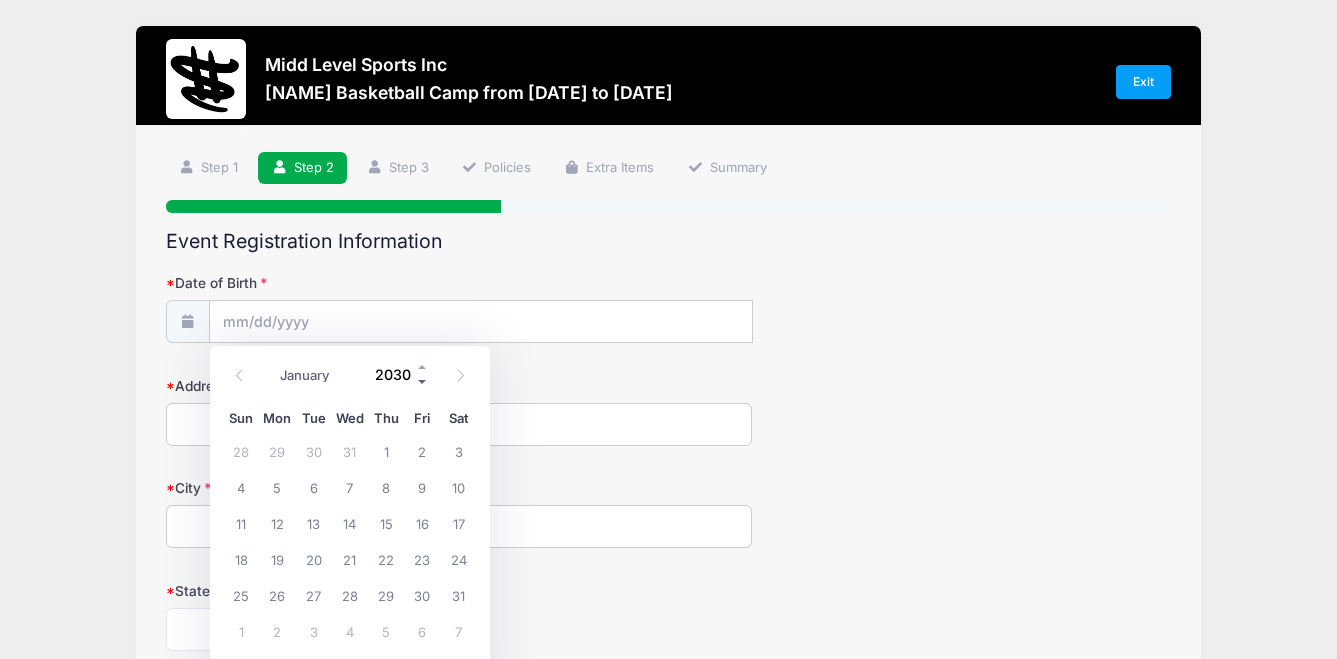 click at bounding box center [423, 382] 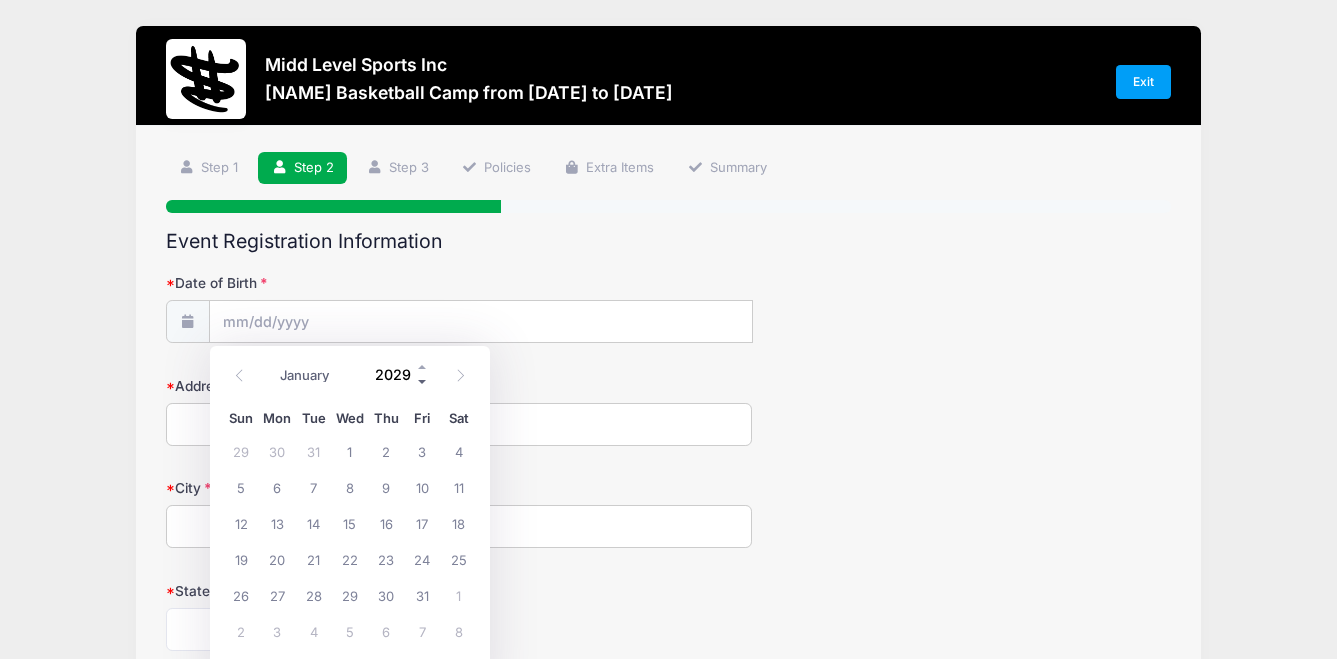click at bounding box center (423, 382) 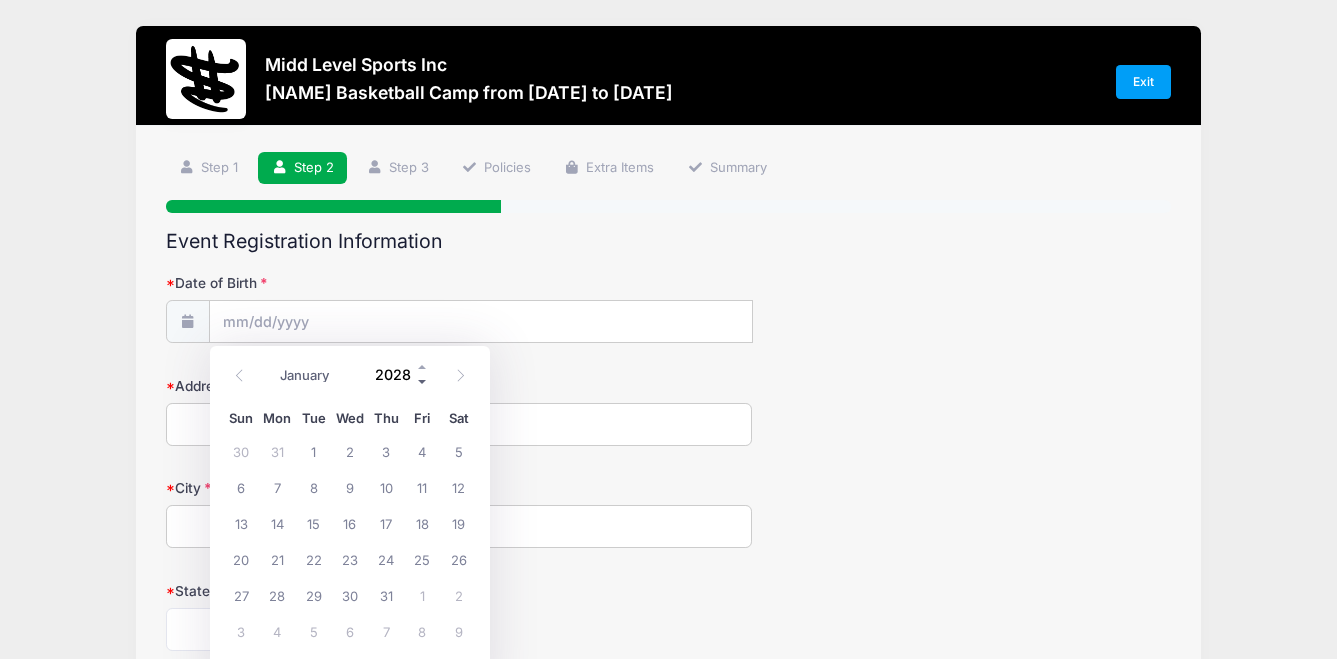 click at bounding box center [423, 382] 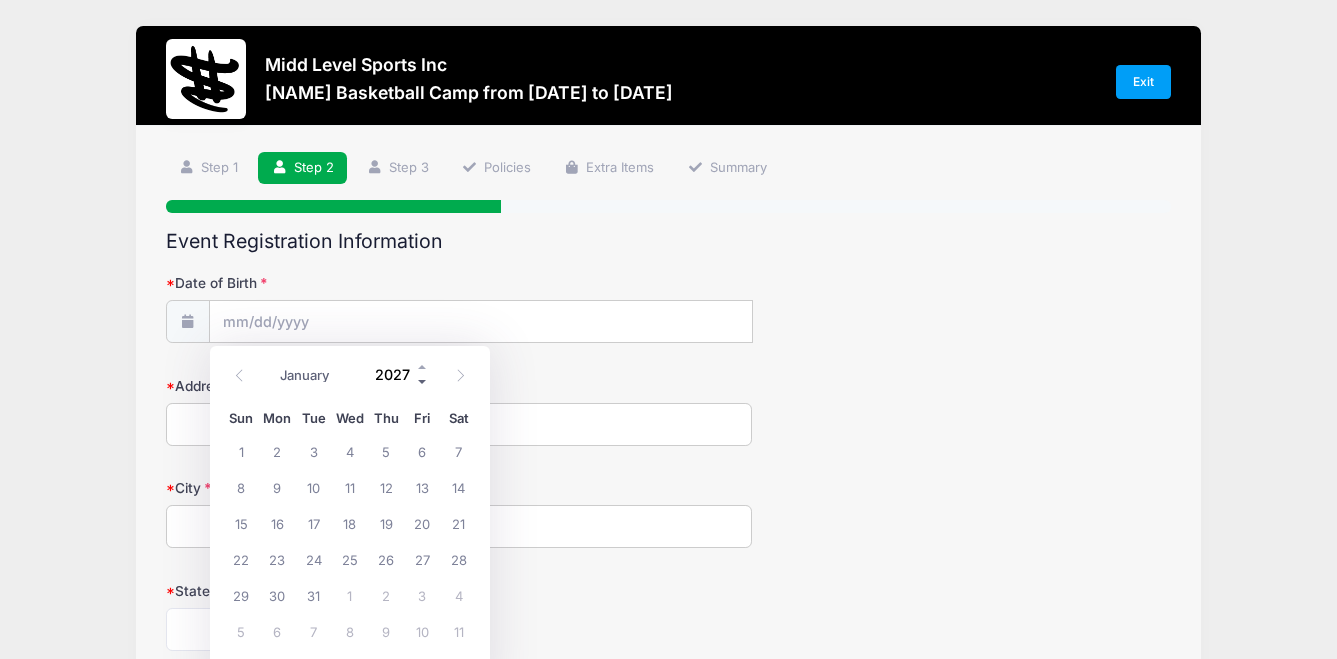 click at bounding box center [423, 382] 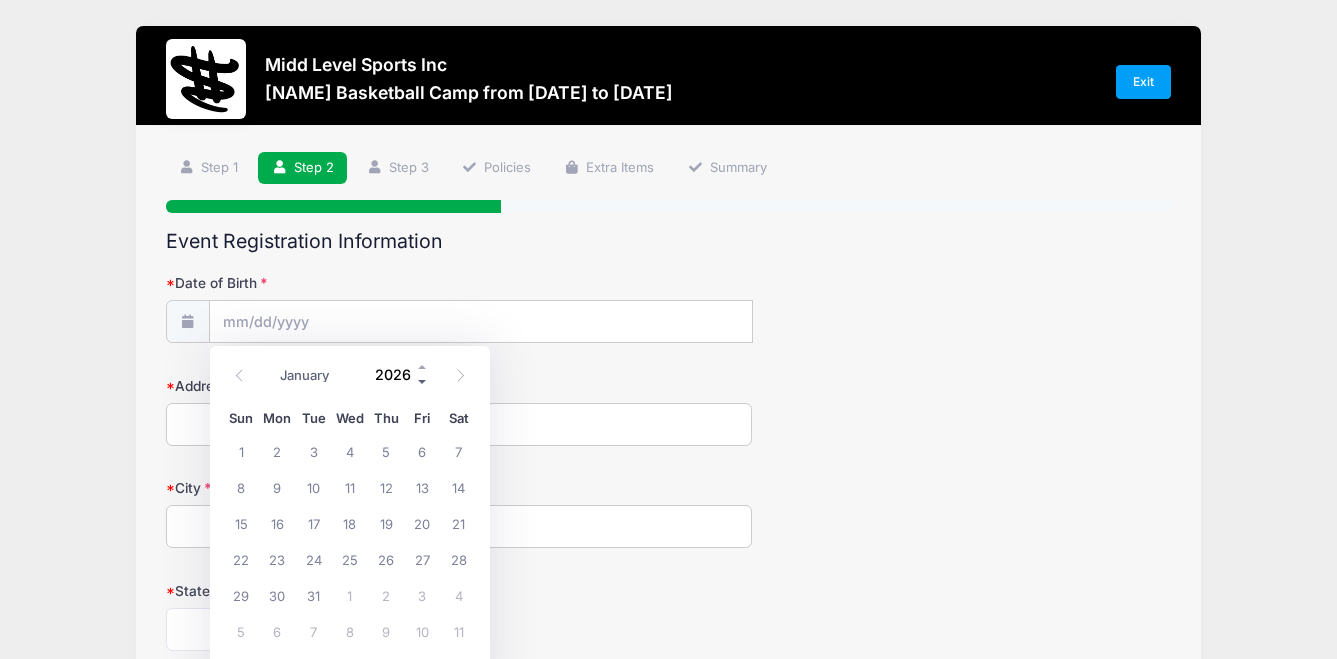 click at bounding box center [423, 382] 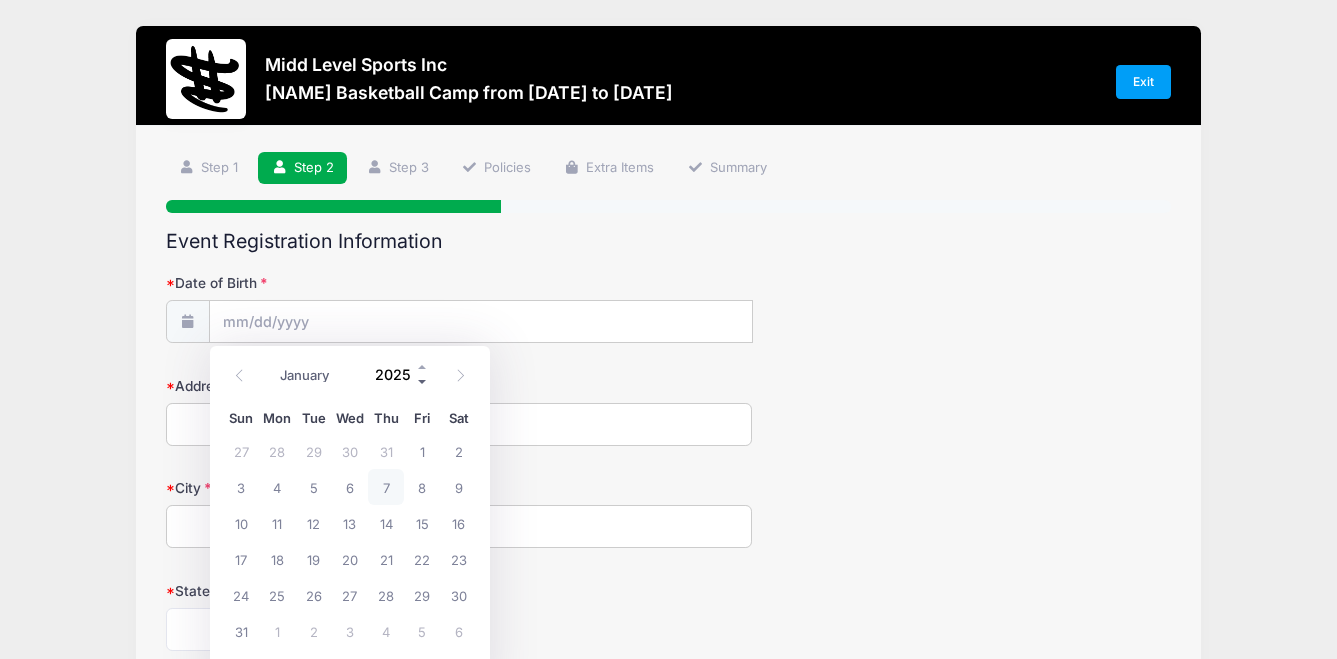 click at bounding box center (423, 382) 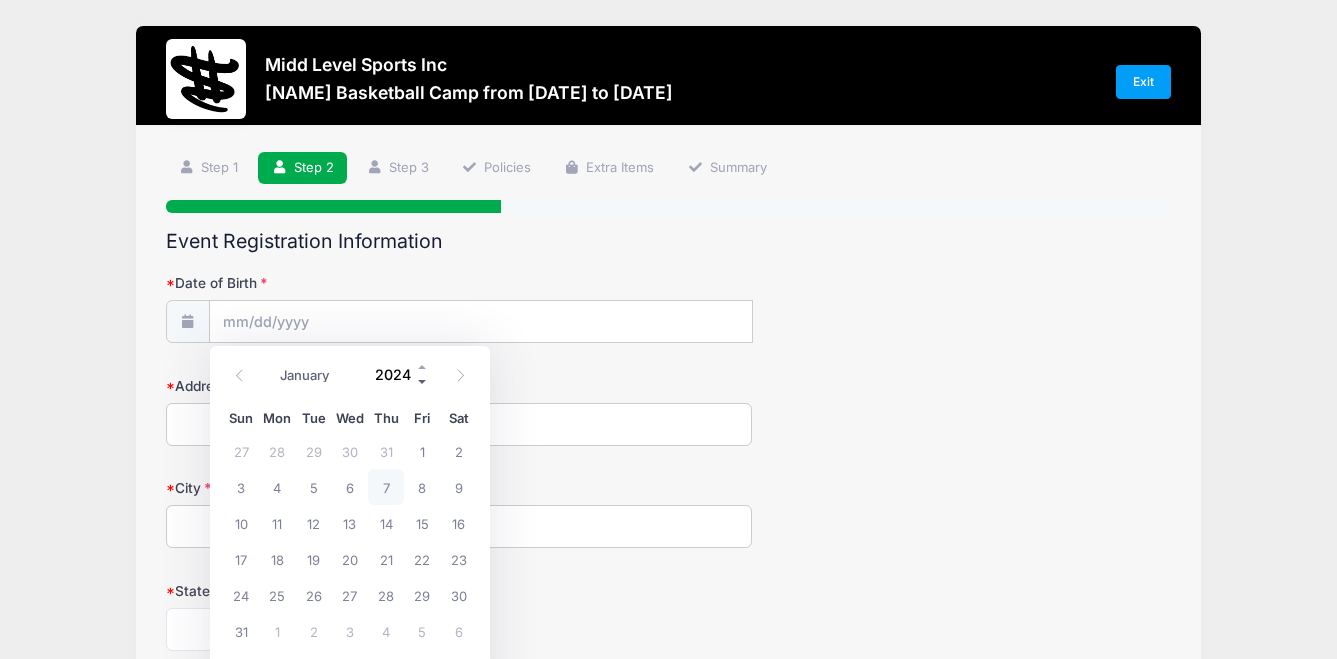 click at bounding box center [423, 382] 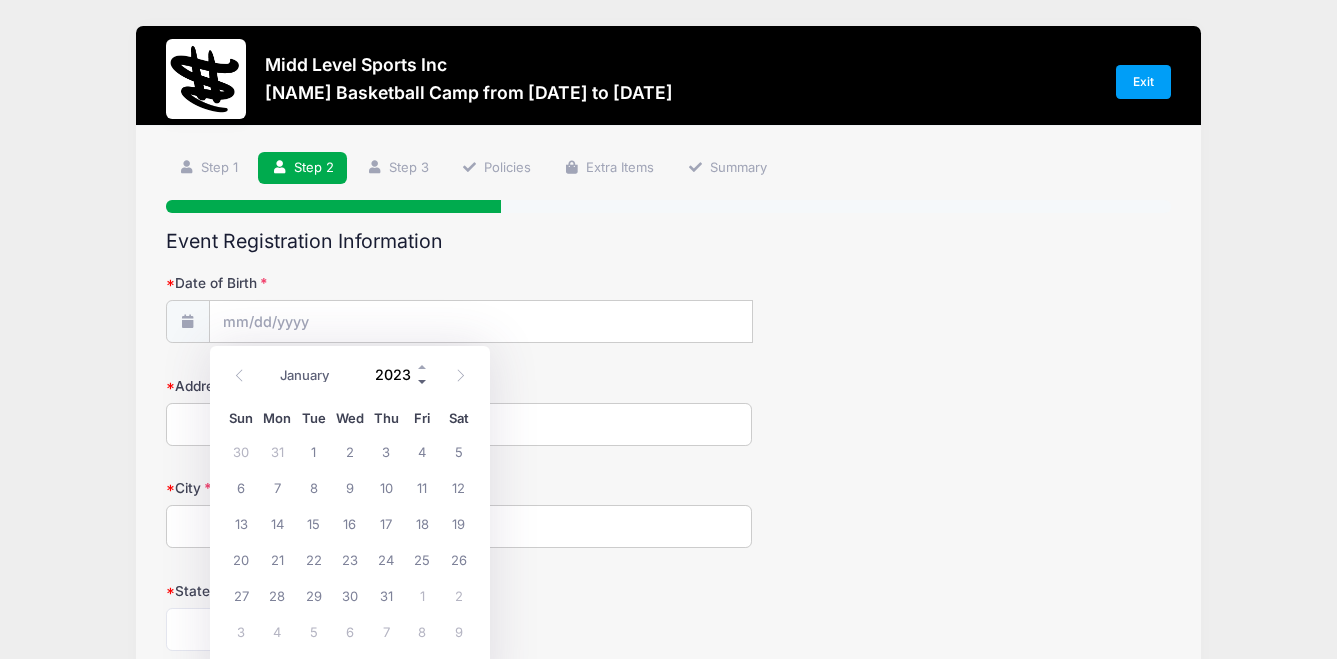 click at bounding box center [423, 382] 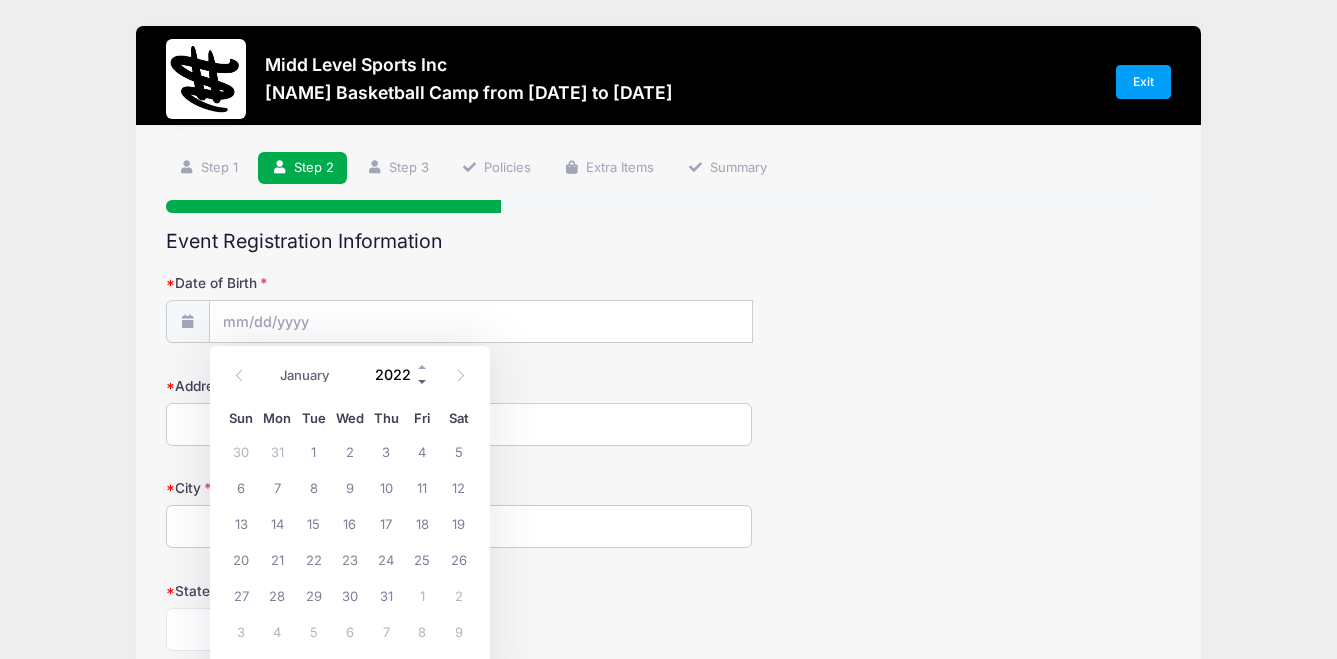 click at bounding box center [423, 382] 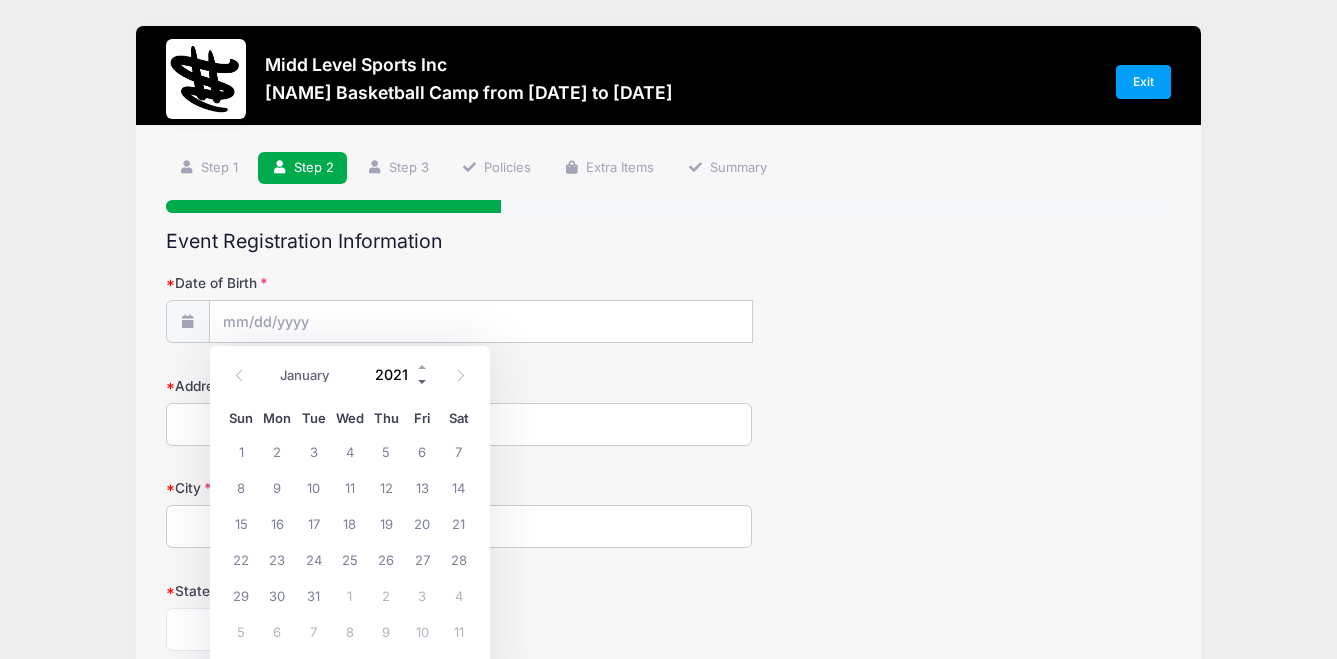 click at bounding box center [423, 382] 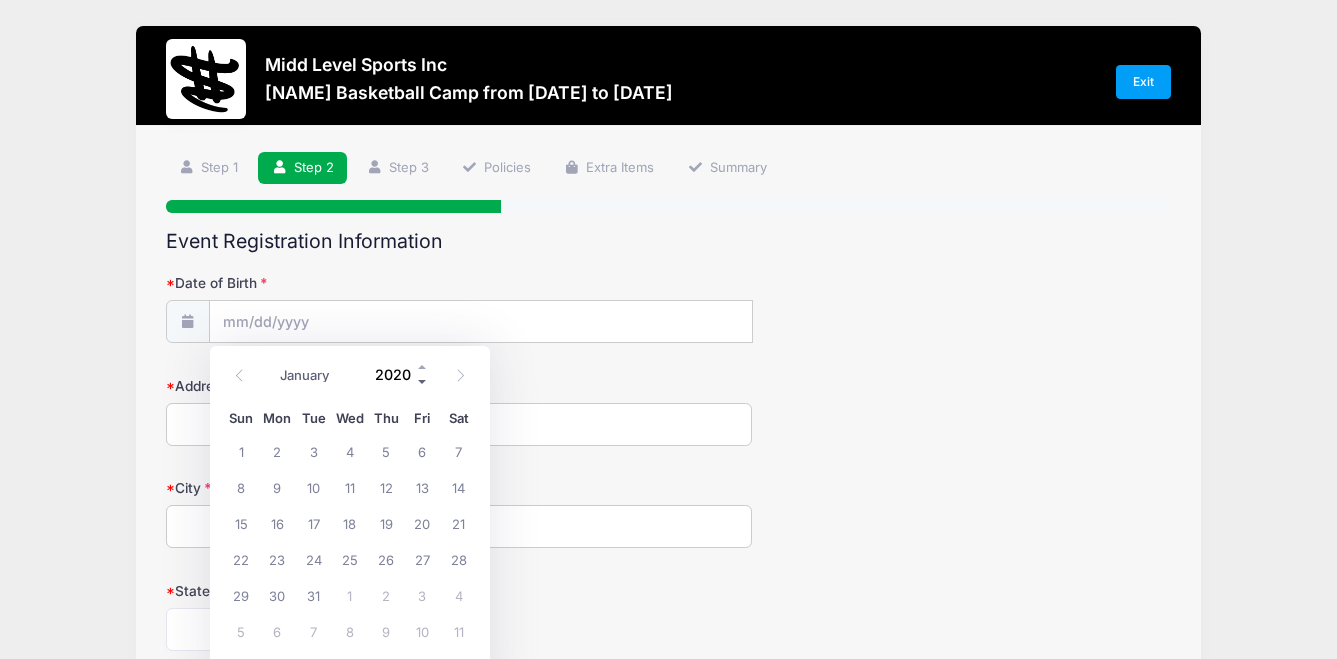 click at bounding box center [423, 382] 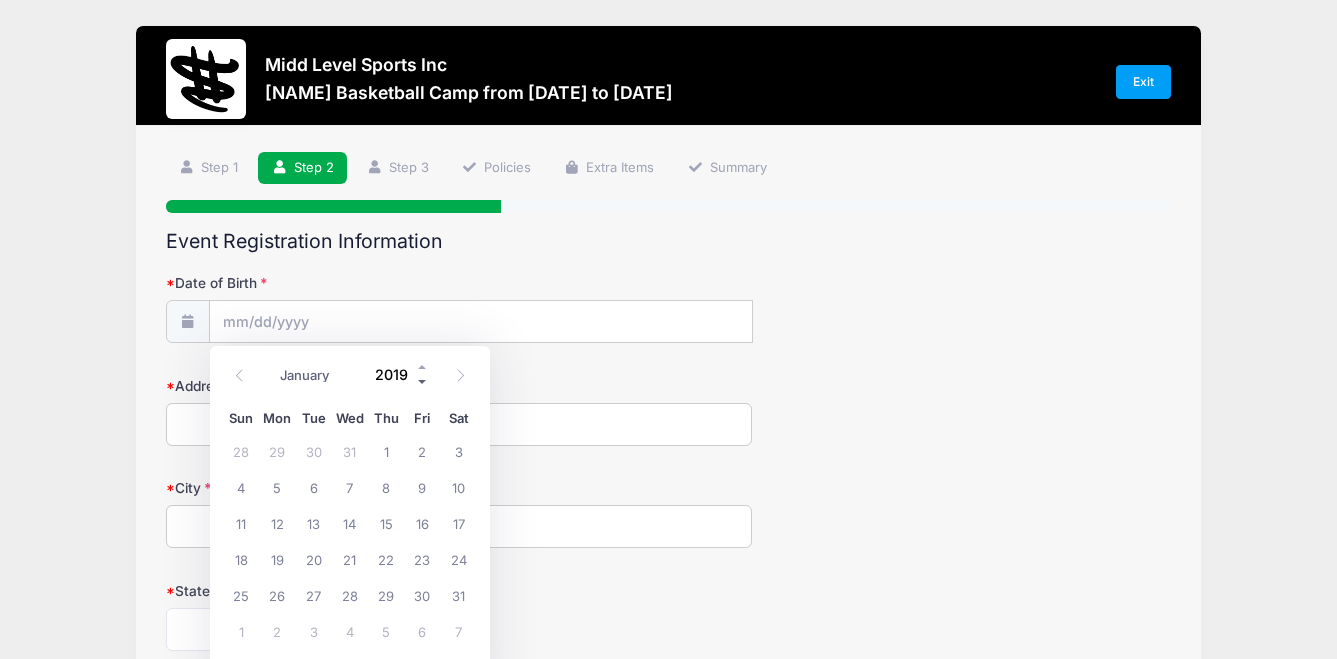 click at bounding box center [423, 382] 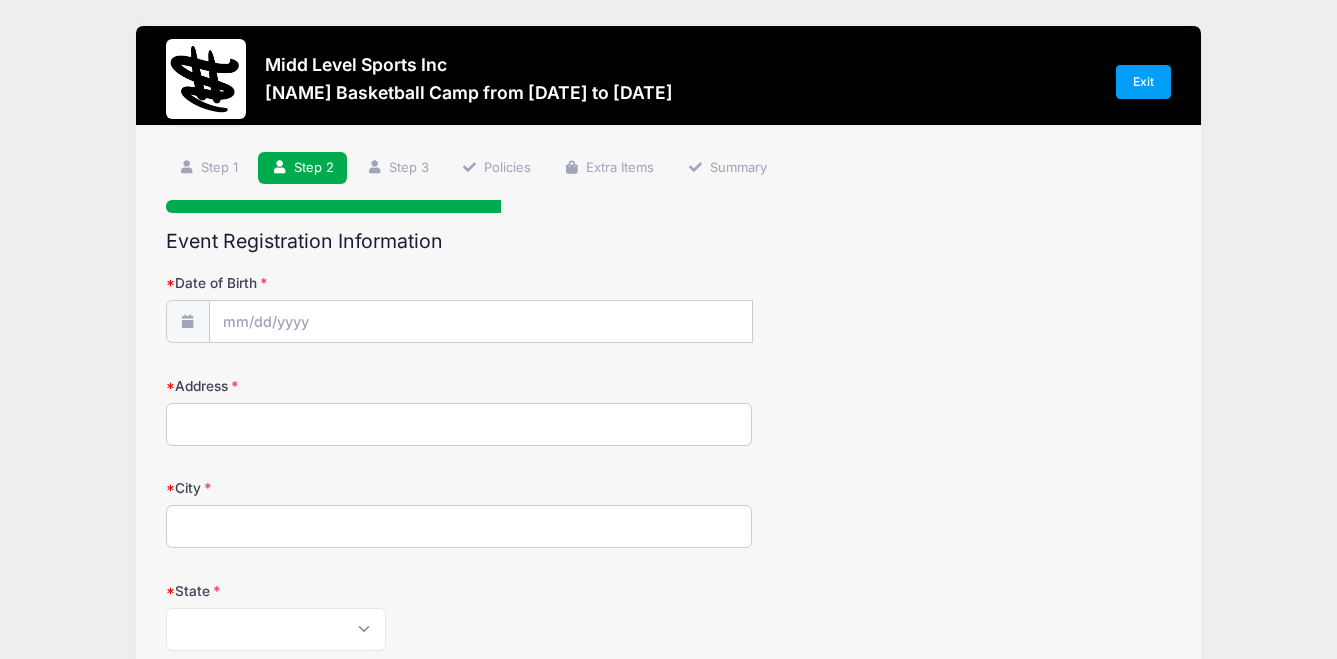 click on "Date of Birth
Address
City
State
Alabama Alaska American Samoa Arizona Arkansas Armed Forces Africa Armed Forces Americas Armed Forces Canada Armed Forces Europe Armed Forces Middle East Armed Forces Pacific" at bounding box center [669, 725] 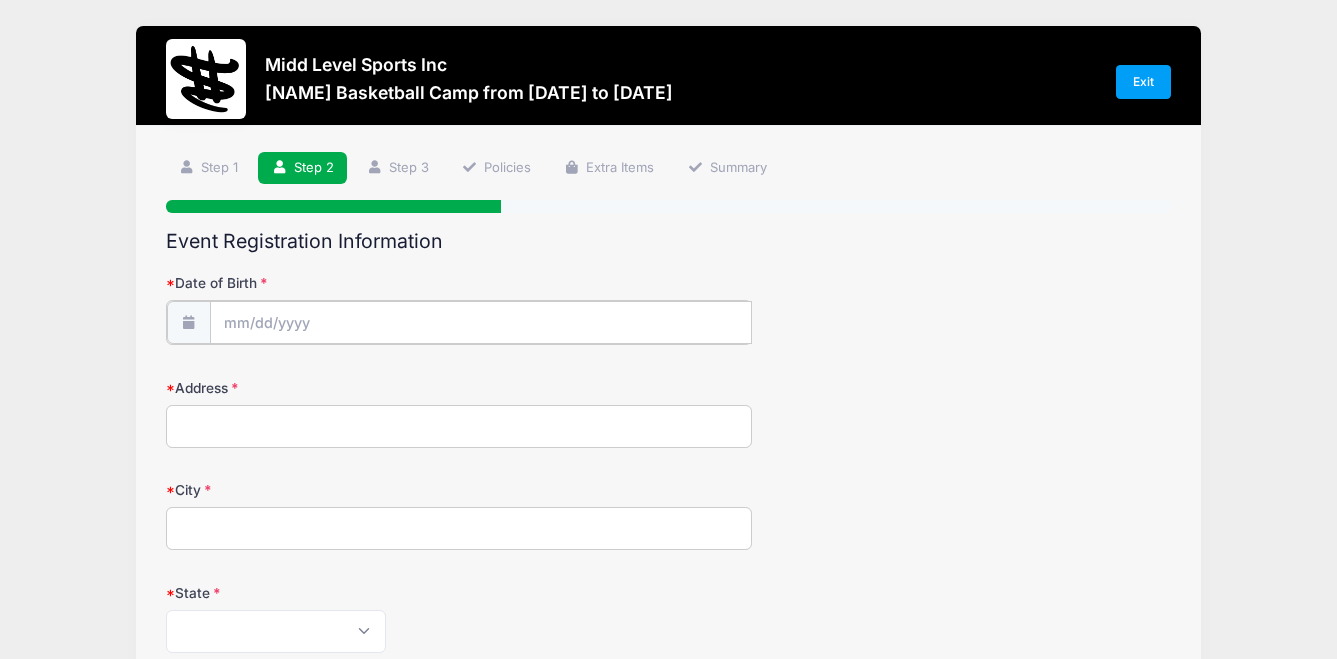 click on "Date of Birth" at bounding box center [481, 322] 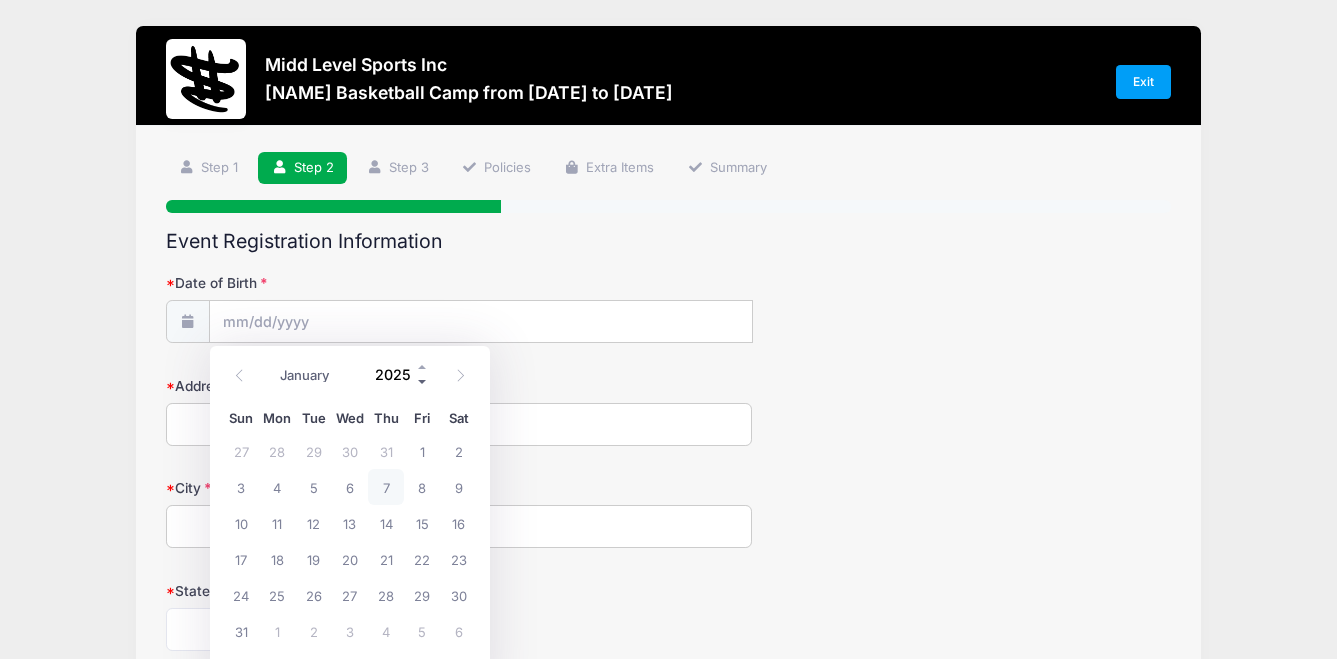 click at bounding box center [423, 382] 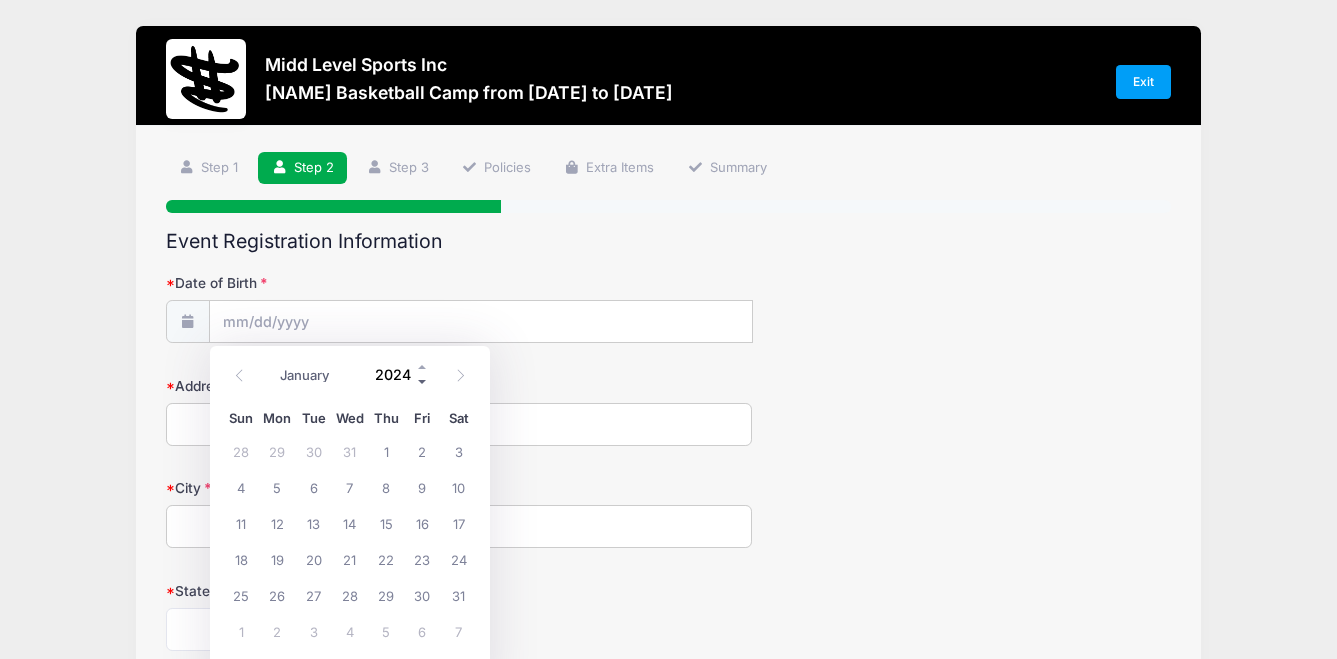click at bounding box center (423, 382) 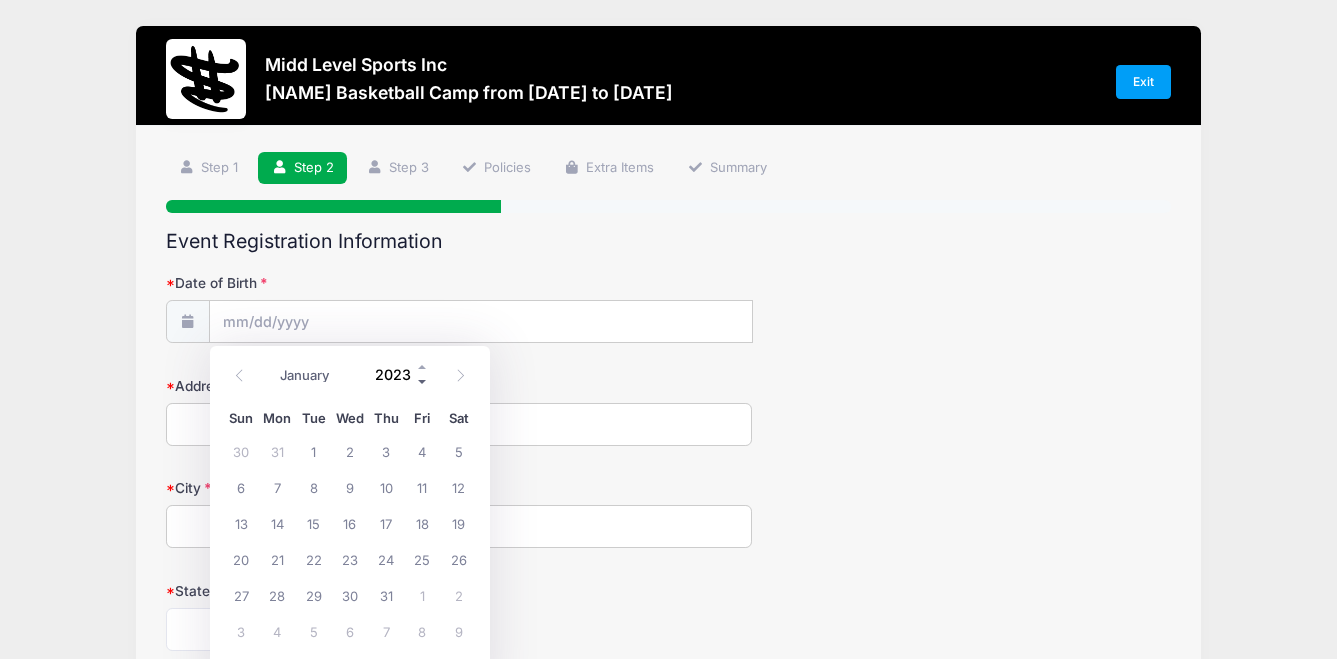 click at bounding box center [423, 382] 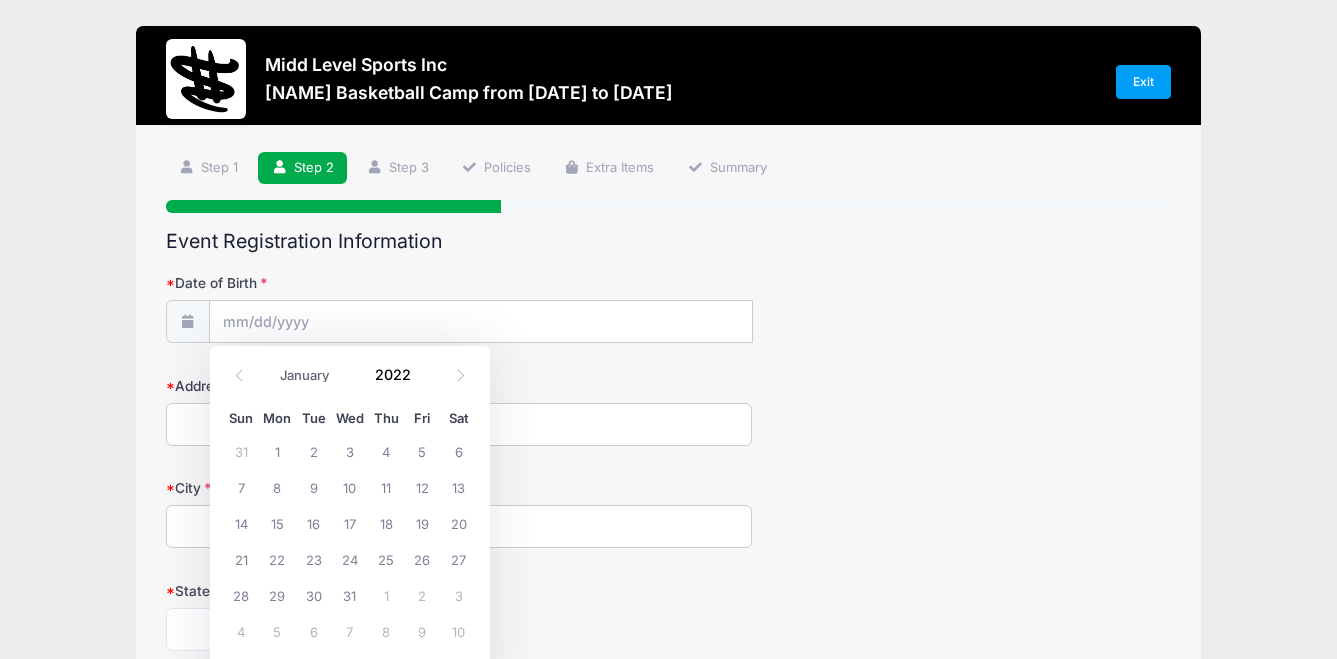 click on "January February March April May June July August September October November December 2022" at bounding box center (350, 369) 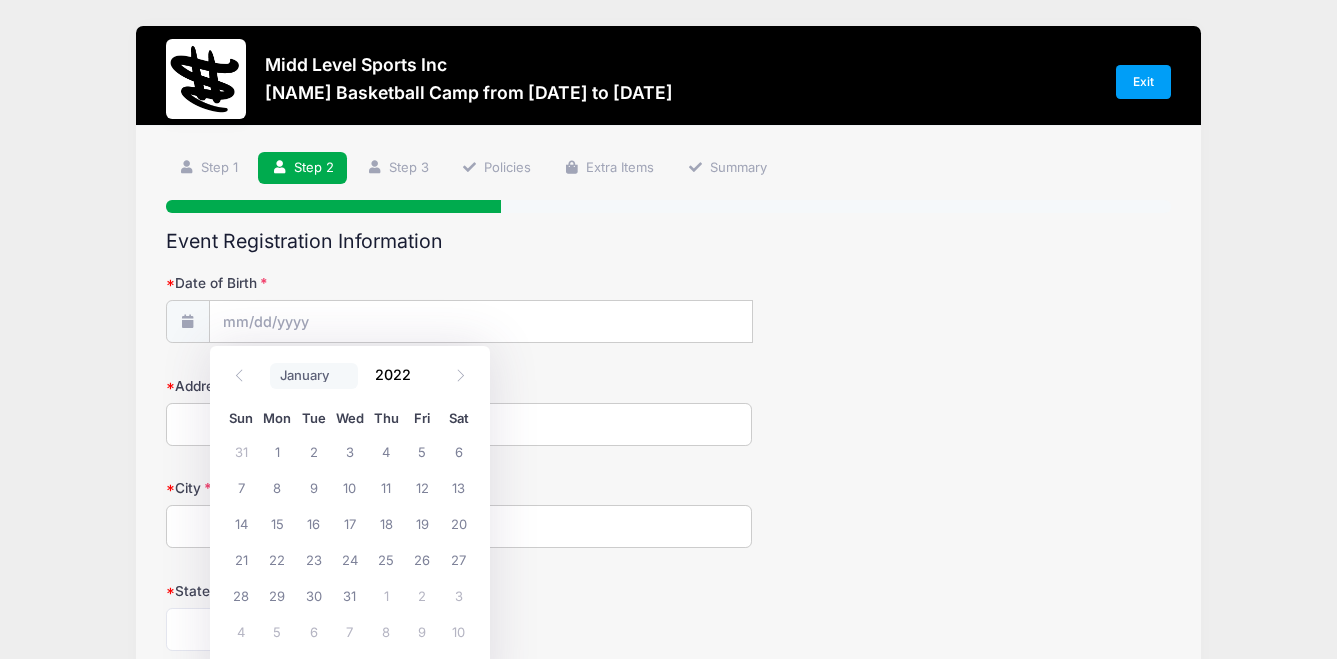 click on "January February March April May June July August September October November December" at bounding box center (314, 376) 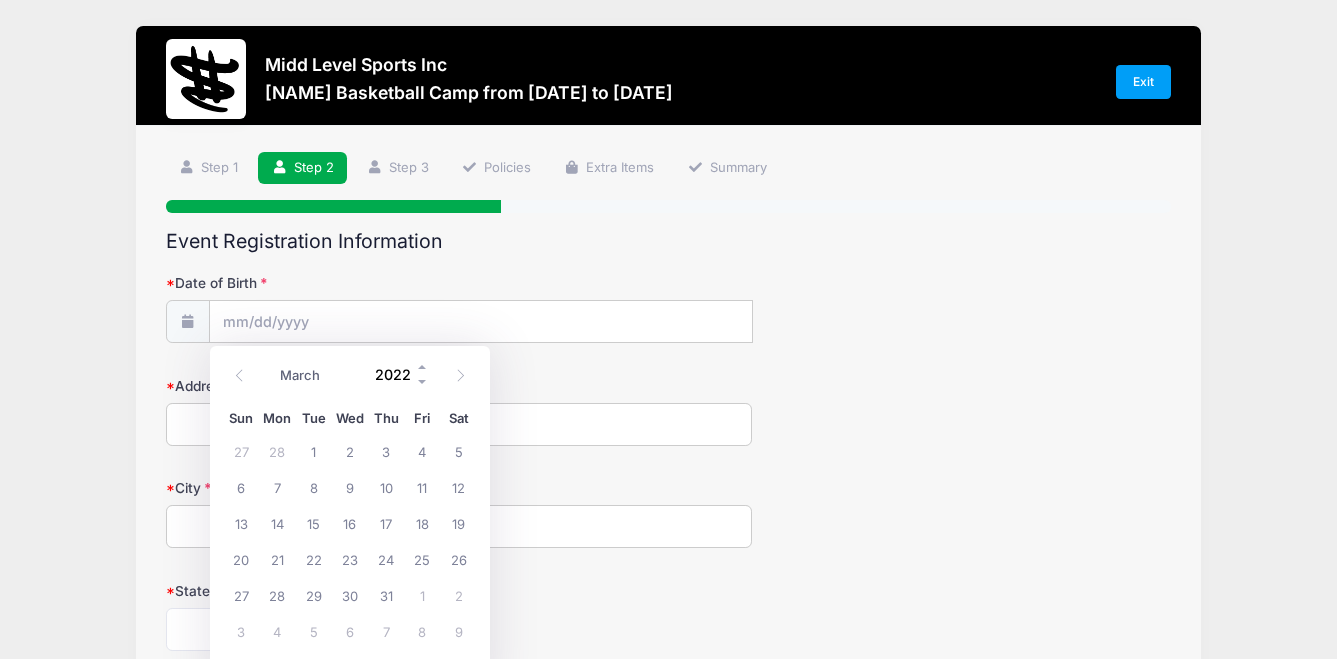click on "2022" at bounding box center (397, 375) 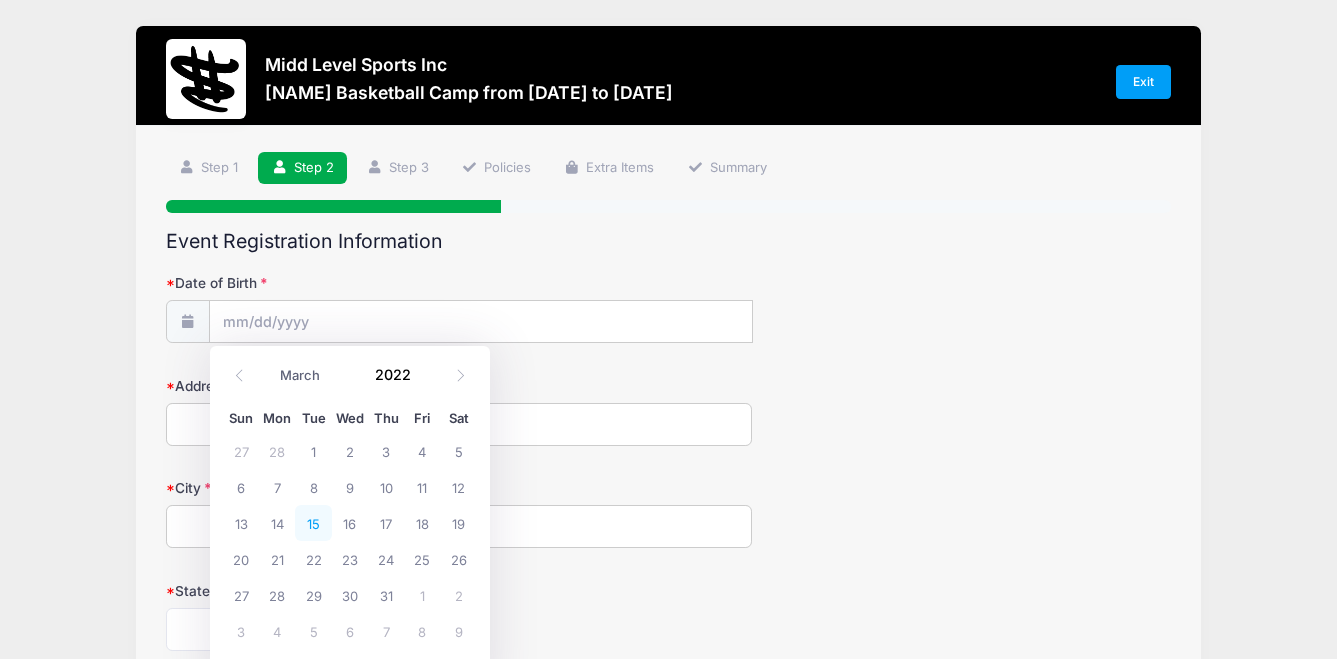 click on "15" at bounding box center [313, 523] 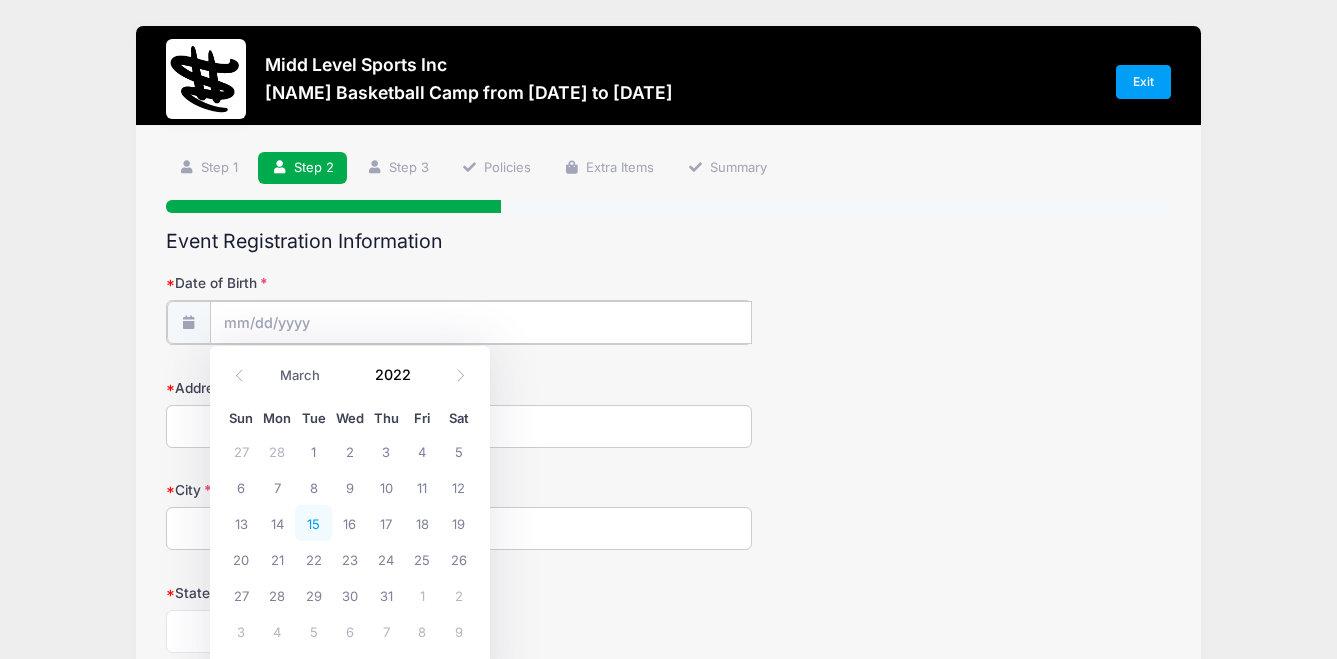type on "03/15/2022" 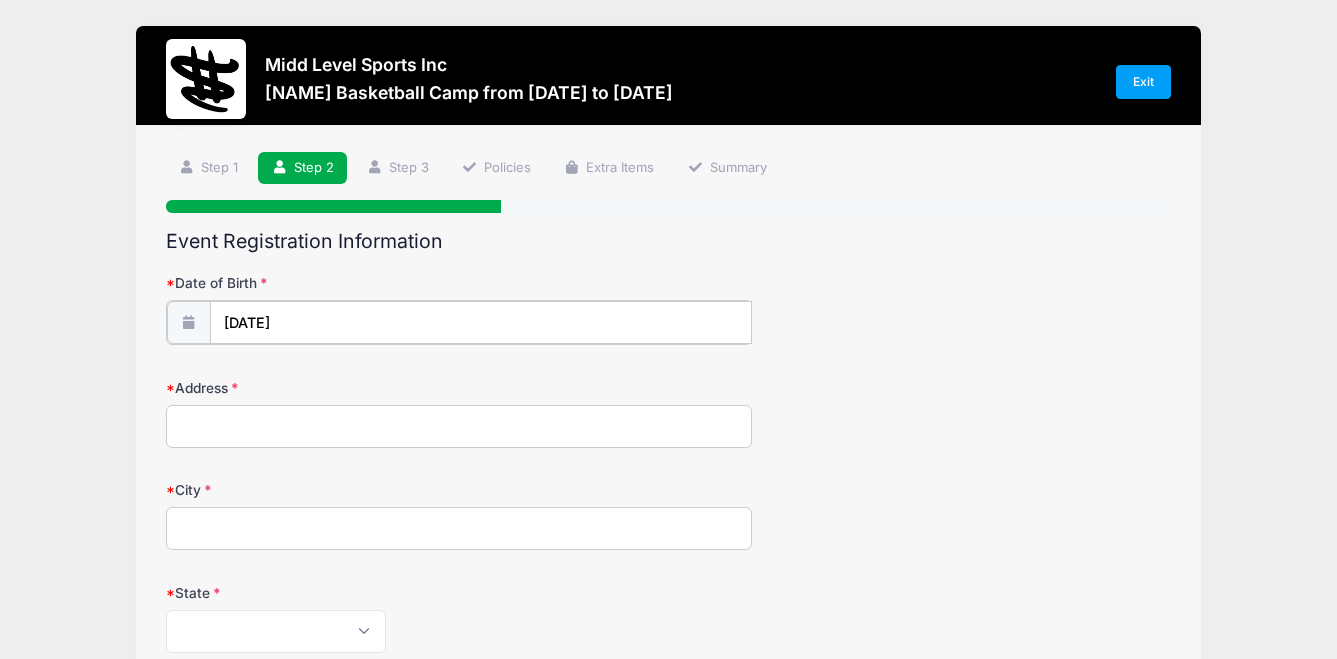 click on "03/15/2022" at bounding box center (481, 322) 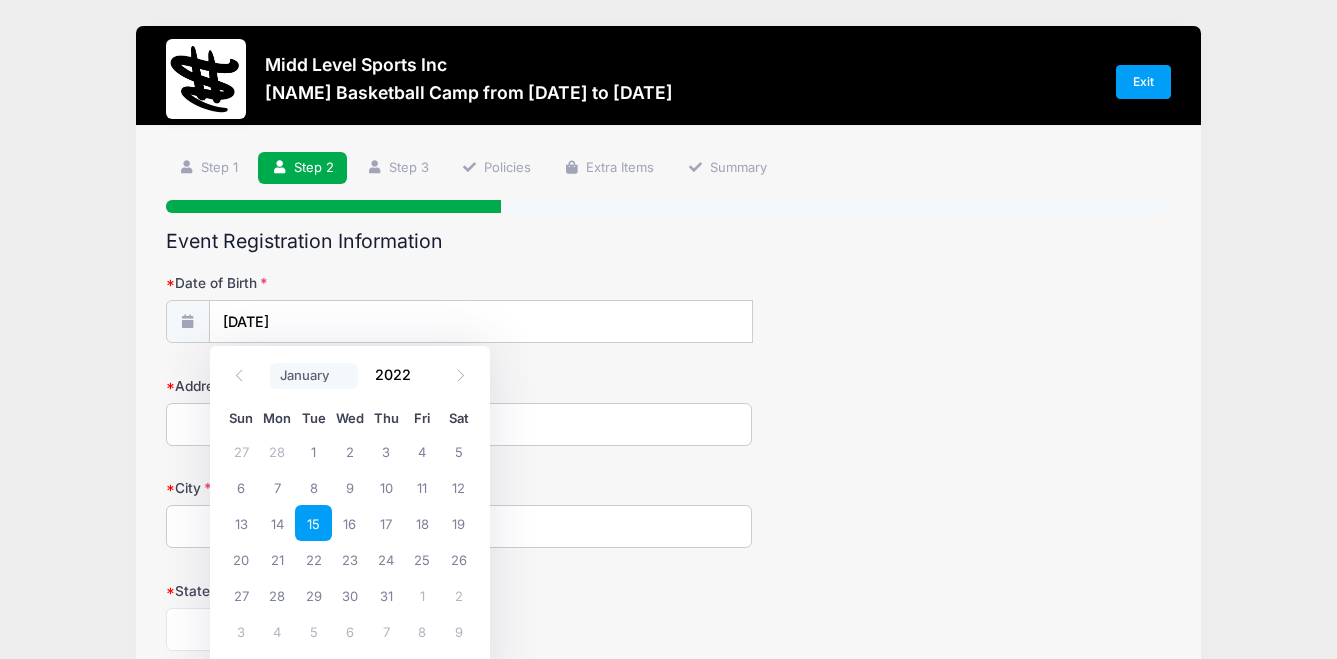 click on "January February March April May June July August September October November December" at bounding box center [314, 376] 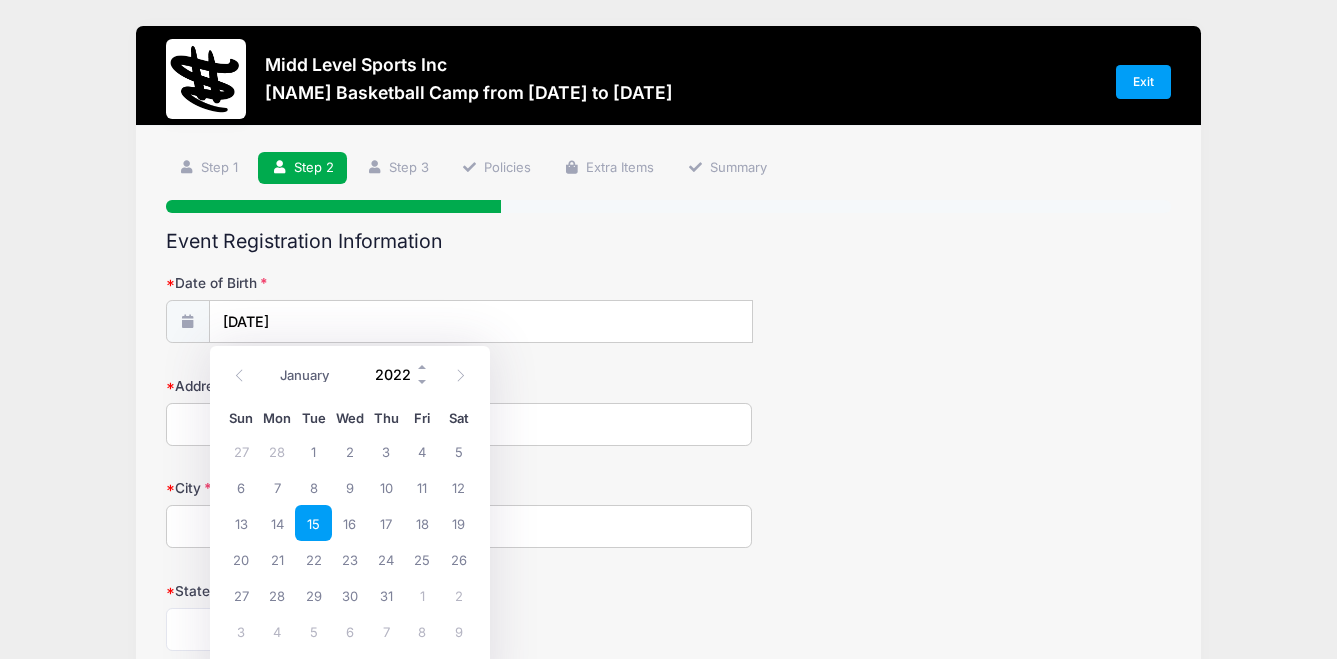 click on "2022" at bounding box center [397, 375] 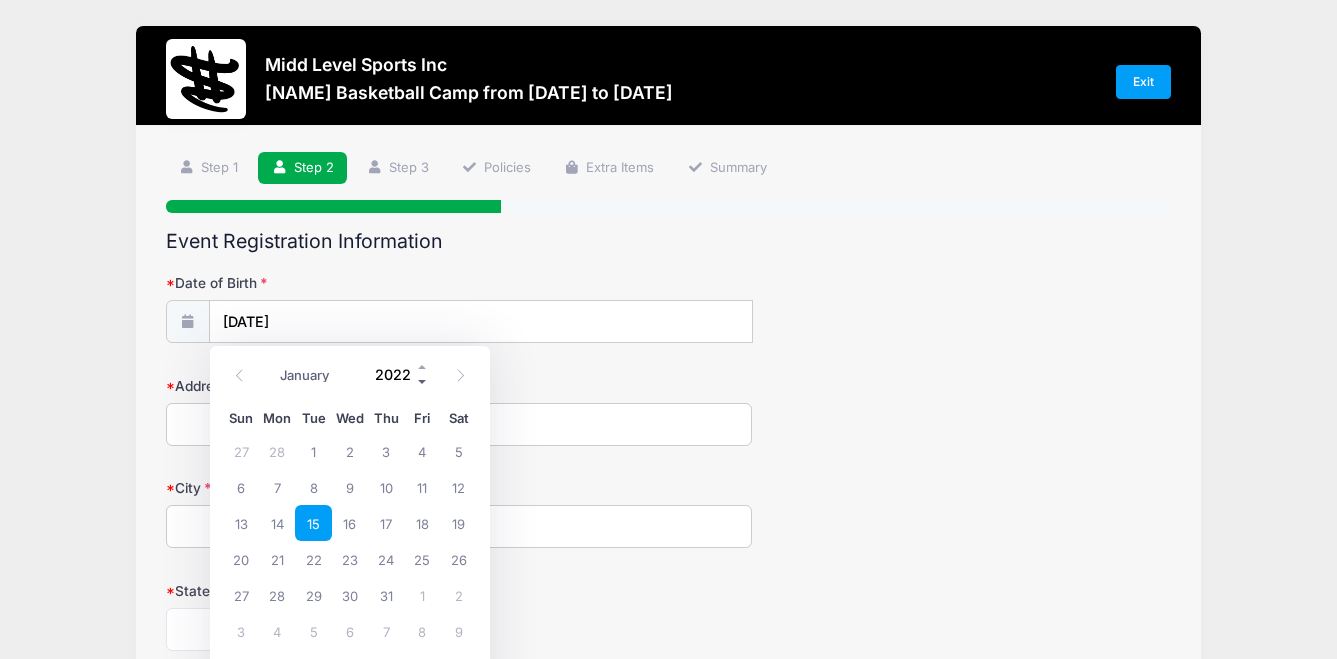 click at bounding box center [423, 382] 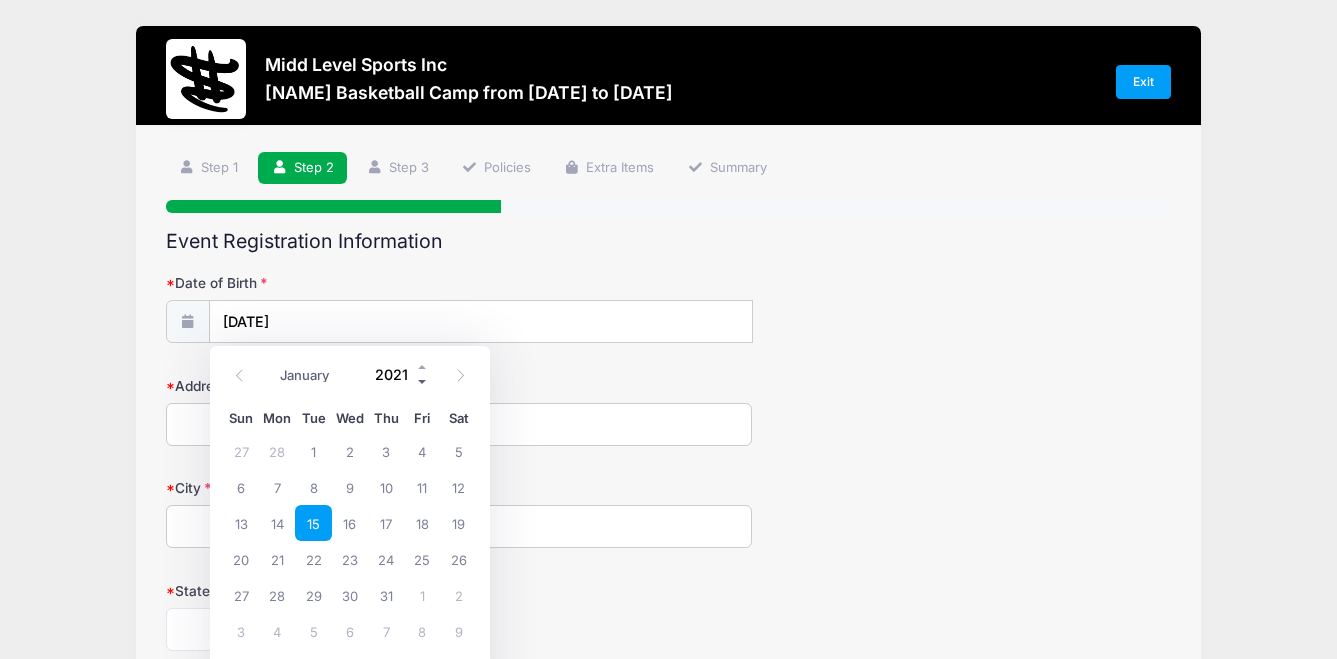 click at bounding box center (423, 382) 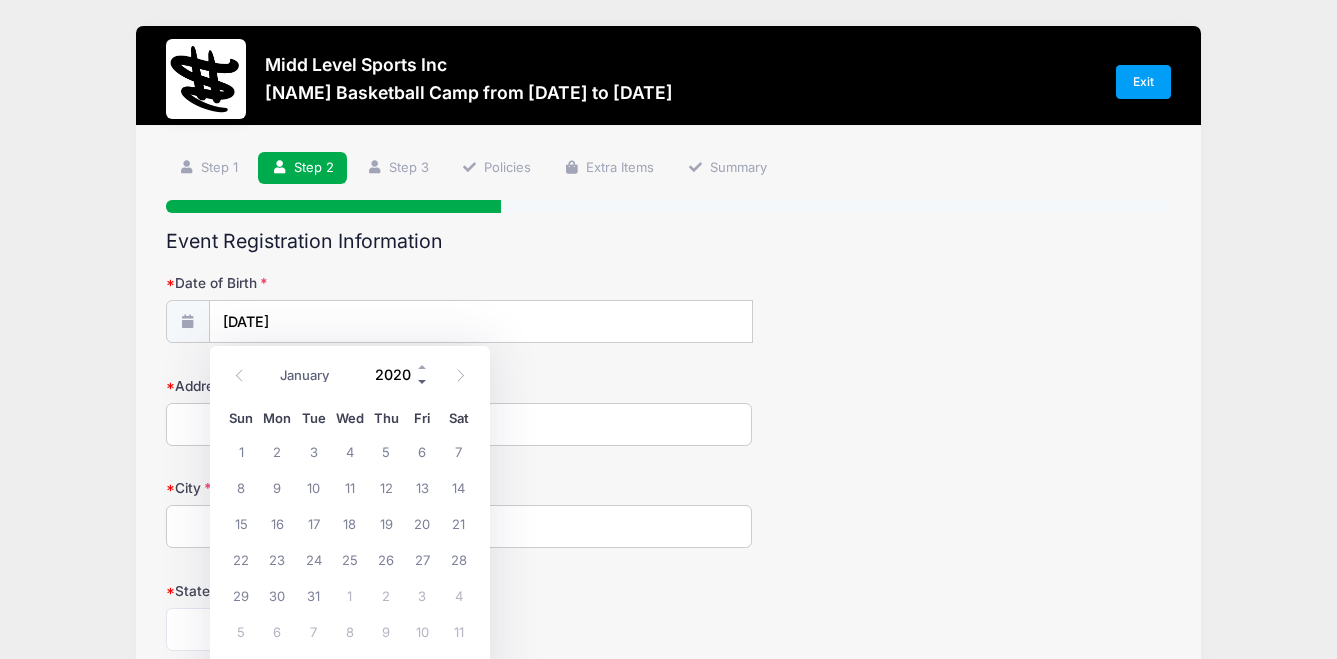 click at bounding box center [423, 382] 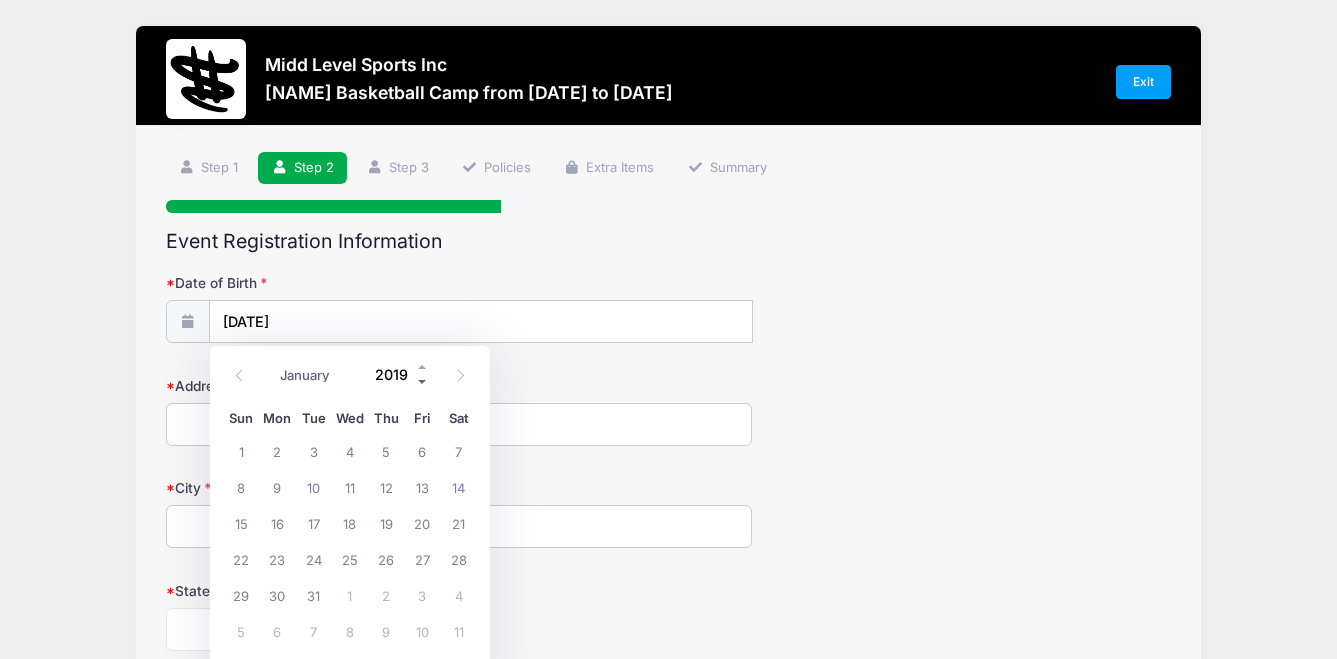 click at bounding box center [423, 382] 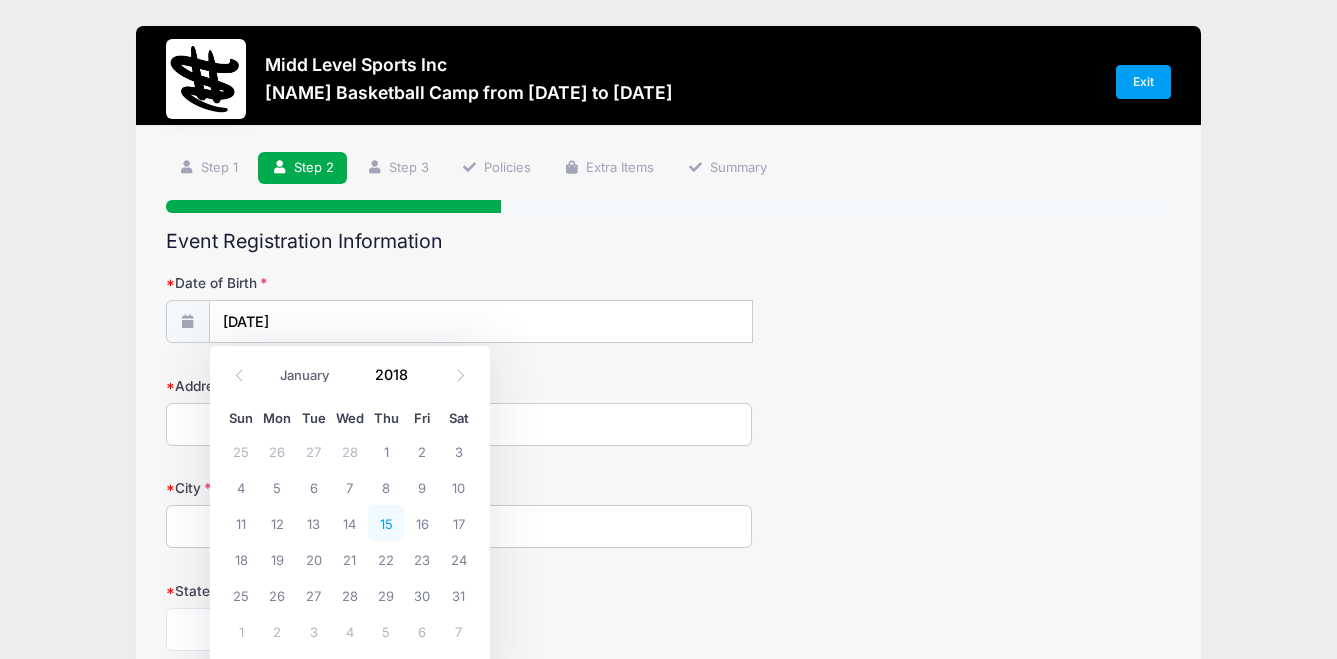 click on "15" at bounding box center [386, 523] 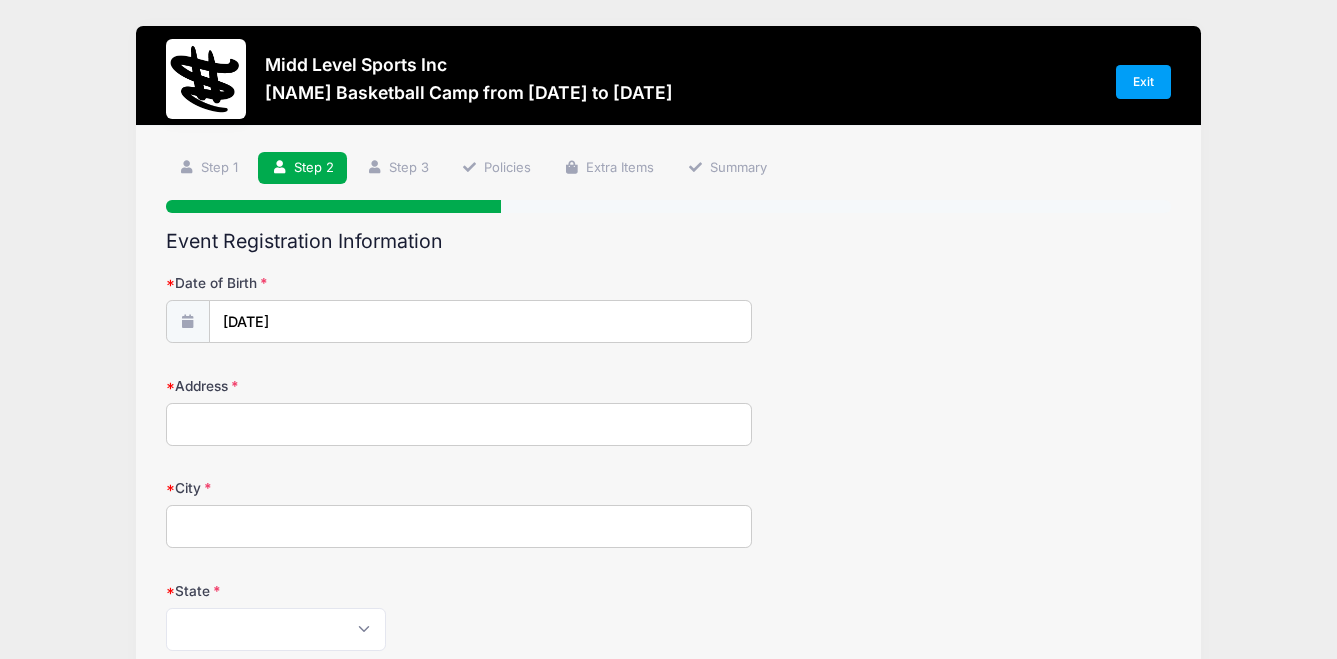 click on "Address" at bounding box center (459, 424) 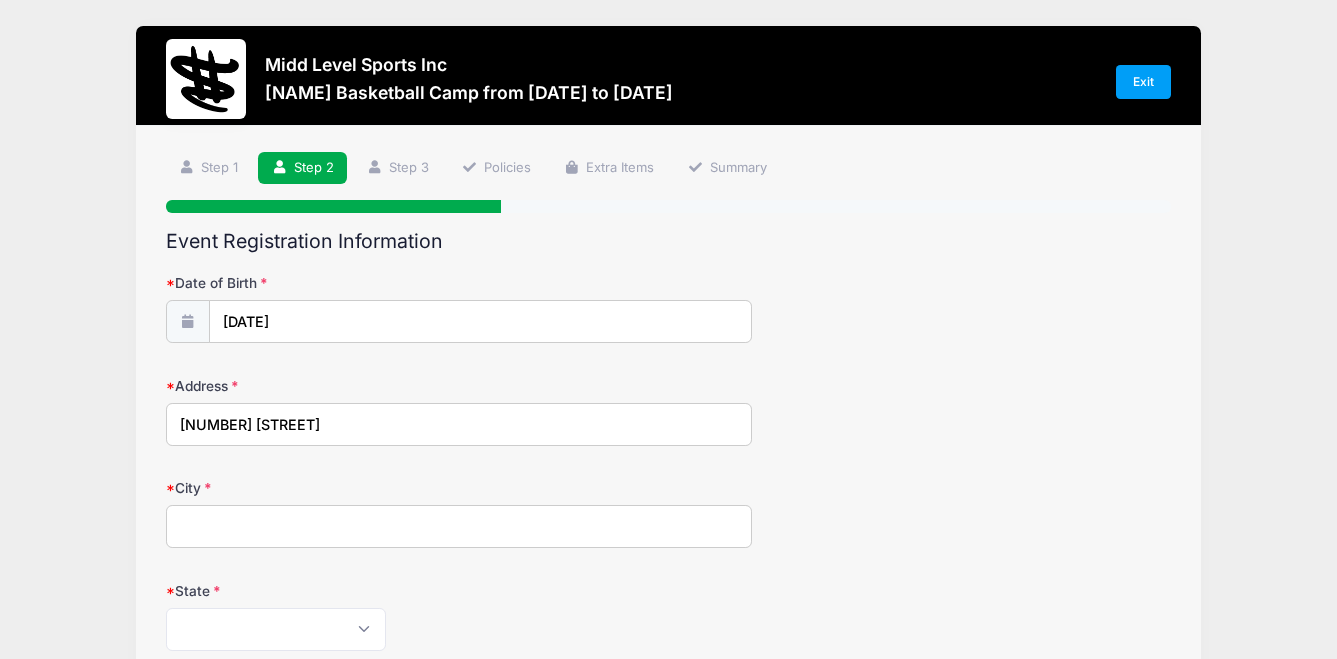 type on "[CITY]" 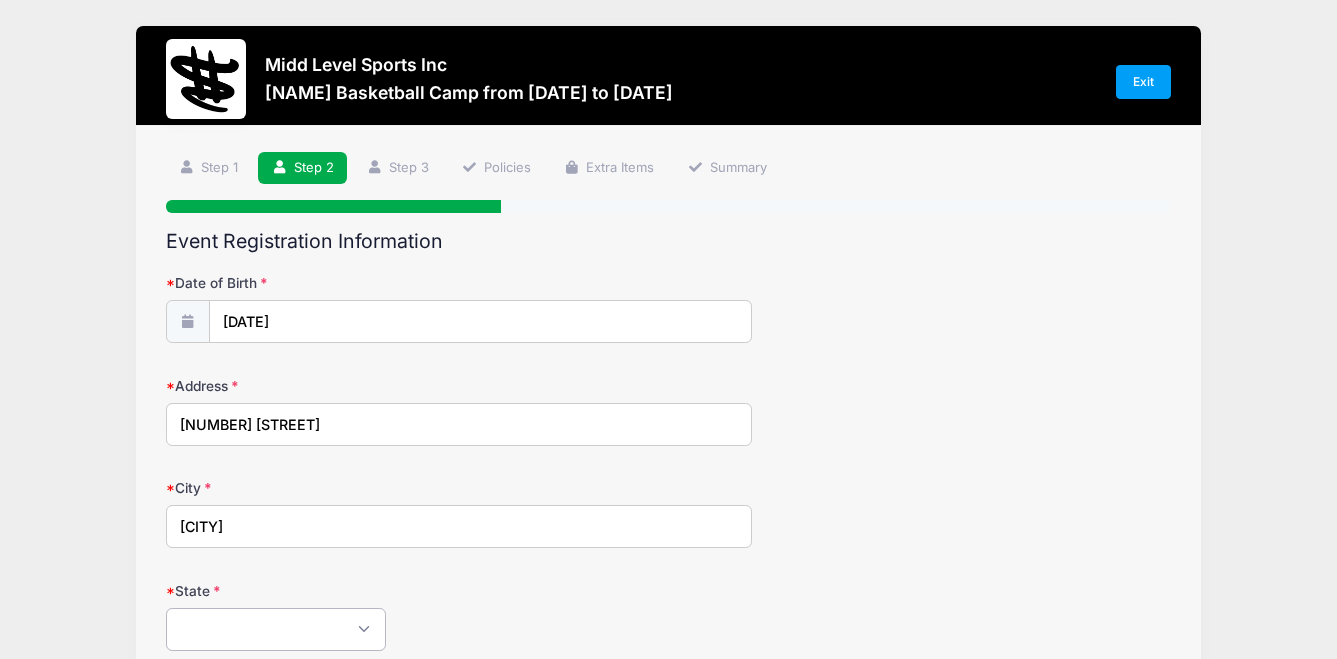 select on "SC" 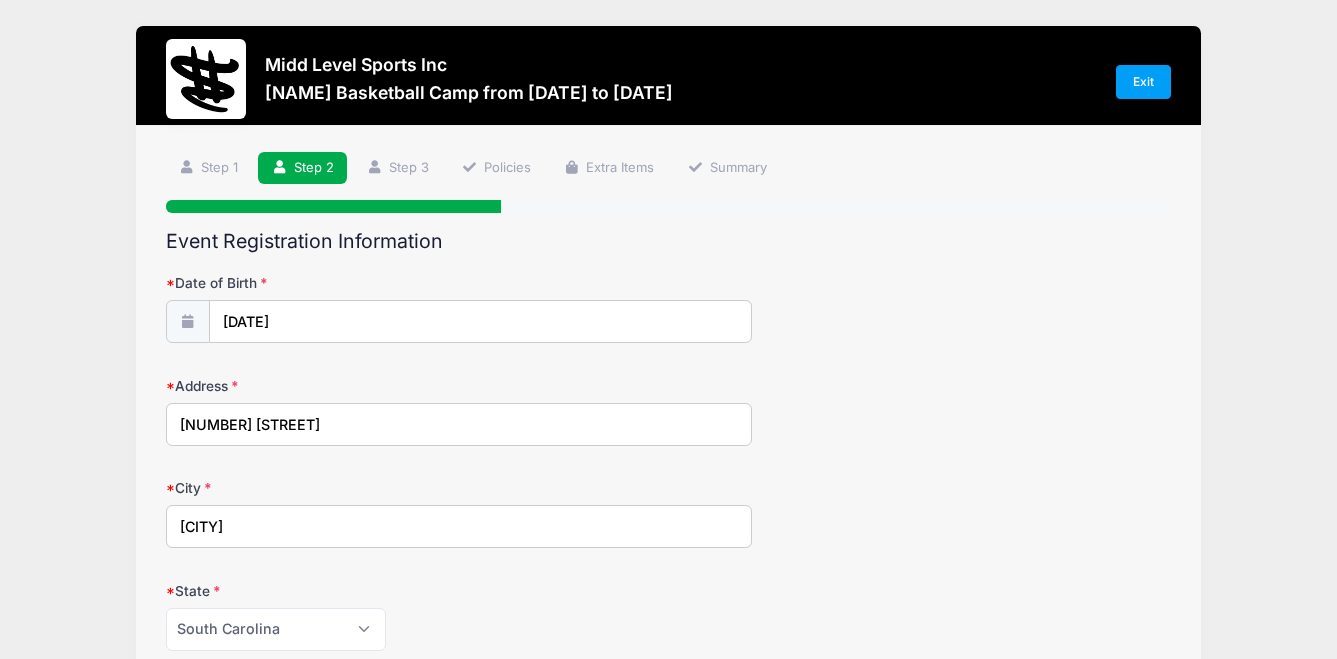 type on "[POSTAL_CODE]" 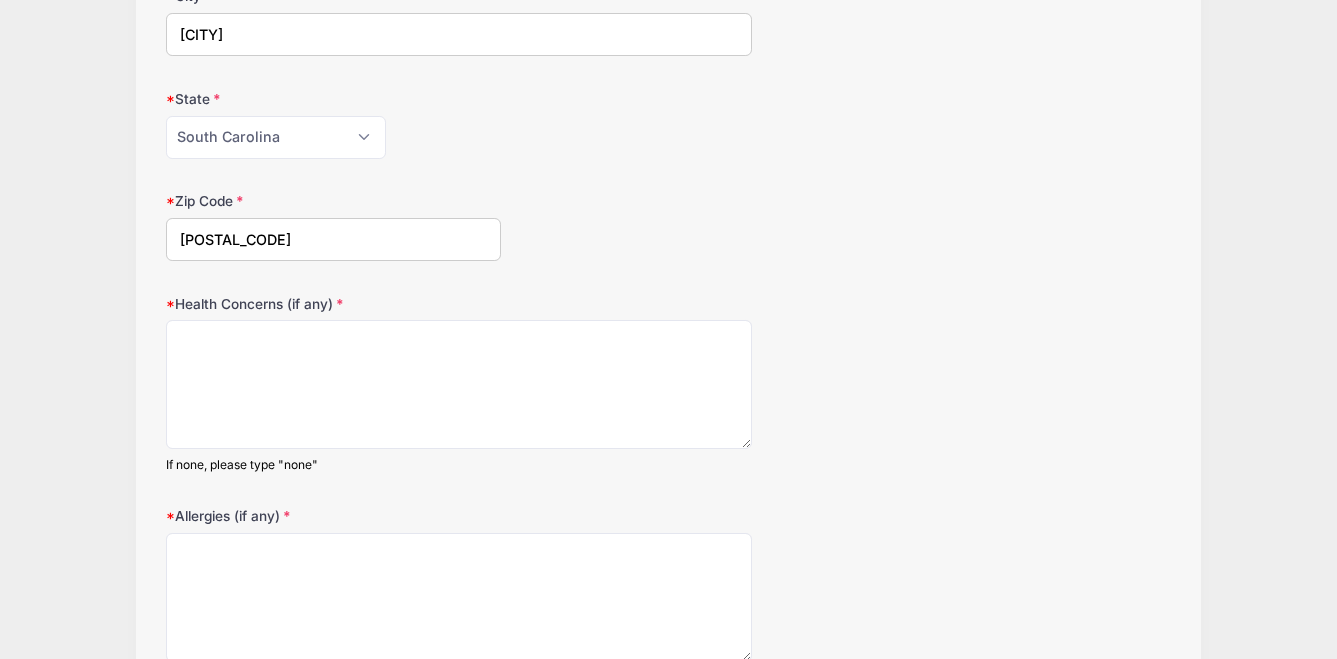 scroll, scrollTop: 666, scrollLeft: 0, axis: vertical 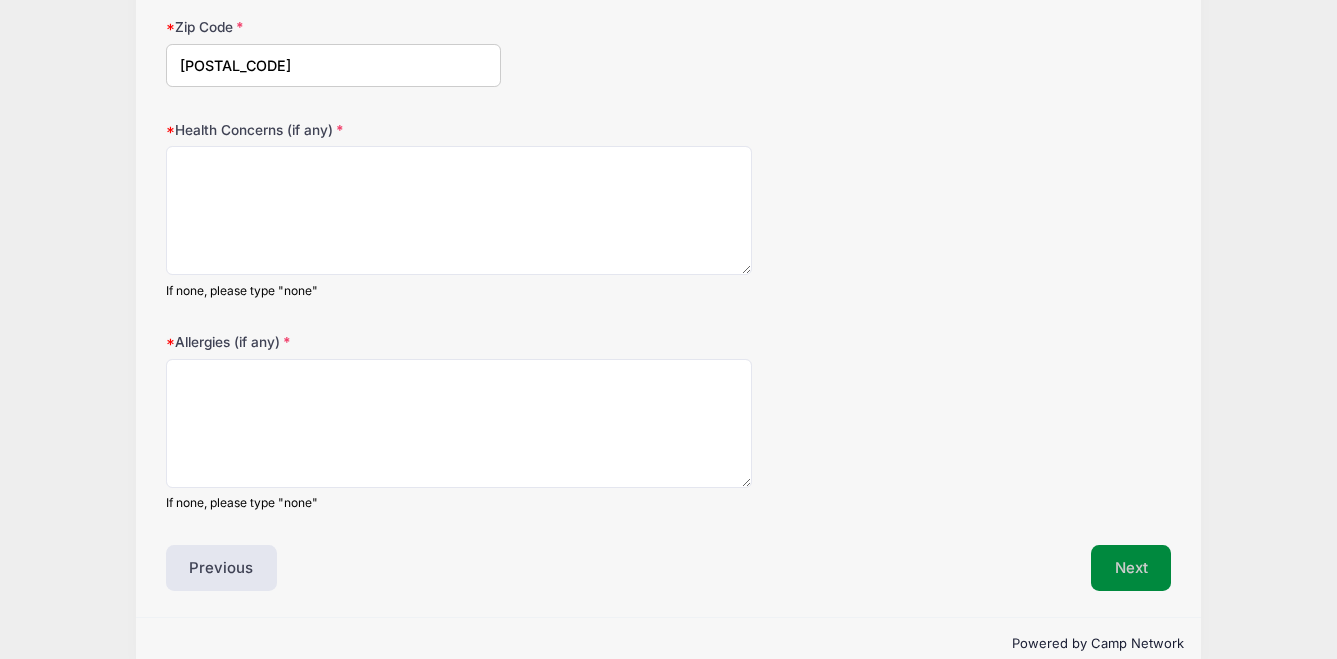 click on "Next" at bounding box center [1131, 568] 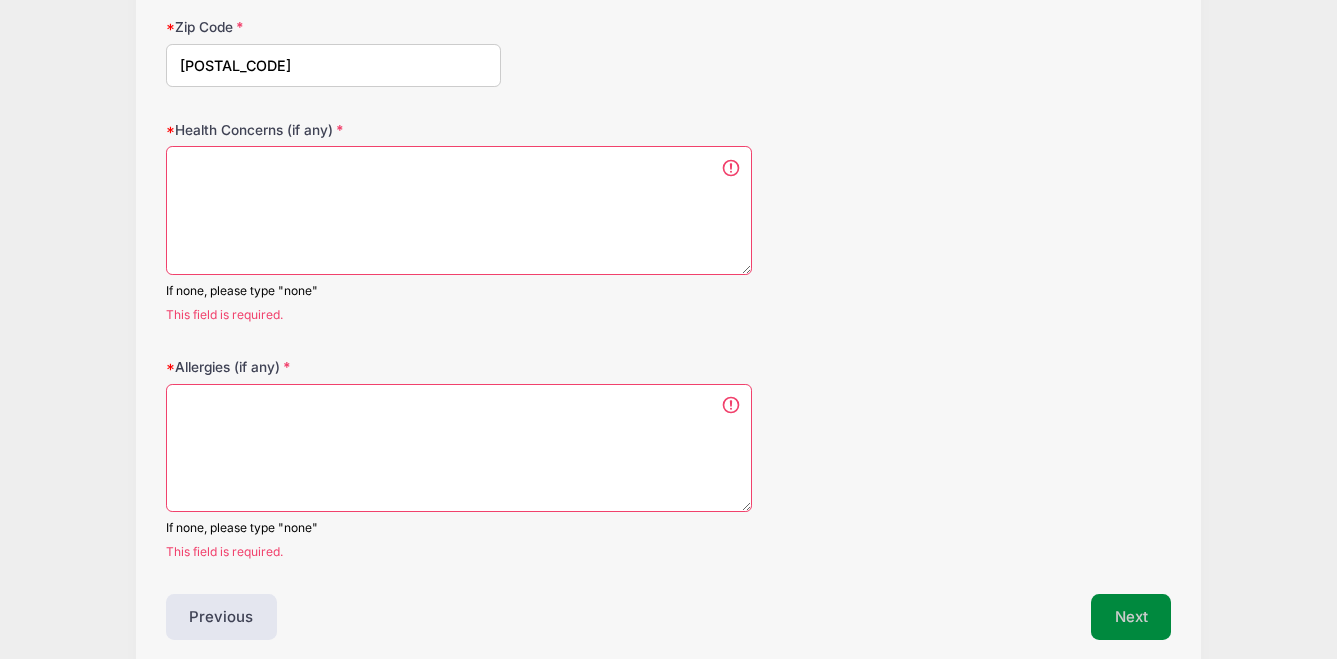 scroll, scrollTop: 0, scrollLeft: 0, axis: both 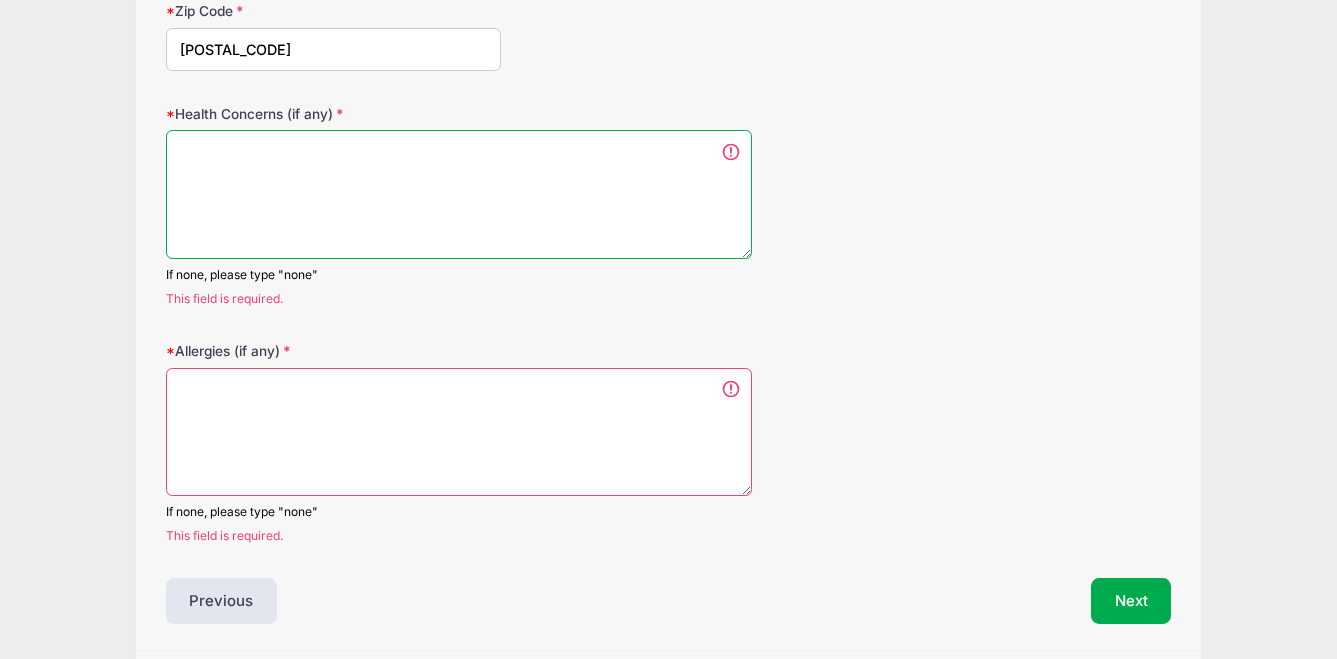 click on "Health Concerns (if any)" at bounding box center [459, 194] 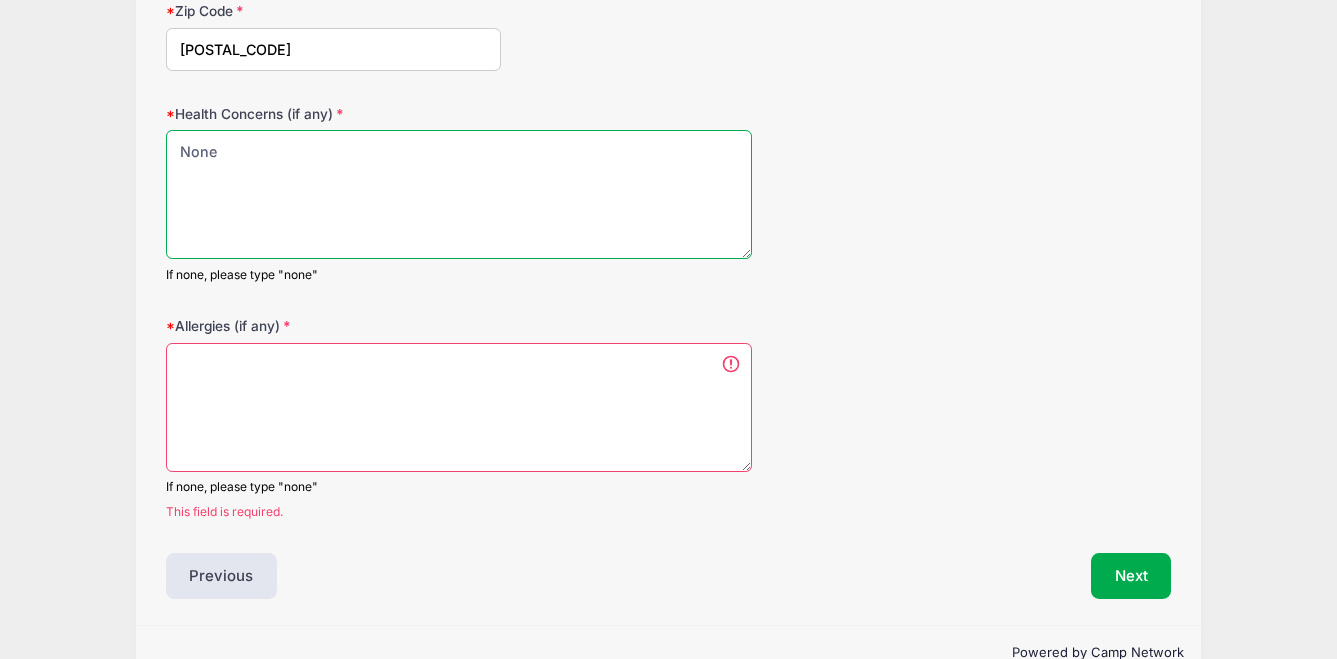 type on "None" 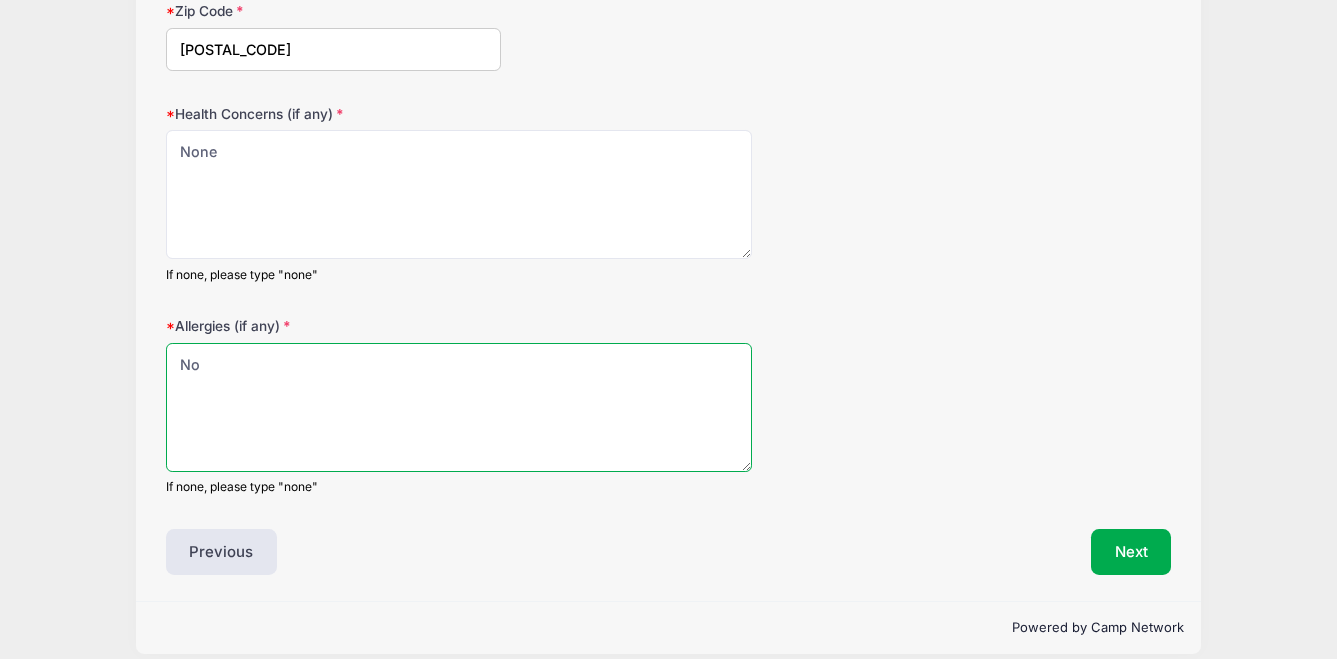 type on "N" 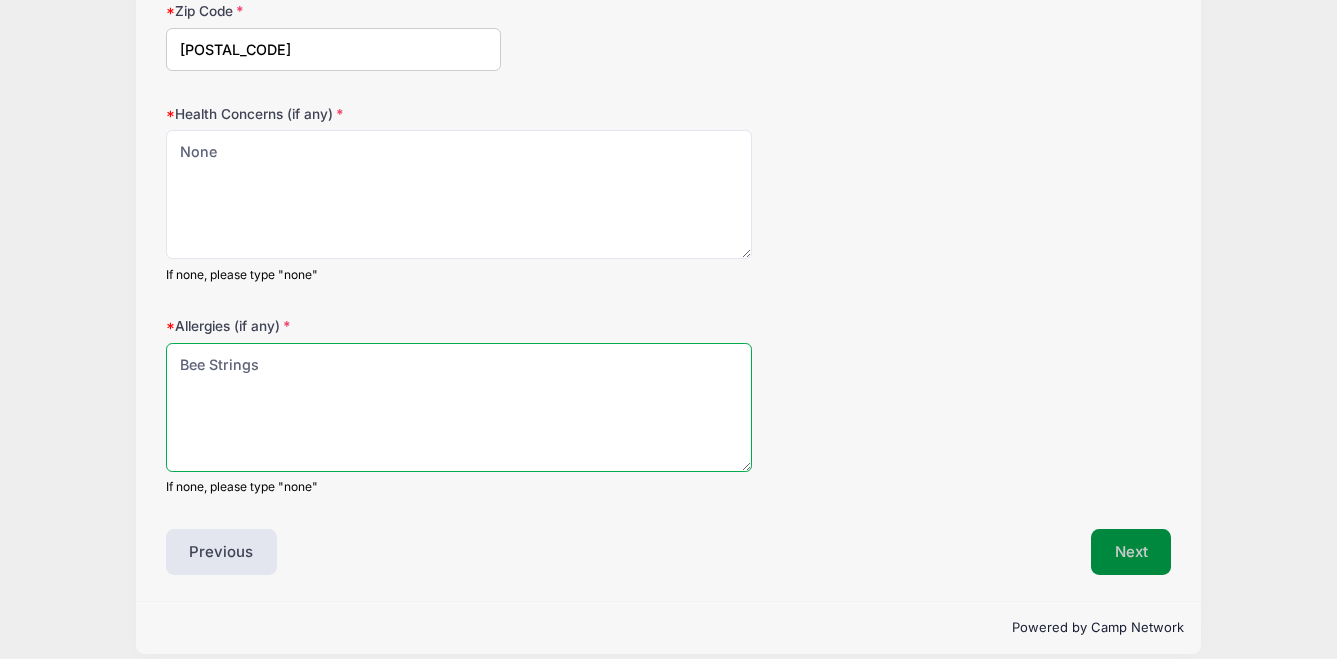 type on "Bee Strings" 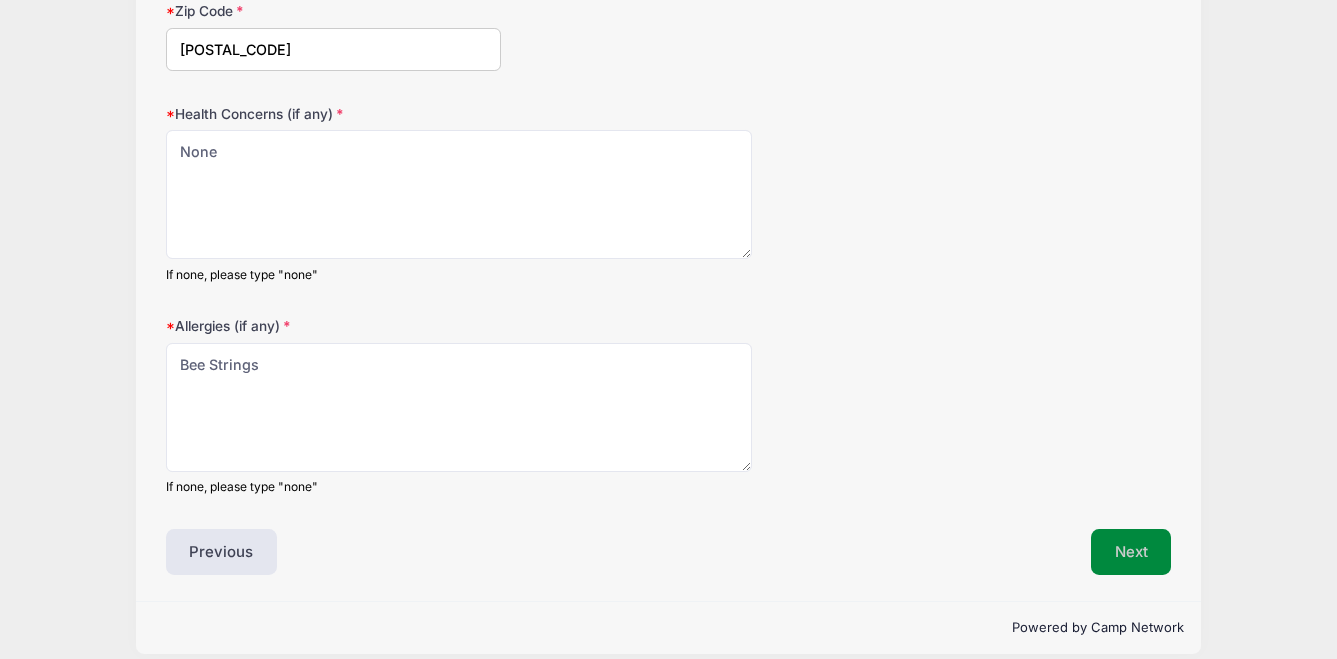 click on "Next" at bounding box center (1131, 552) 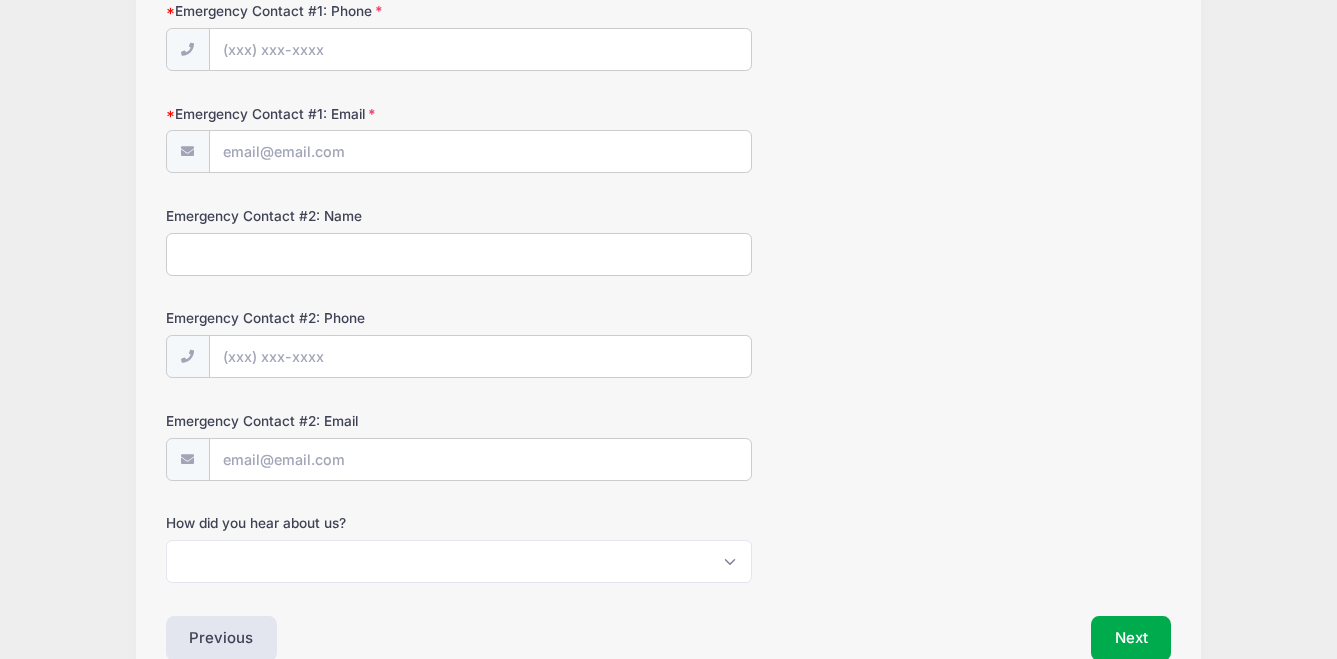 scroll, scrollTop: 349, scrollLeft: 0, axis: vertical 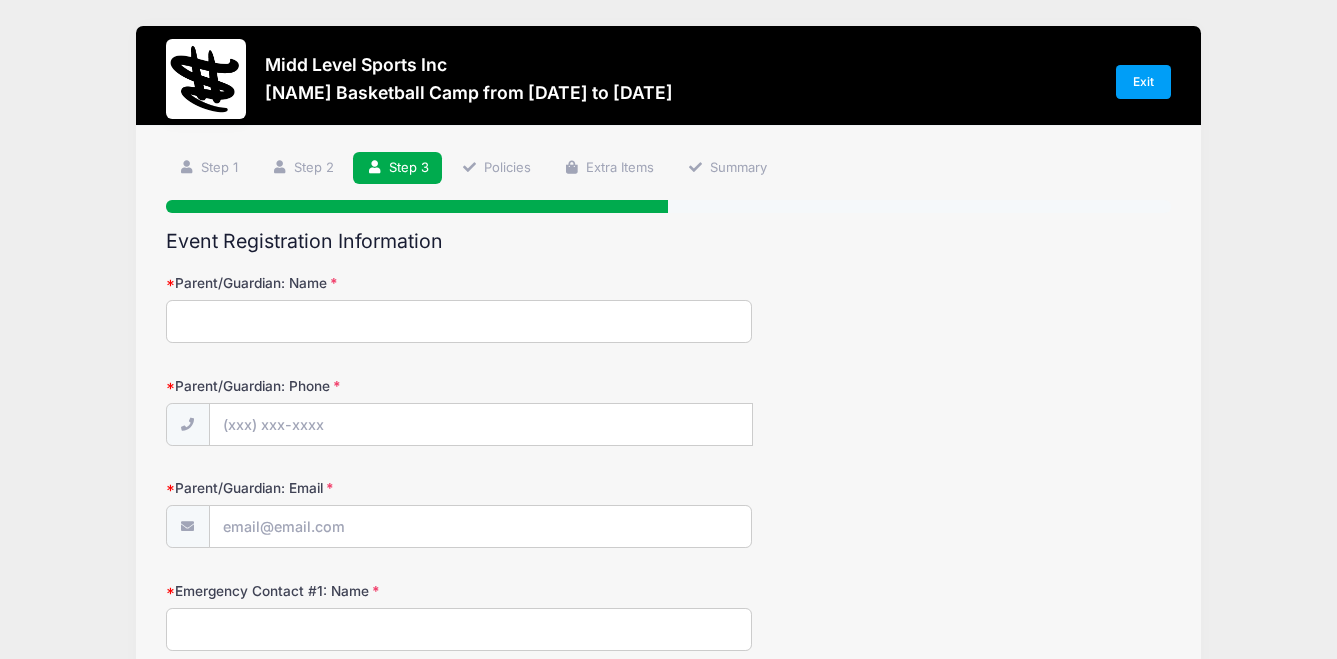 click on "Parent/Guardian: Name" at bounding box center (459, 321) 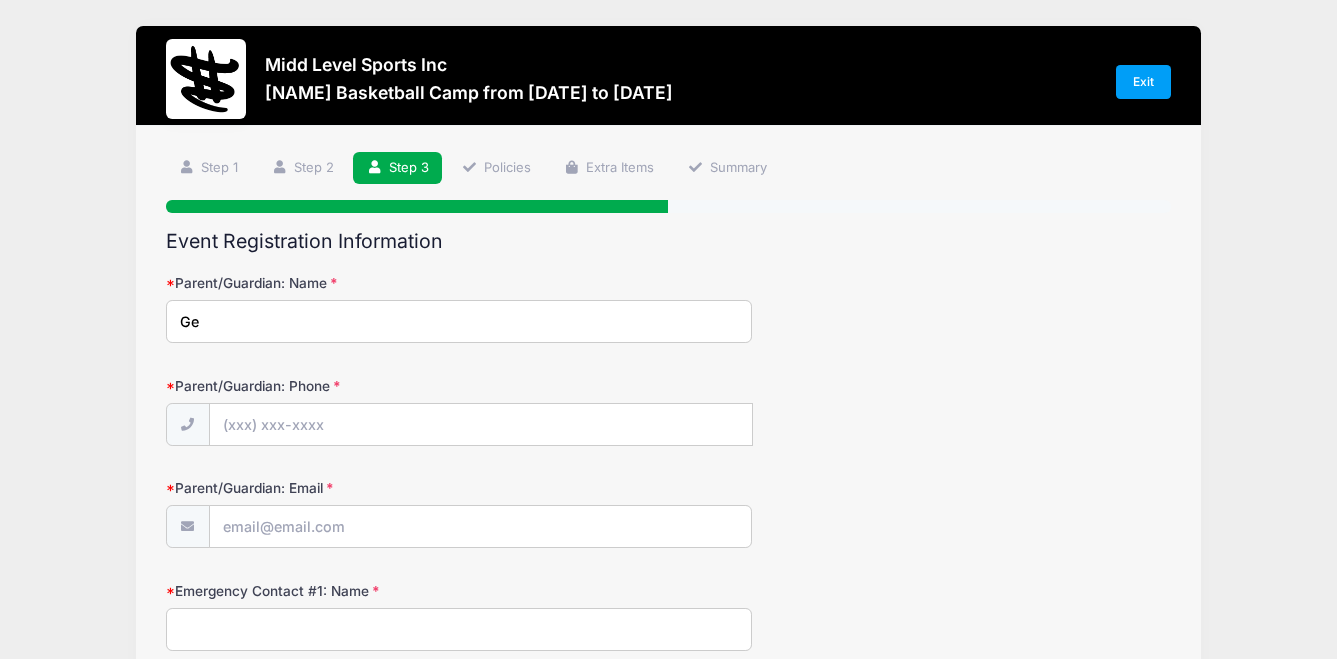 type on "G" 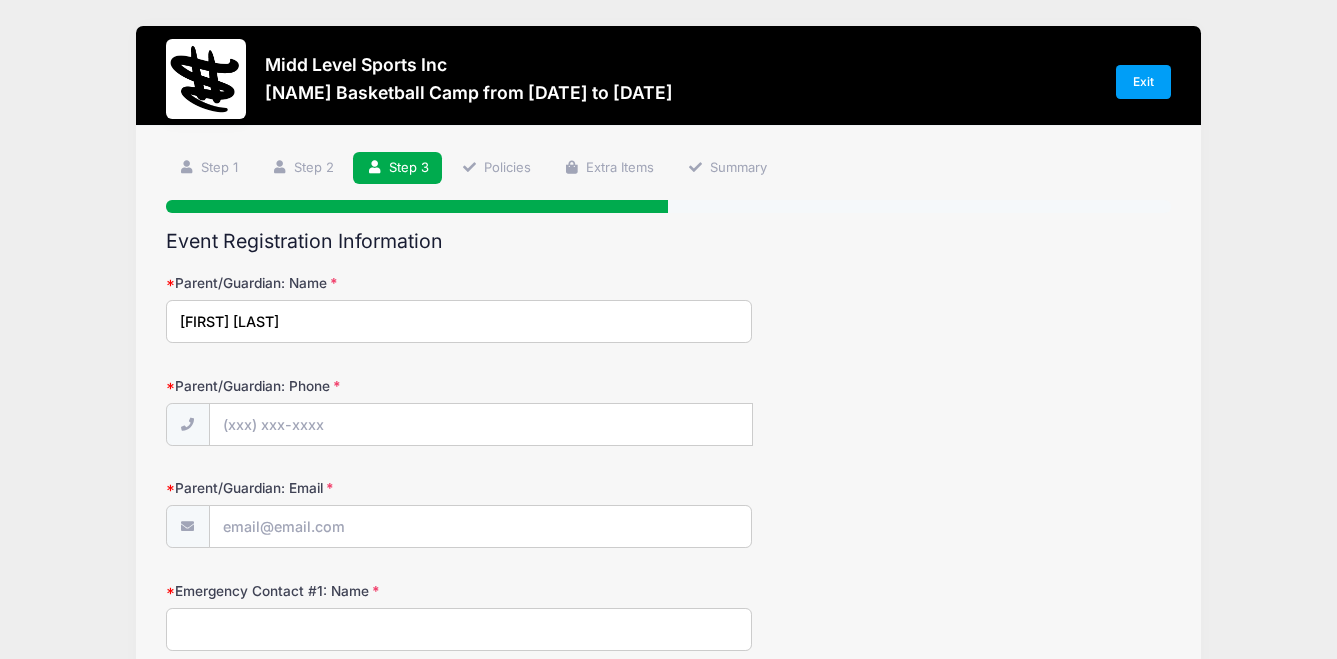 type on "[FIRST] [LAST]" 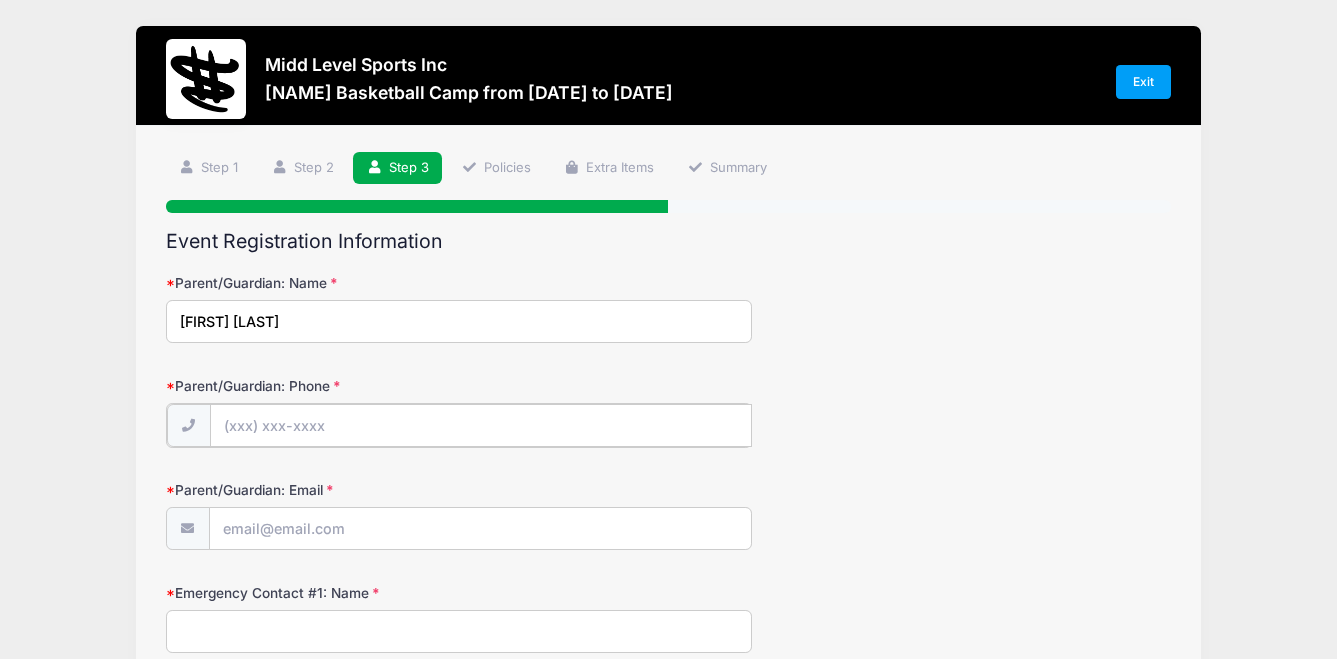 click on "Parent/Guardian: Phone" at bounding box center [481, 425] 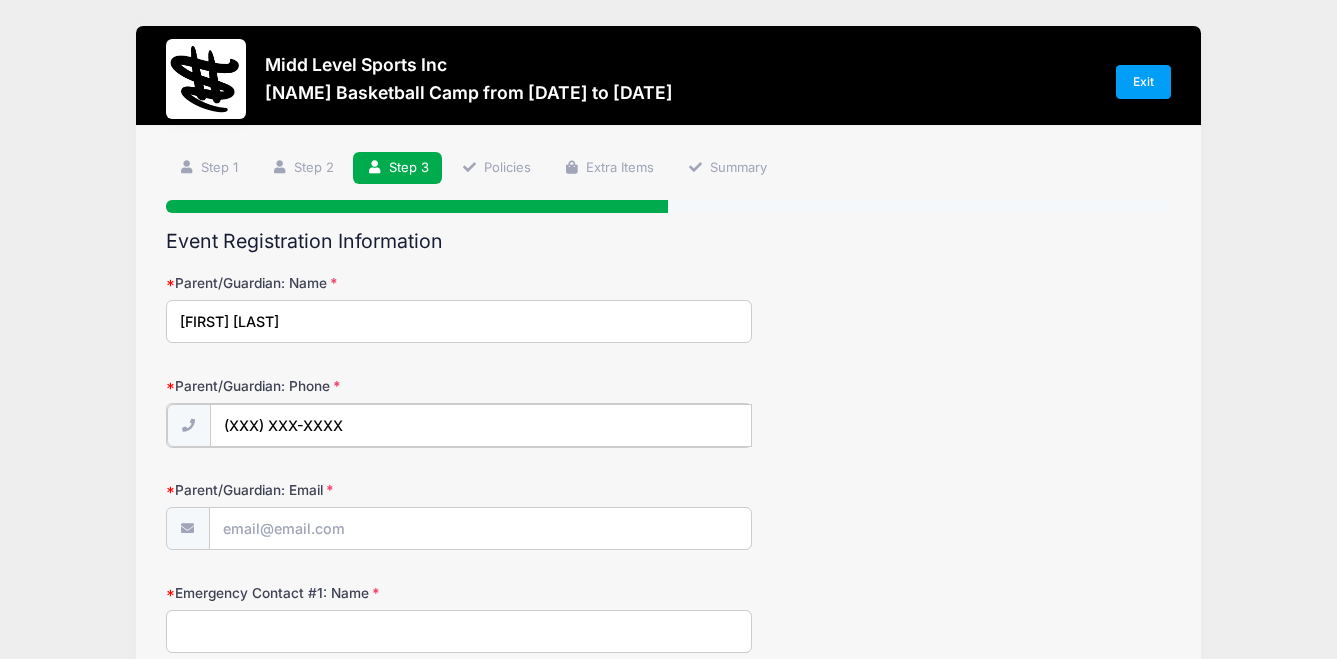 type on "[PHONE]" 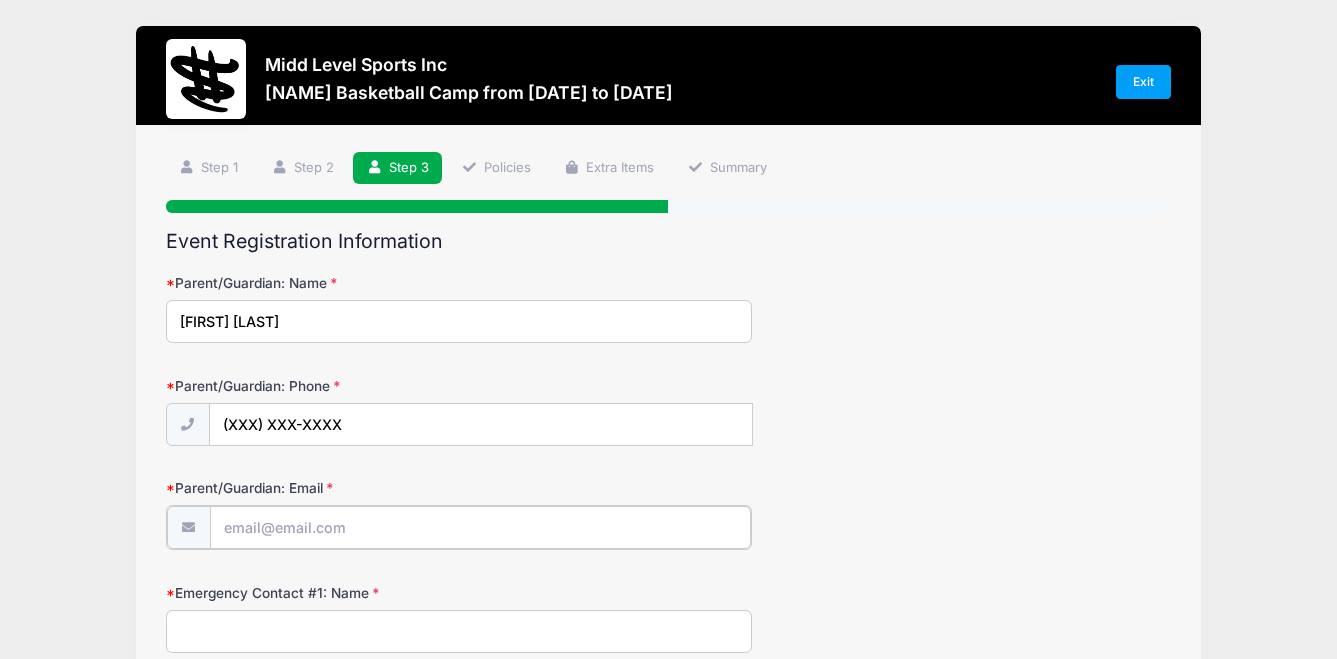 click on "Parent/Guardian: Email" at bounding box center [480, 527] 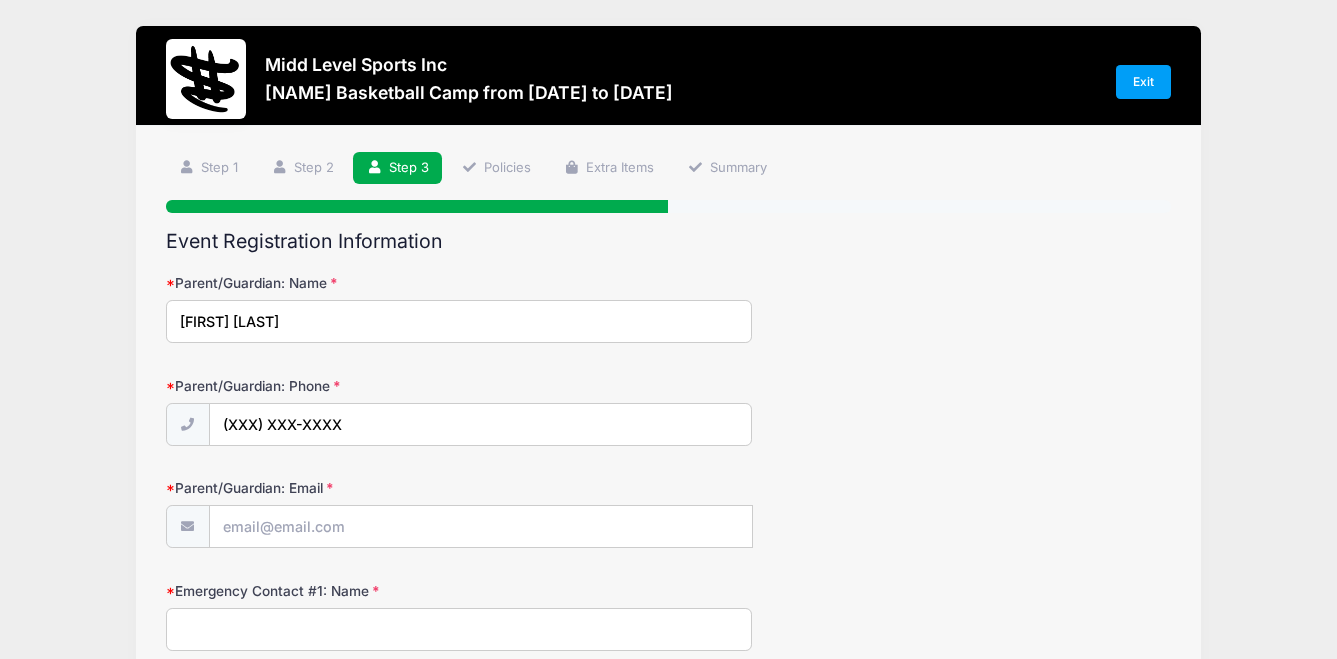 click on "Parent/Guardian: Phone
(404) 713-0563" at bounding box center [669, 411] 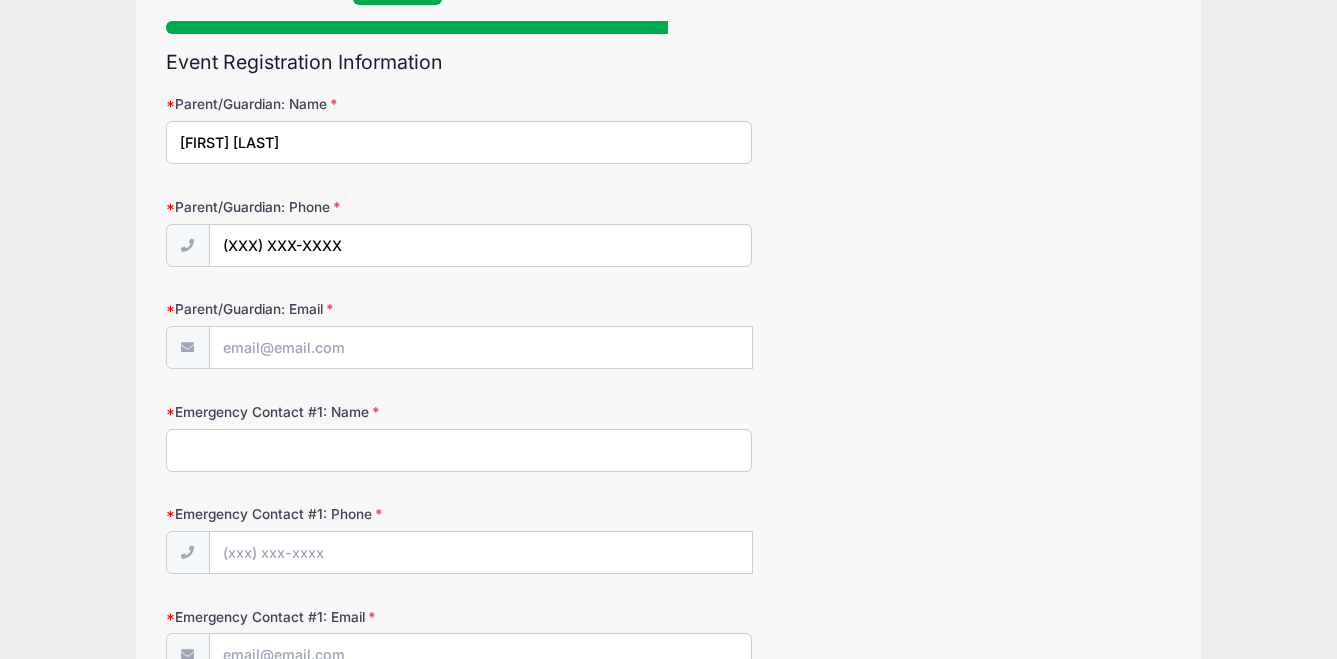 scroll, scrollTop: 226, scrollLeft: 0, axis: vertical 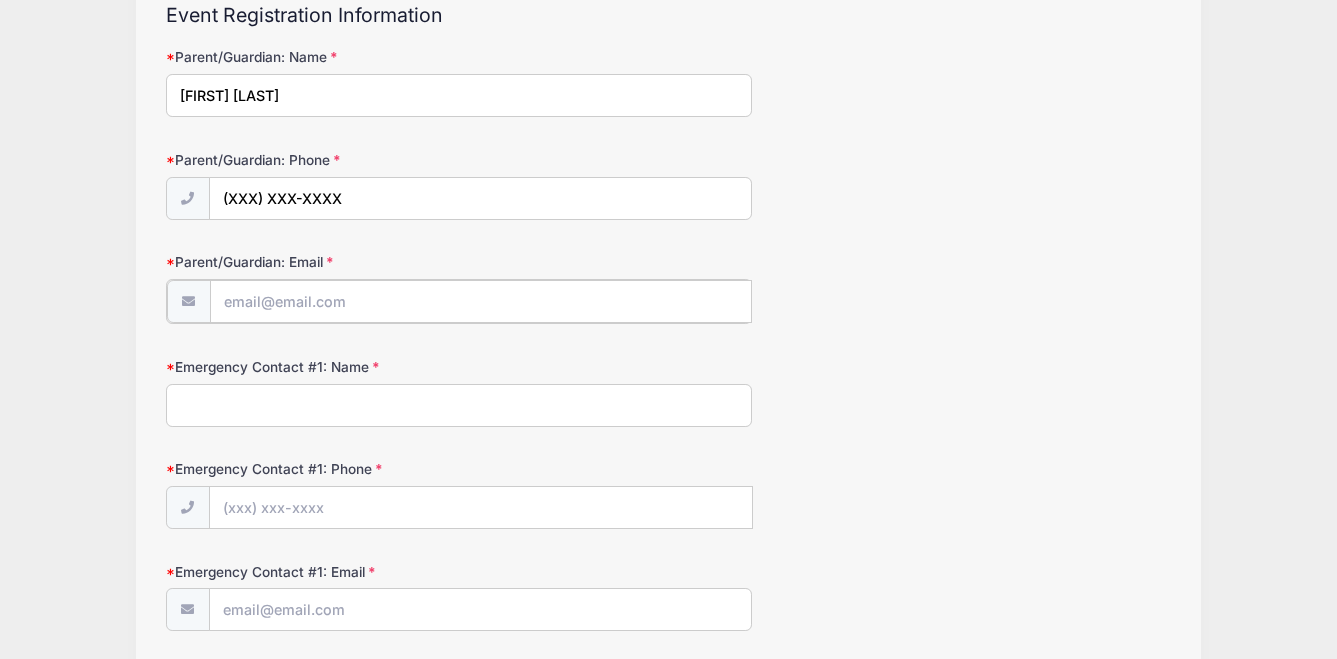 click on "Parent/Guardian: Email" at bounding box center [481, 301] 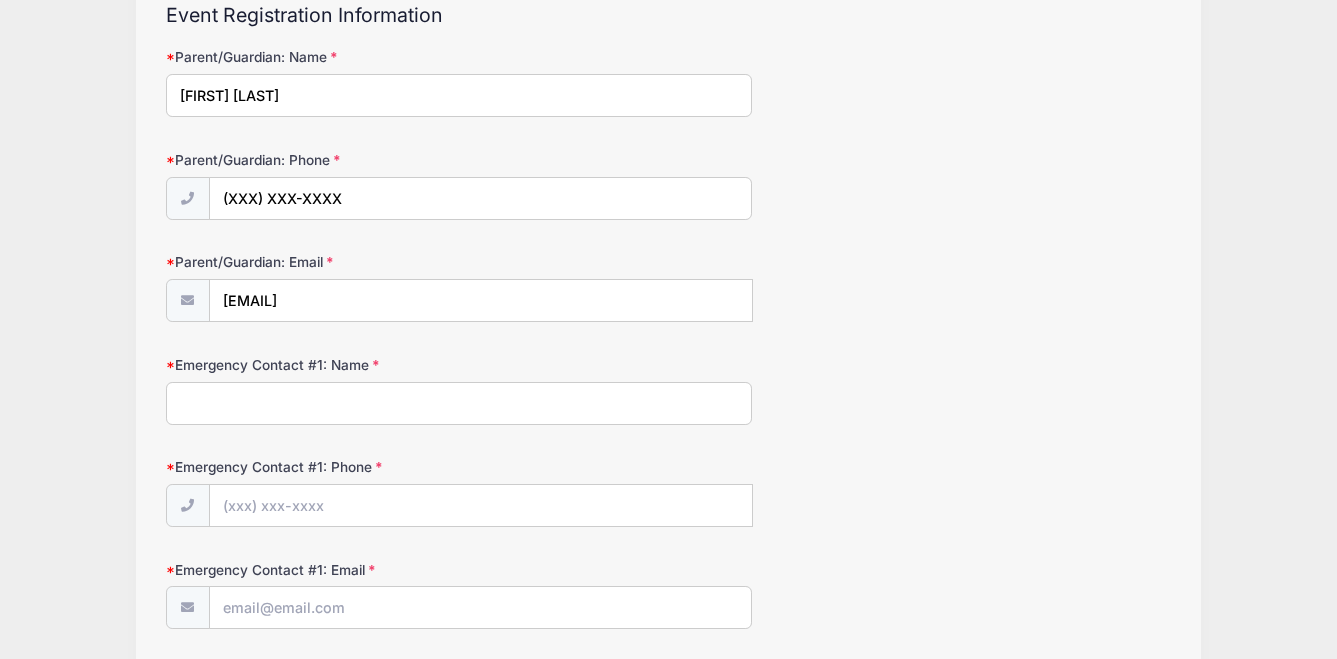 click on "Emergency Contact #1: Name" at bounding box center [459, 403] 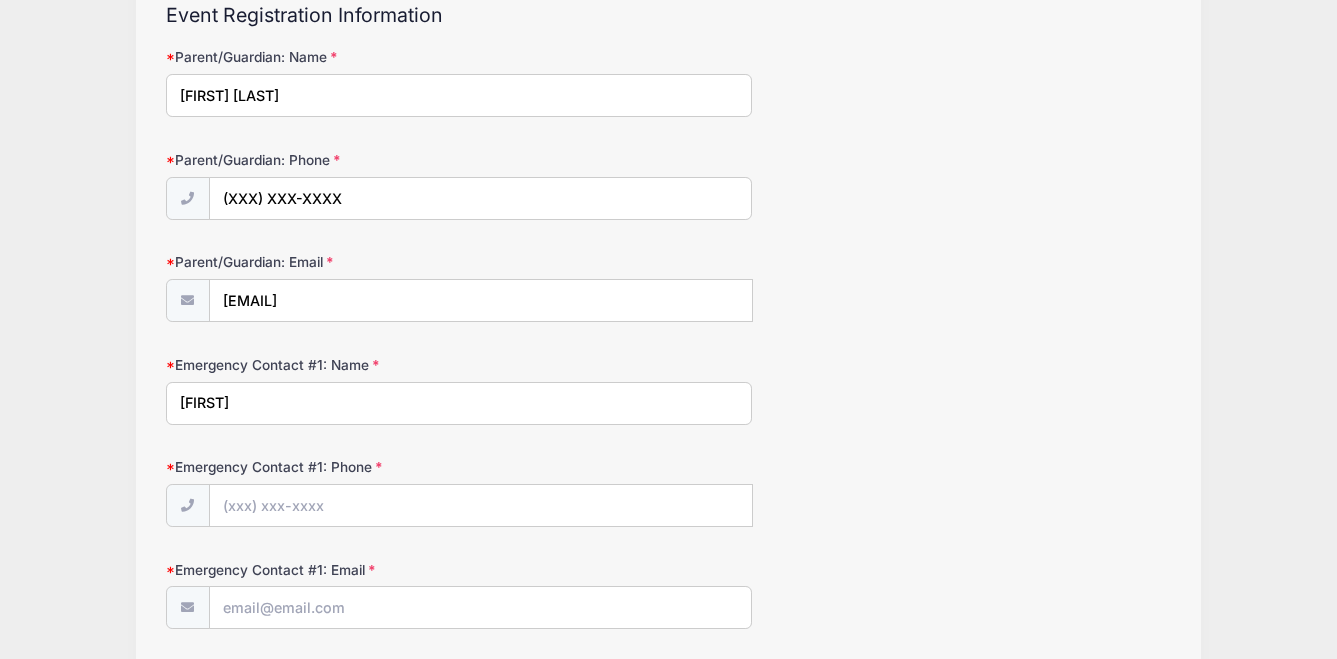 click on "John" at bounding box center [459, 403] 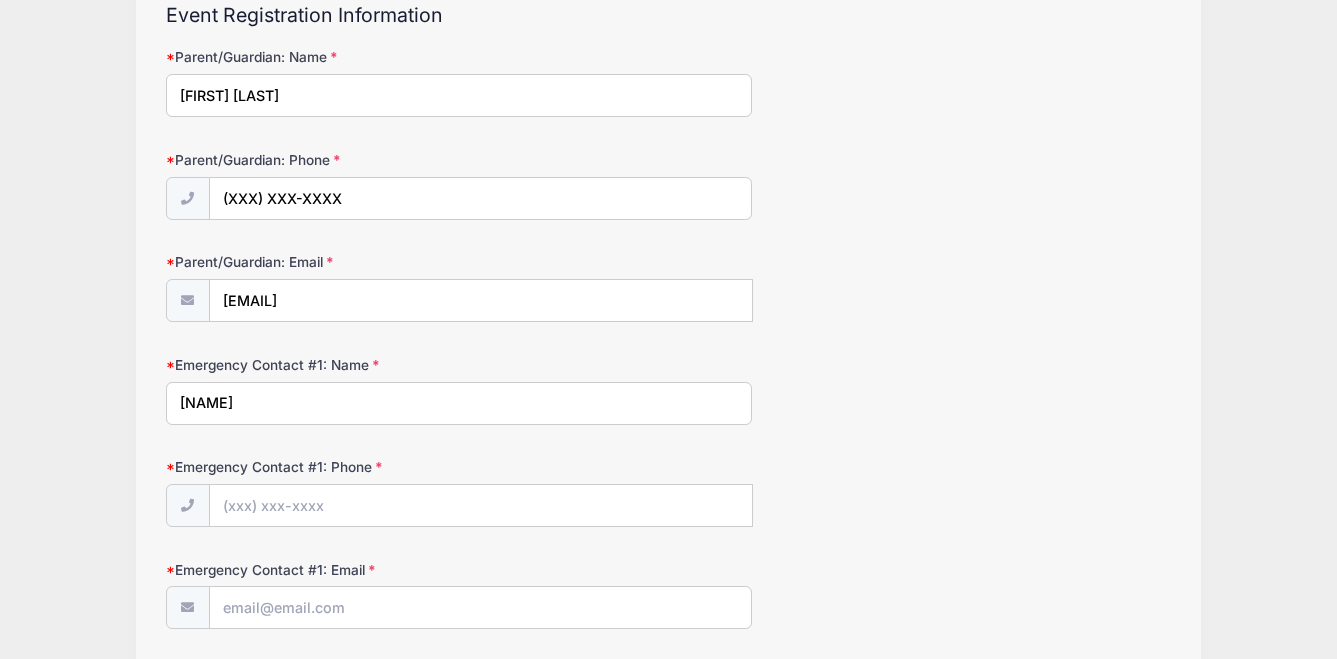 type on "J" 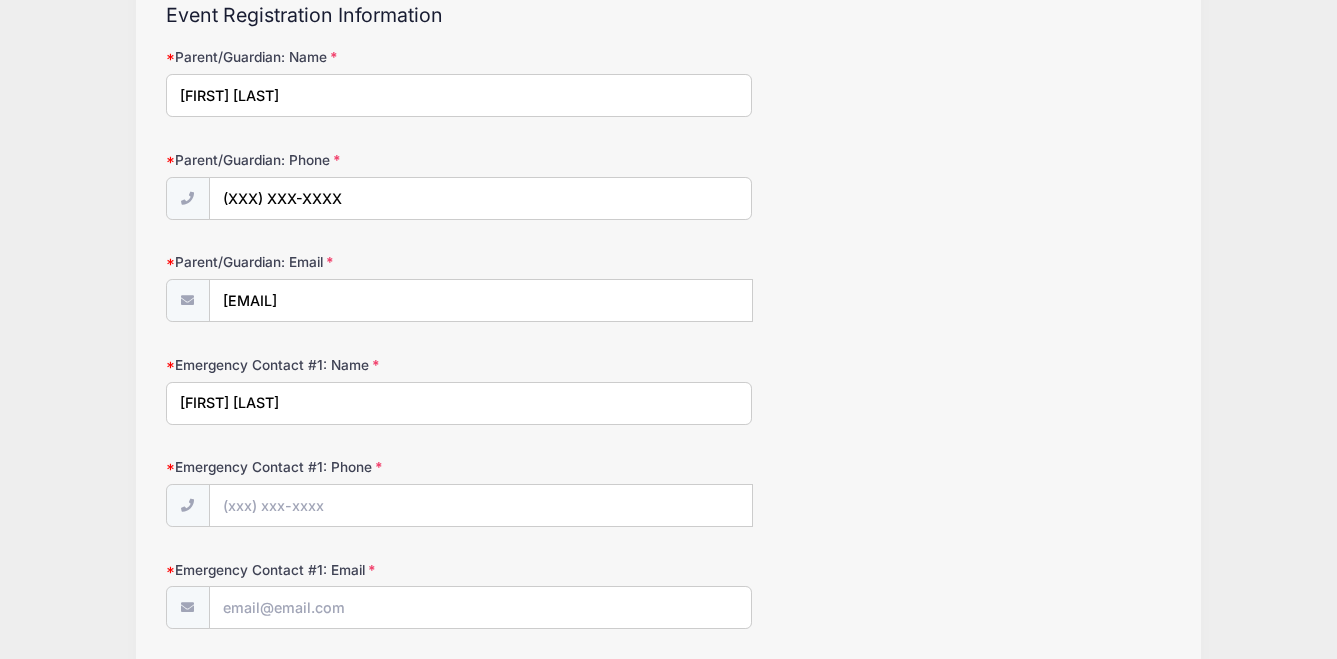 type on "[FIRST] [LAST]" 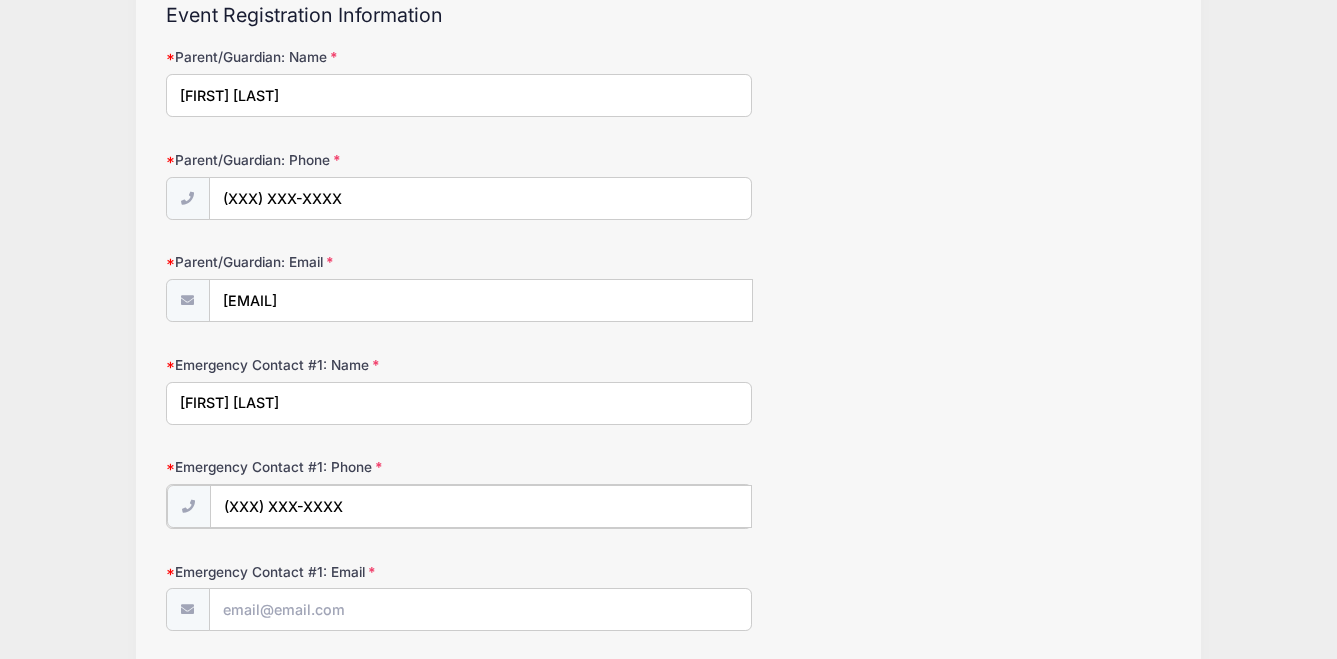 type on "[PHONE]" 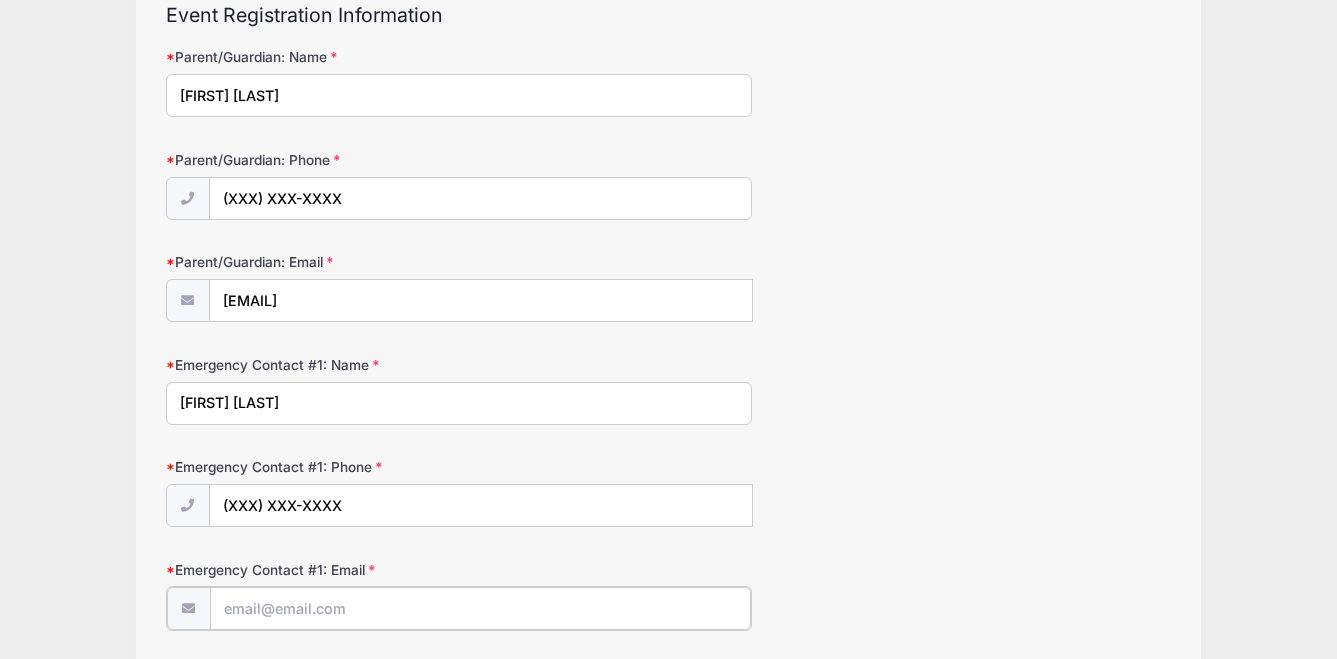 click on "Emergency Contact #1: Email" at bounding box center [480, 608] 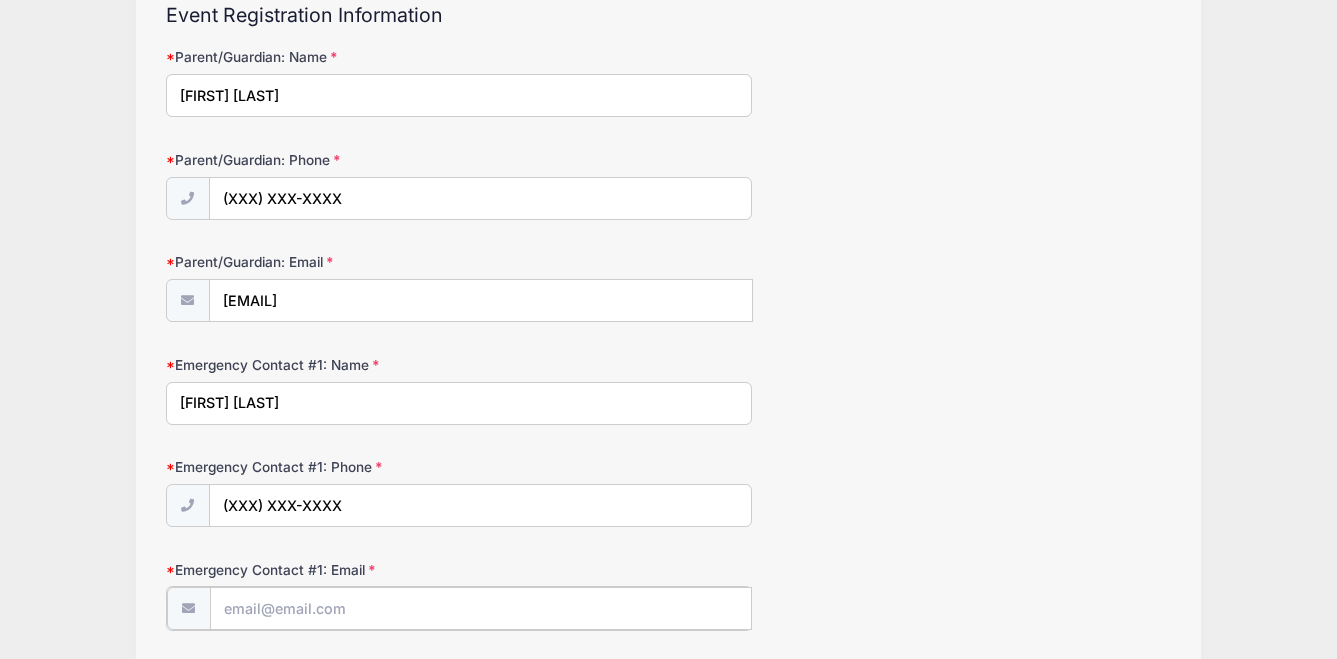 scroll, scrollTop: 518, scrollLeft: 0, axis: vertical 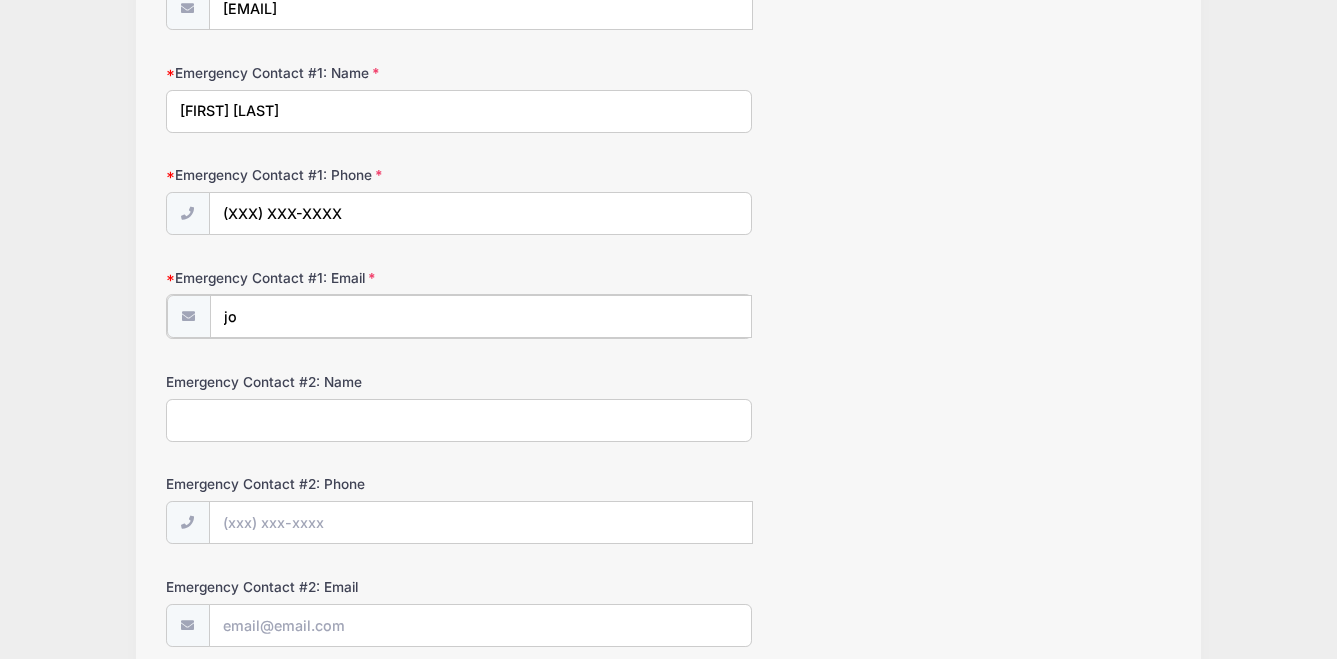 type on "j" 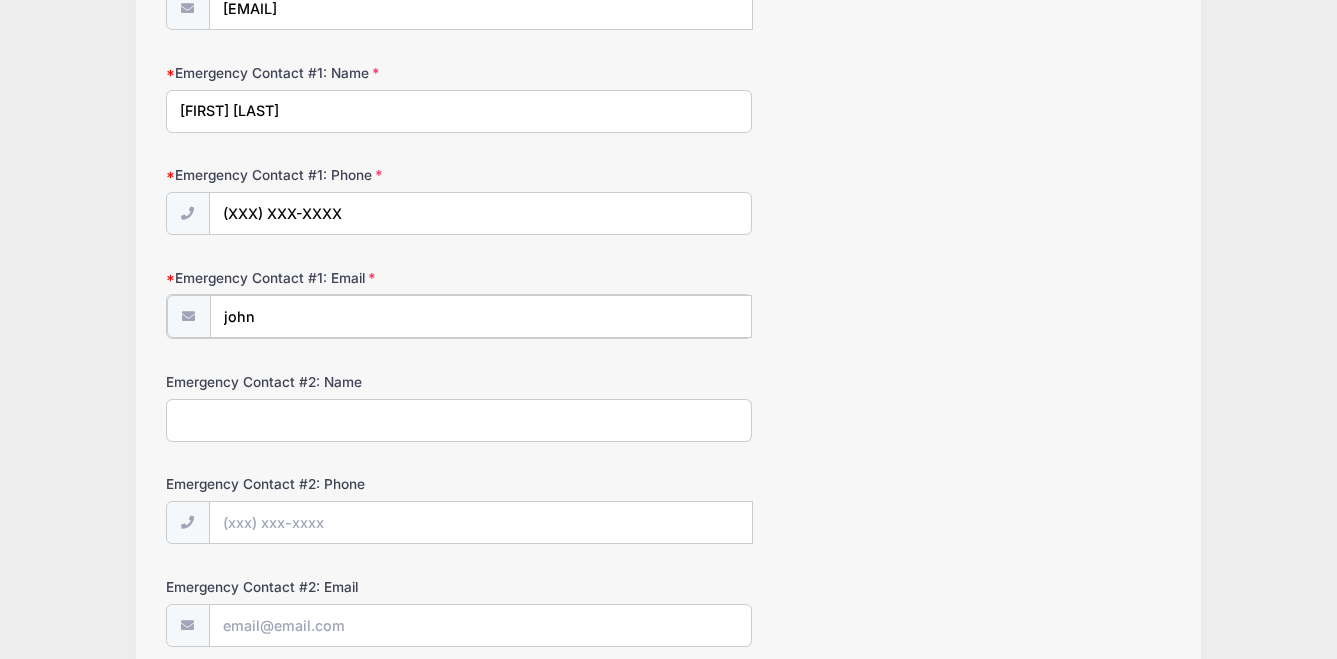 type on "[EMAIL]" 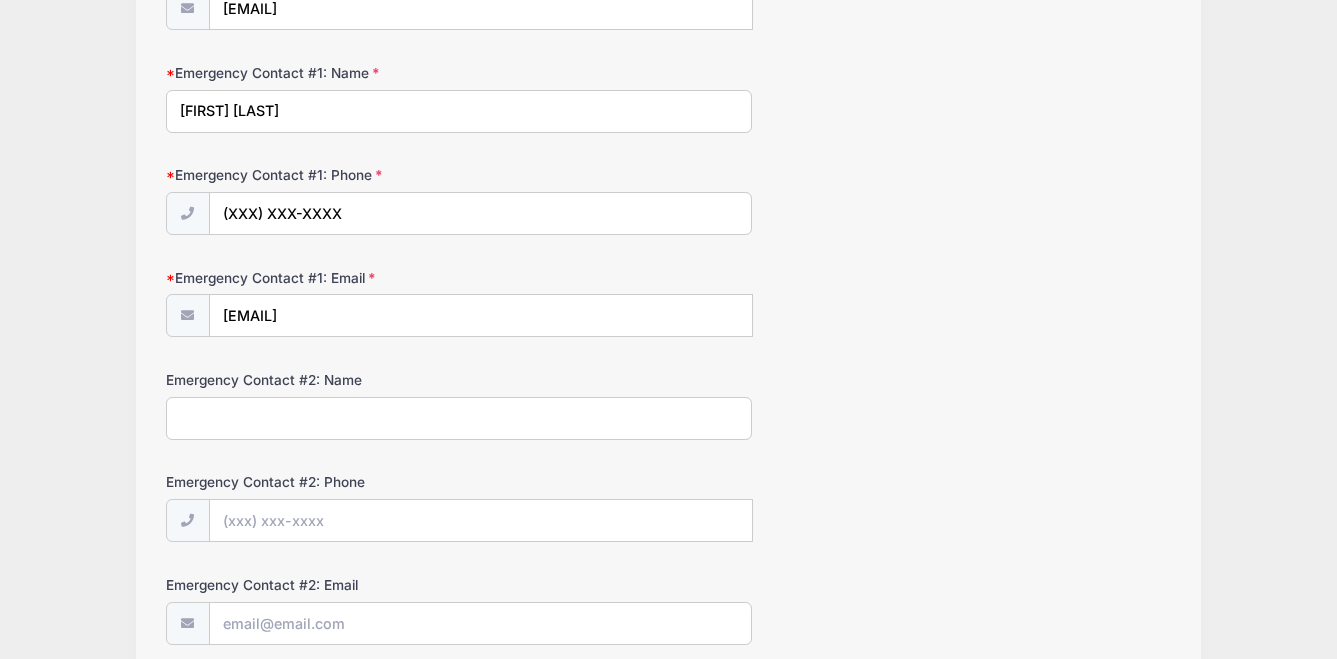 click on "Emergency Contact #2: Name" at bounding box center (459, 418) 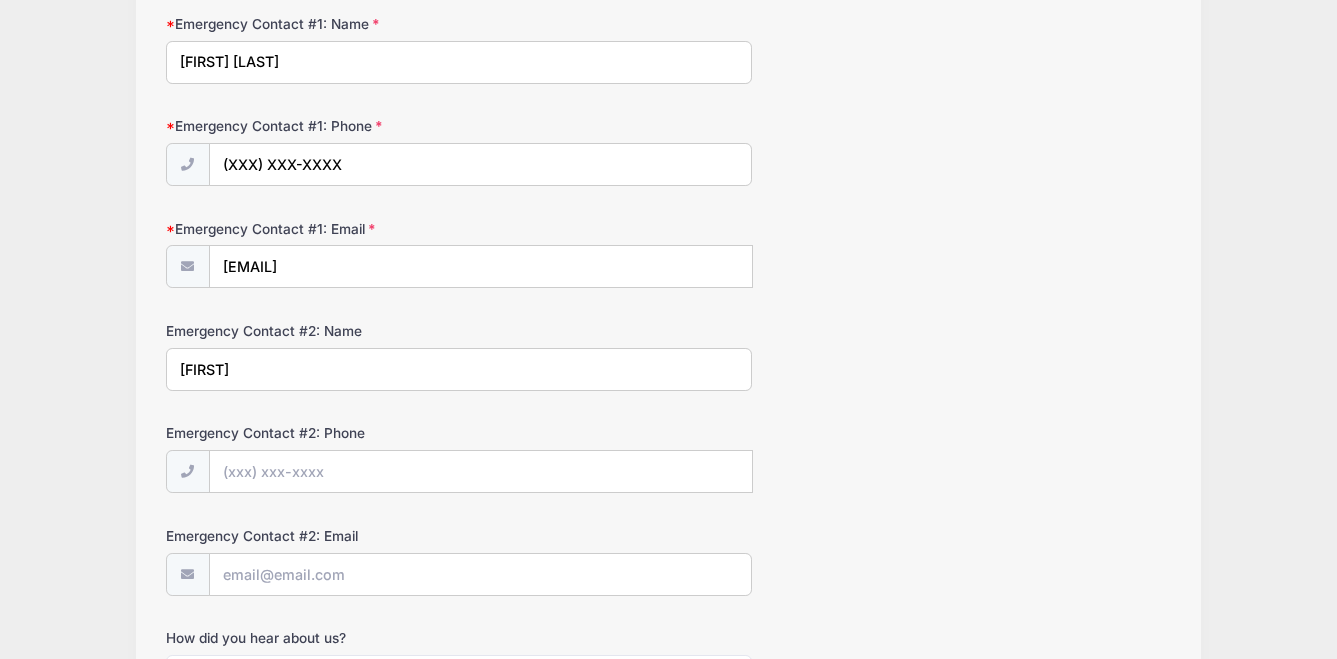 scroll, scrollTop: 767, scrollLeft: 0, axis: vertical 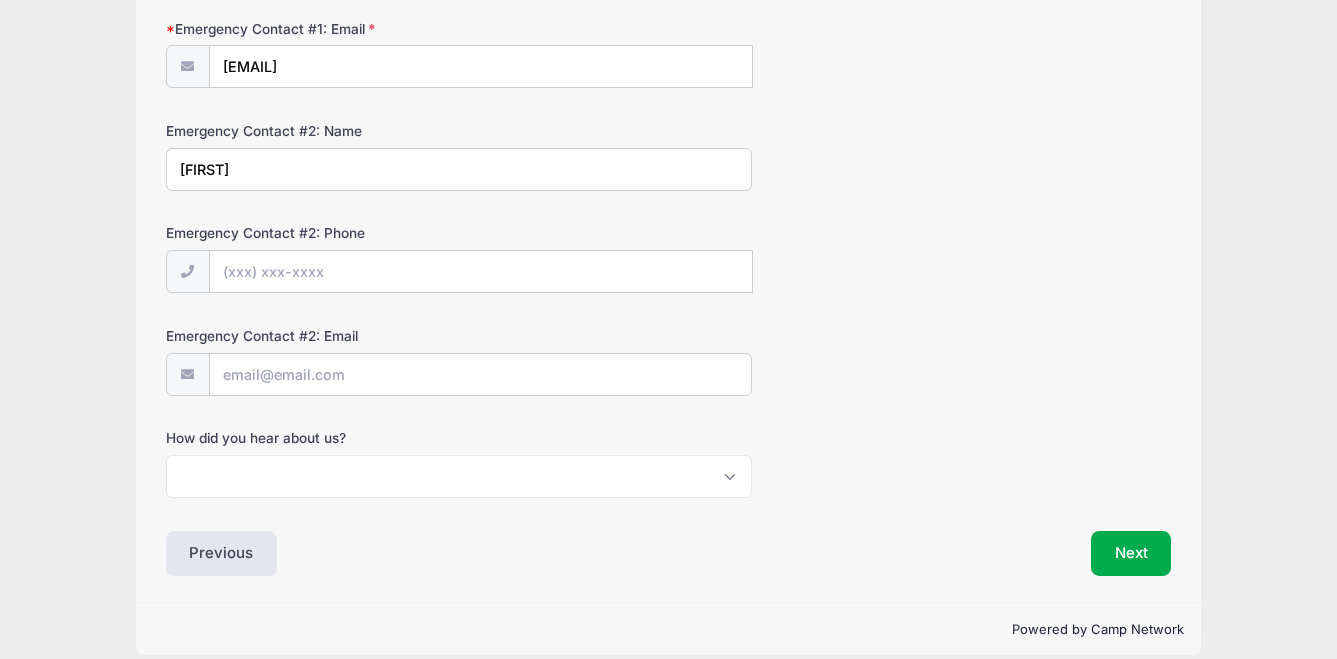 click on "John" at bounding box center [459, 169] 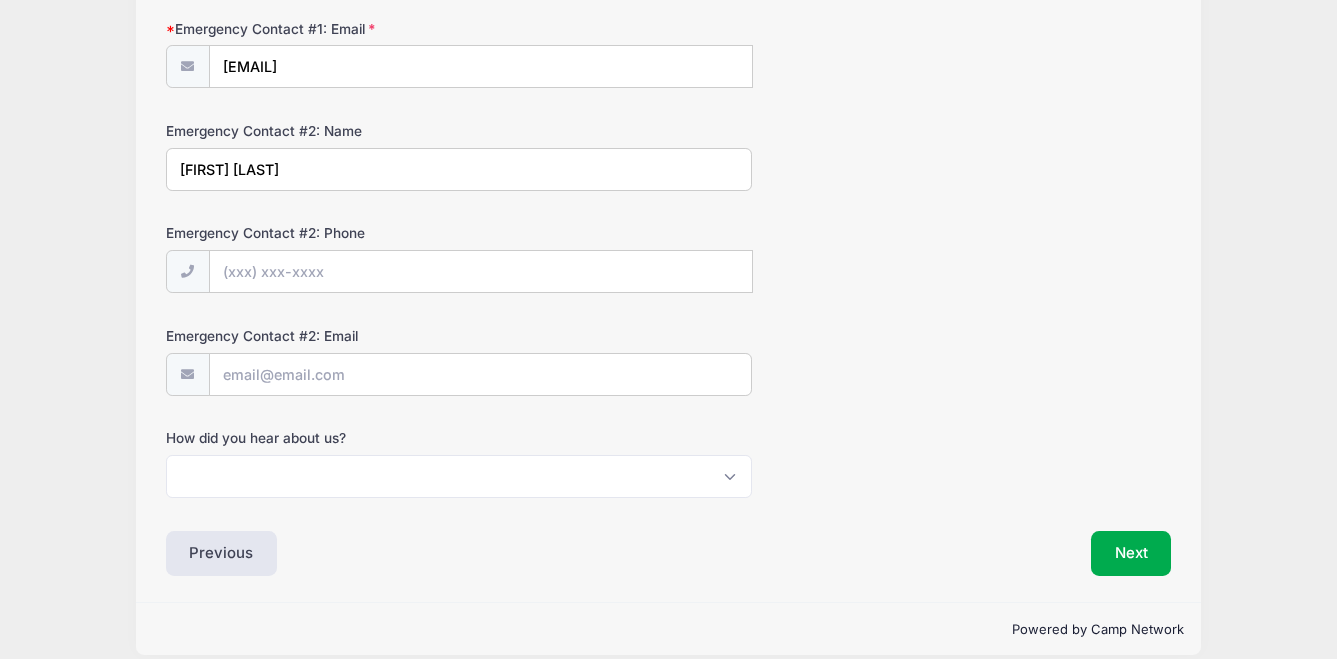 type on "[FIRST] [LAST]" 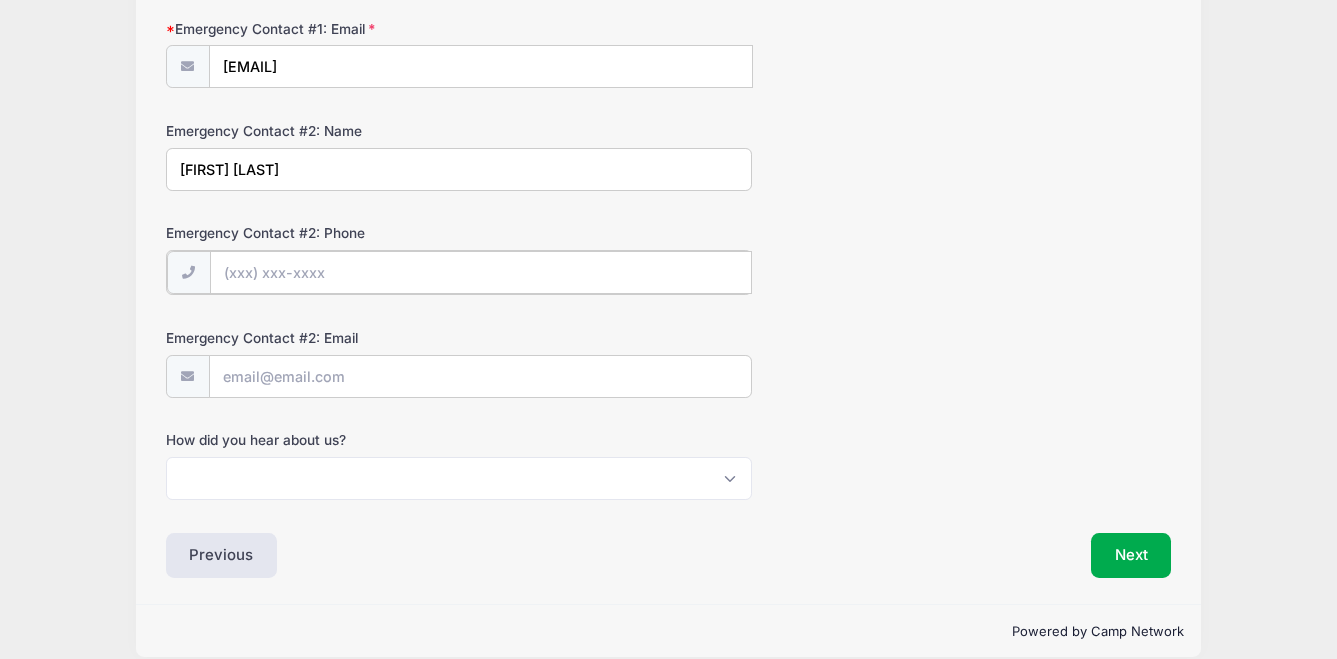 click on "Emergency Contact #2: Phone" at bounding box center [481, 272] 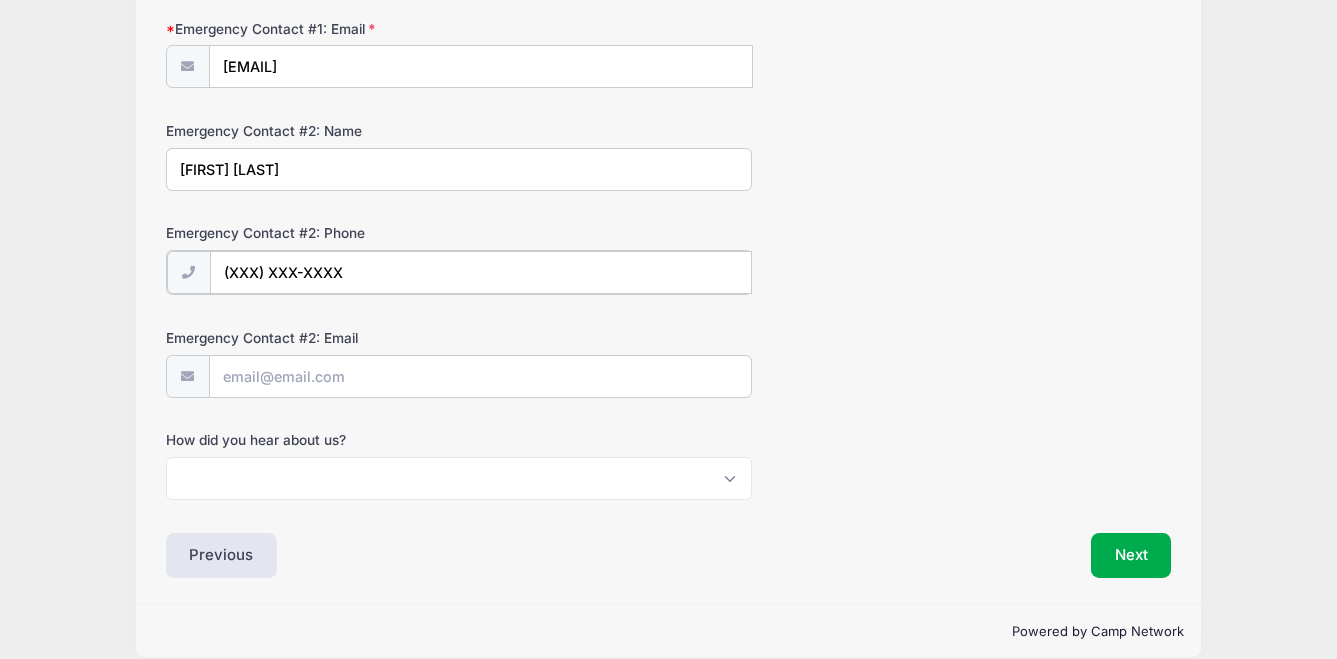 type on "[PHONE]" 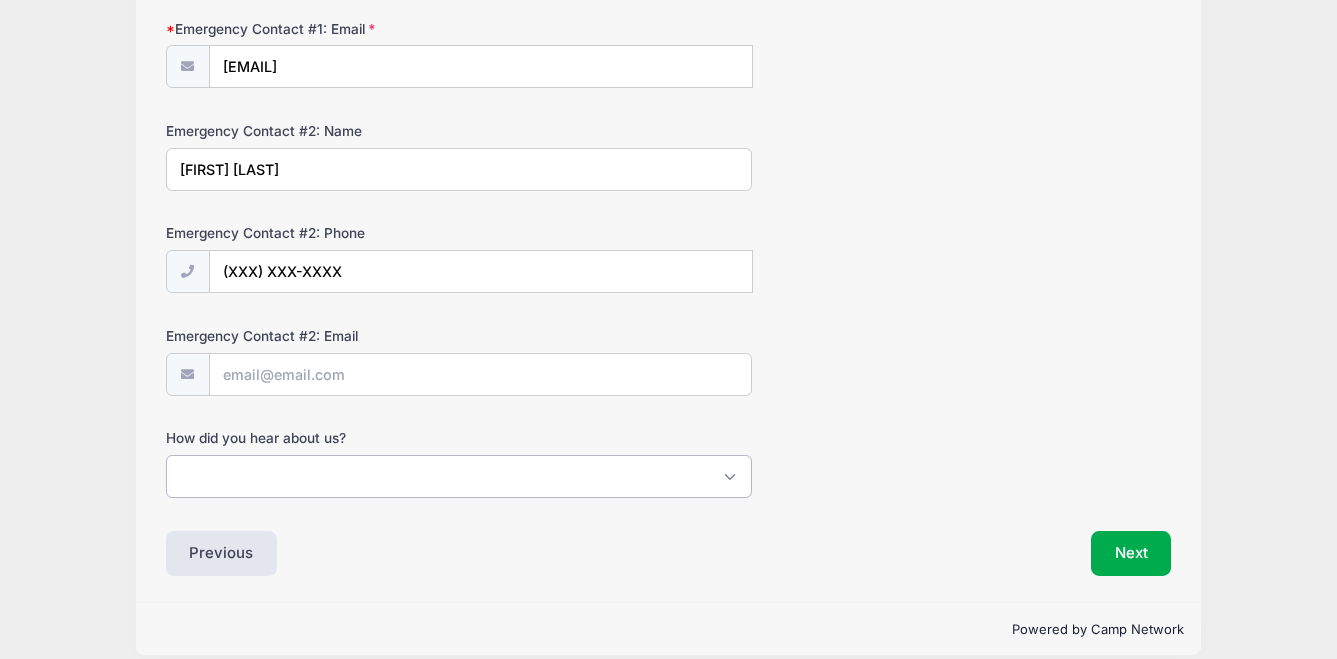 click on "Please Select
I attended the camp before
Referral from a friend
Social Media
Porter Gaud
Other" at bounding box center (459, 476) 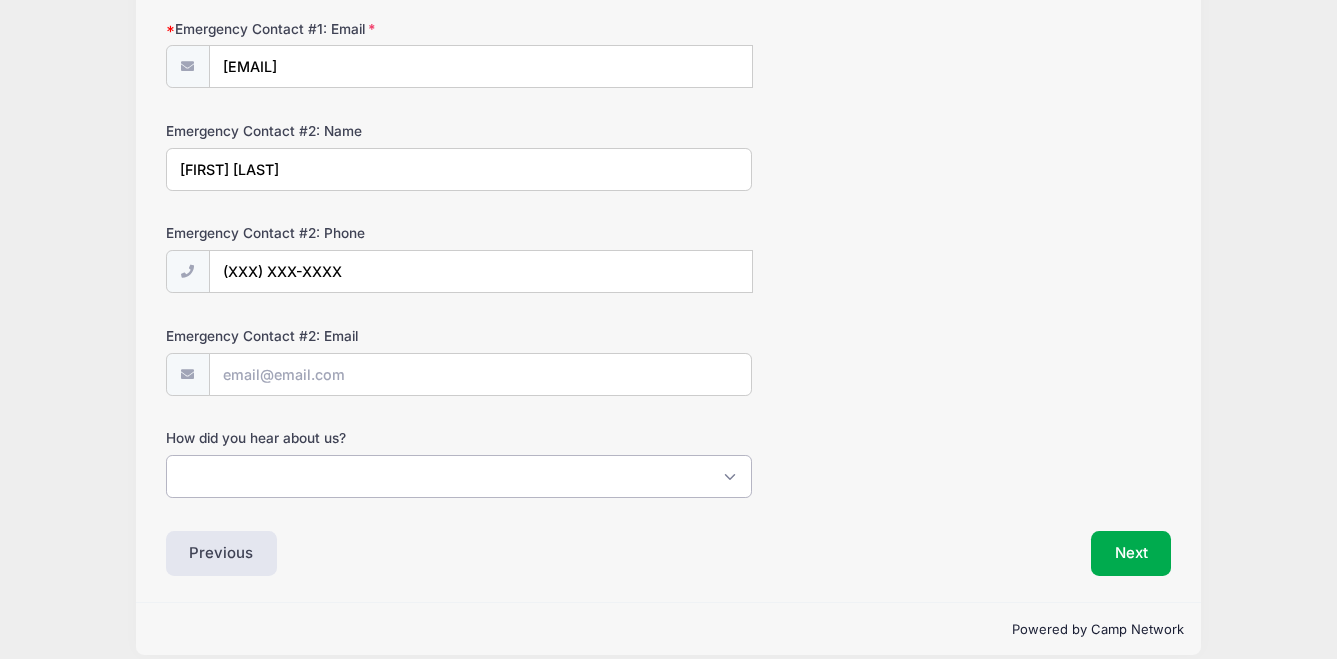select on "Referral from a friend" 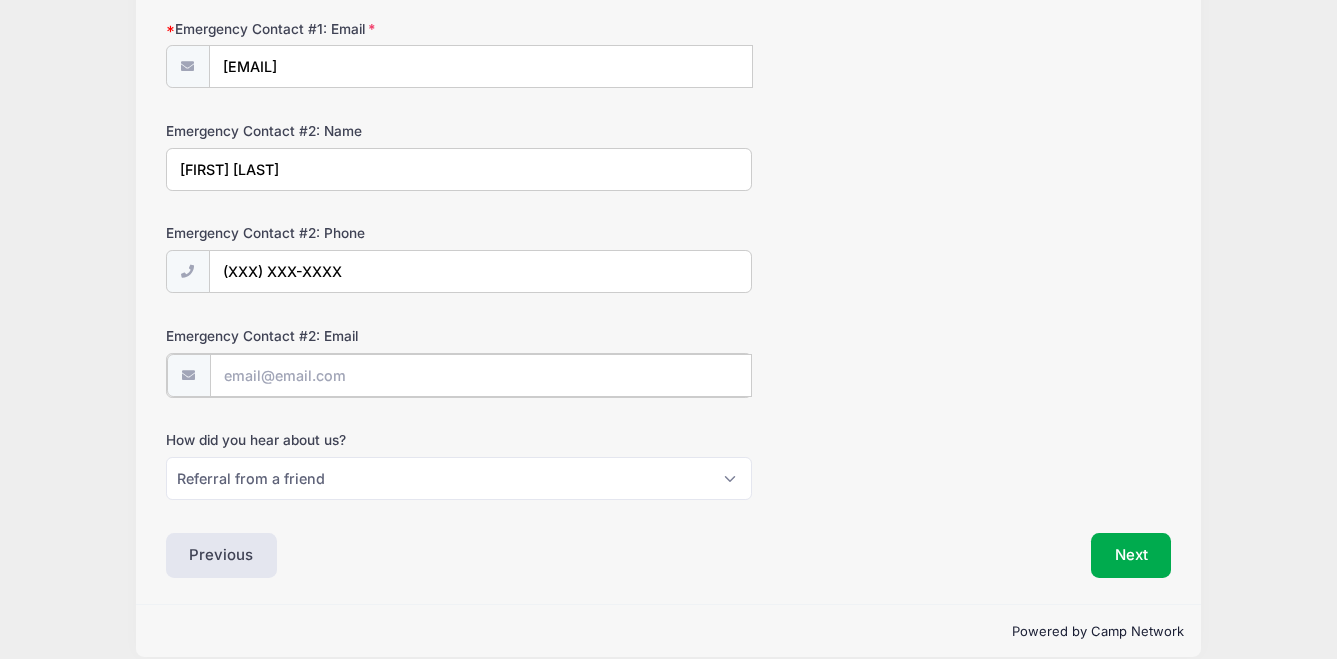 click on "Emergency Contact #2: Email" at bounding box center [481, 375] 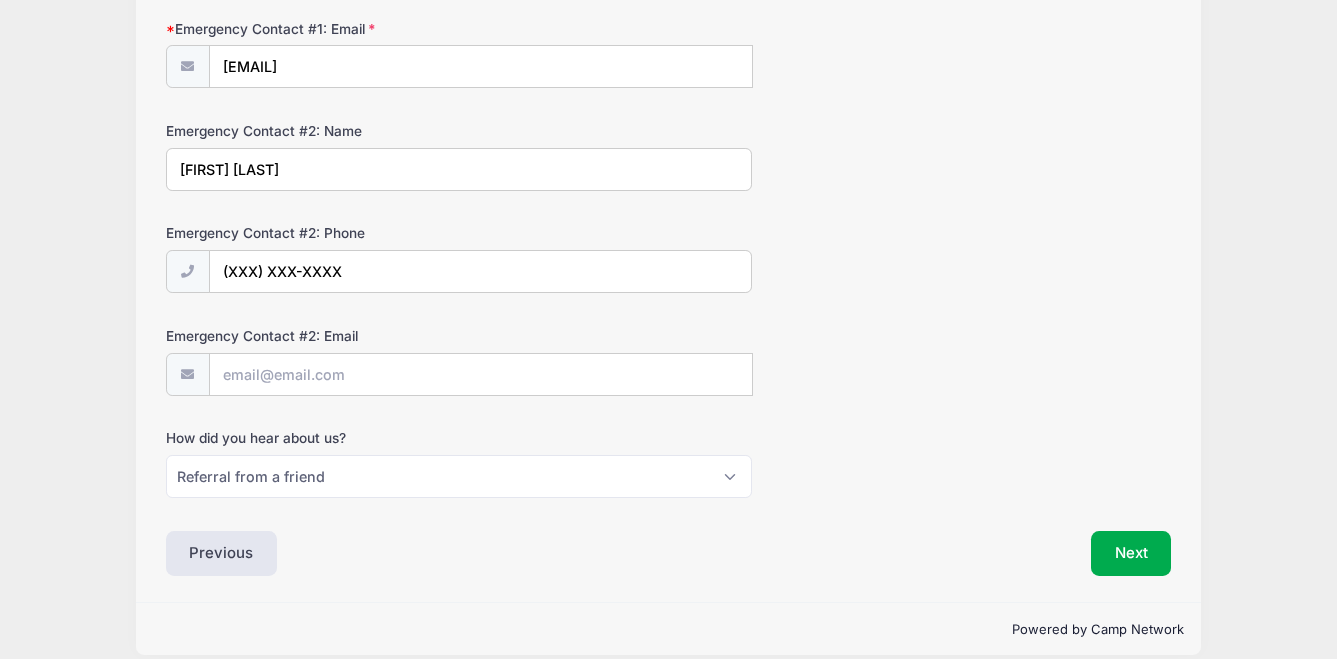 click on "Parent/Guardian: Name
John Tsahakis
Parent/Guardian: Phone
(404) 713-0563
Parent/Guardian: Email
johnangie2013@yahoo.com
Emergency Contact #1: Name" at bounding box center [669, 2] 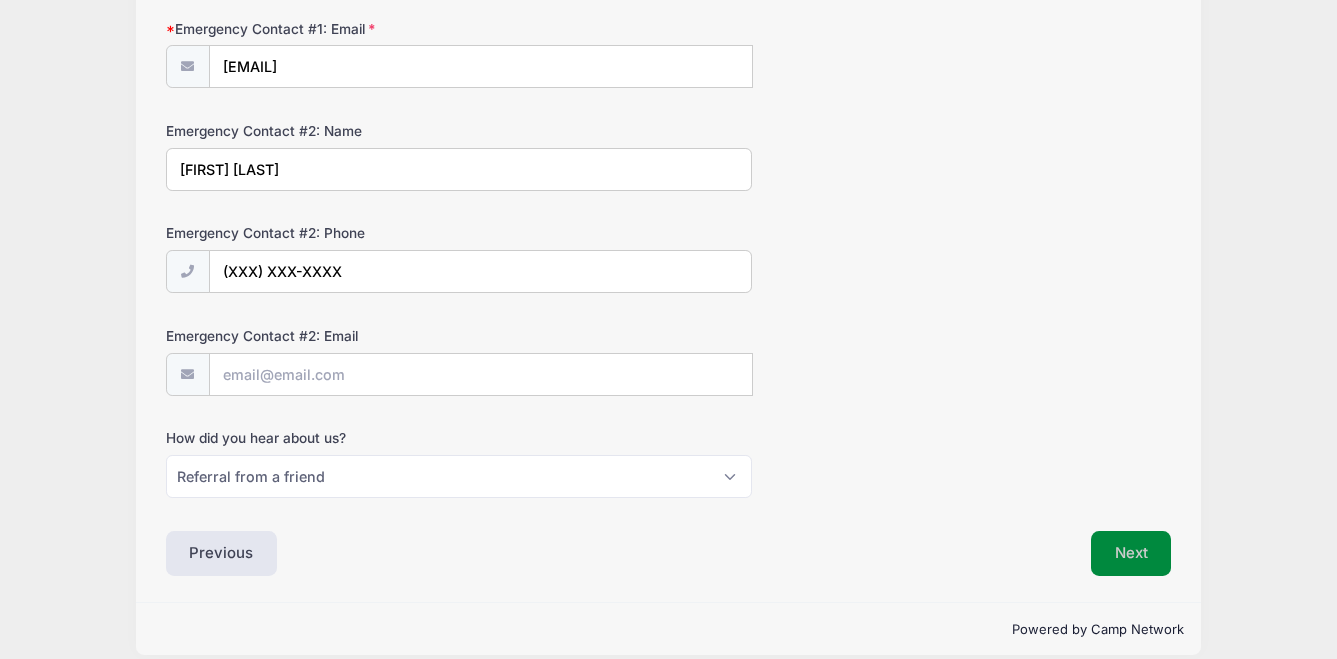 click on "Next" at bounding box center [1131, 554] 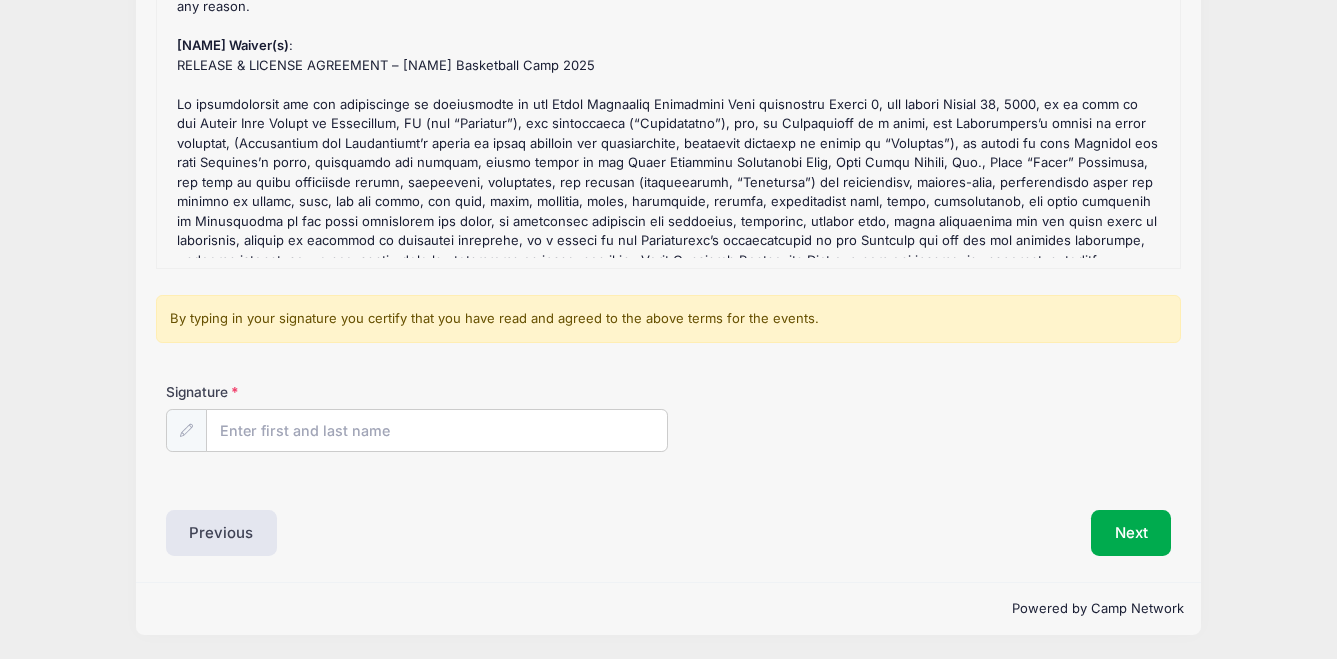 scroll, scrollTop: 16, scrollLeft: 0, axis: vertical 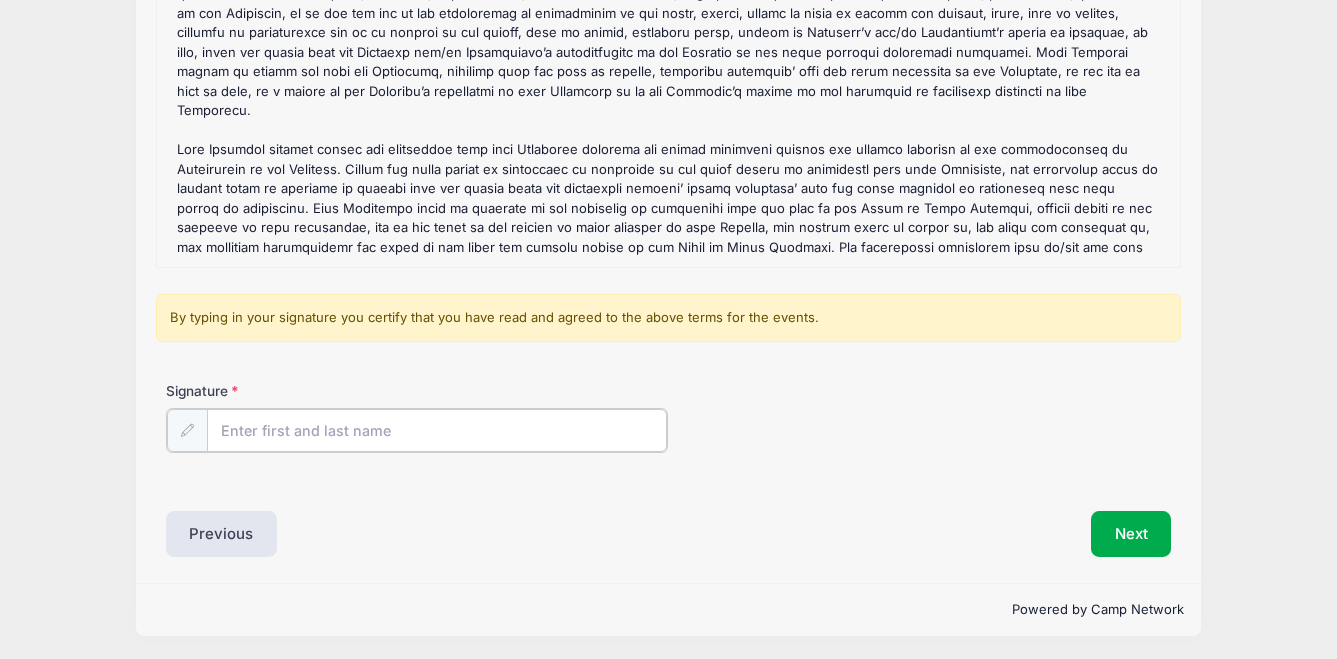 click on "Signature" at bounding box center [437, 430] 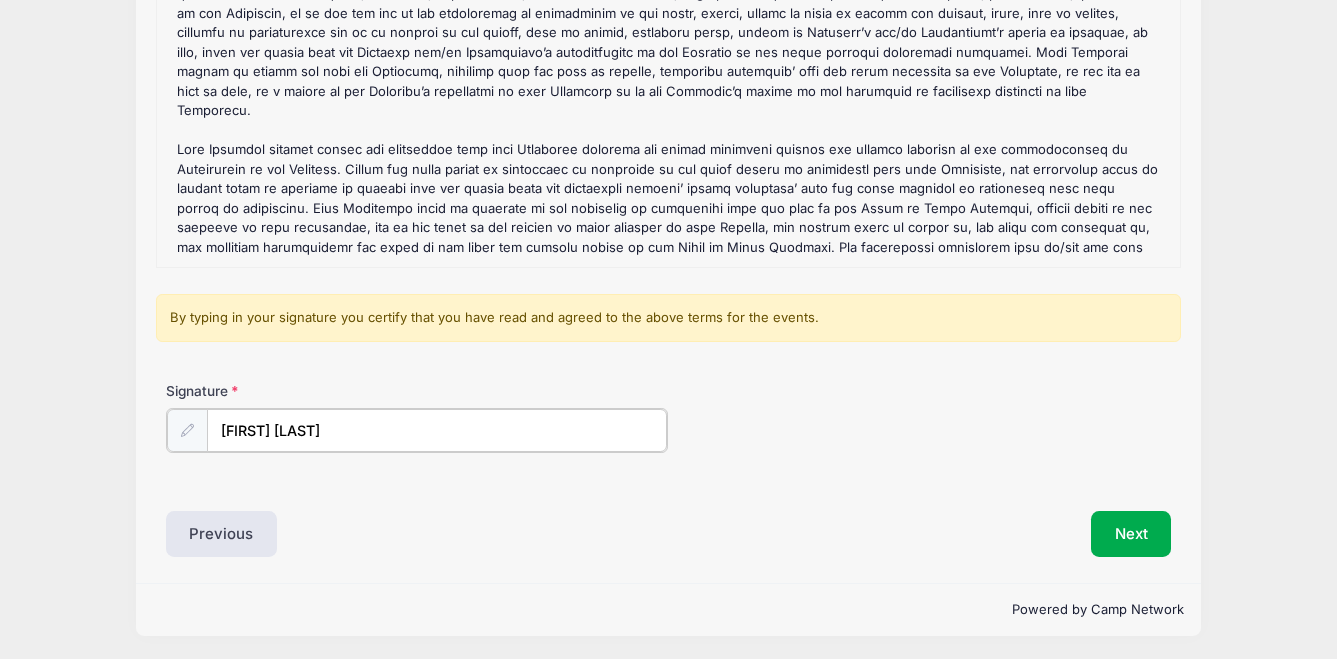 type on "[FIRST] [LAST]" 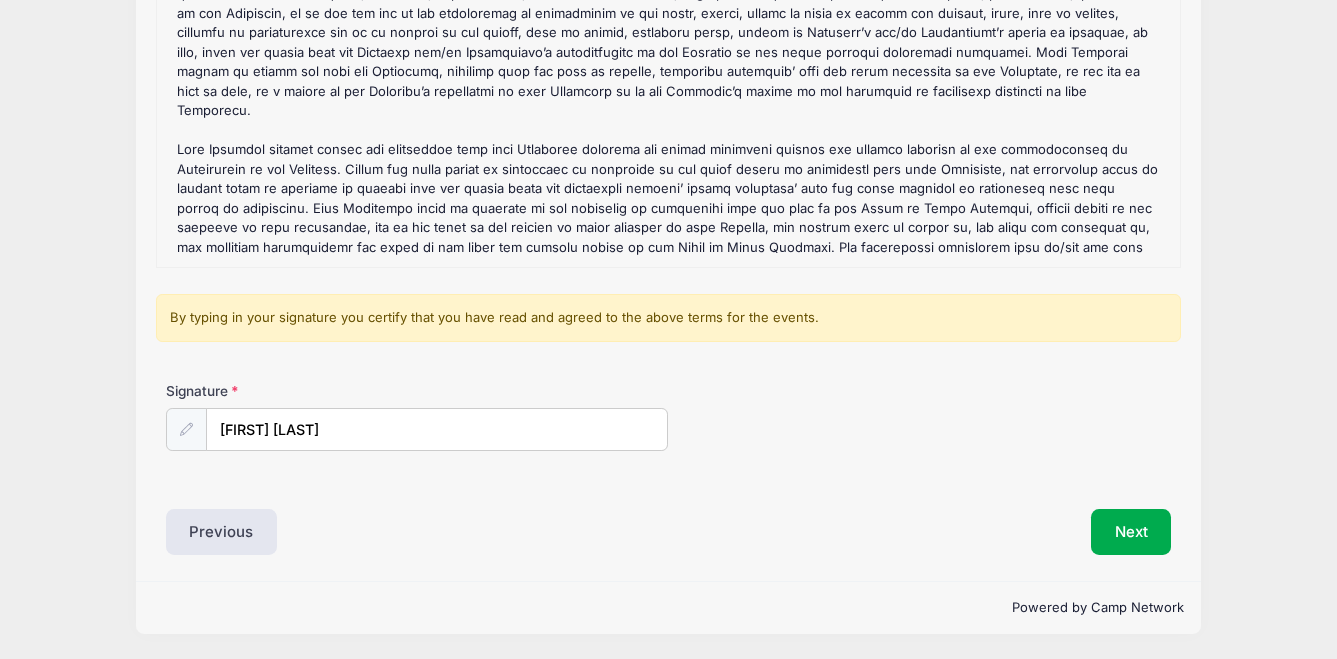 click on "Liability Waivers and Cancellation Policies
Khris Middleton Basketball Camp Refund Policy :
I acknowledge that the camp fee of $150 is non-refundable under any circumstances, including if the participant is unable to attend or must leave early for any reason.
Khris Middleton Basketball Camp Waiver(s) :
RELEASE & LICENSE AGREEMENT – Khris Middleton Basketball Camp 2025
By typing in your signature you certify that you have read and agreed to the above terms for the events.
Signature
John Tsahakis" at bounding box center [669, 236] 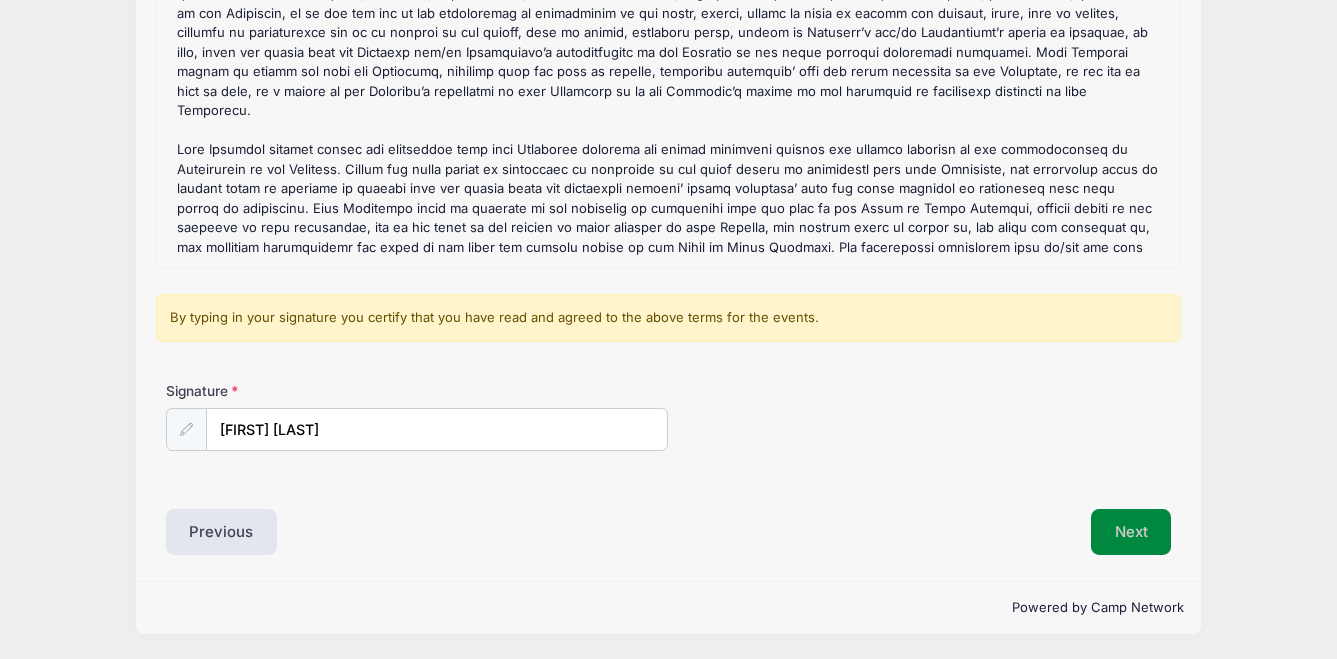 click on "Next" at bounding box center (1131, 532) 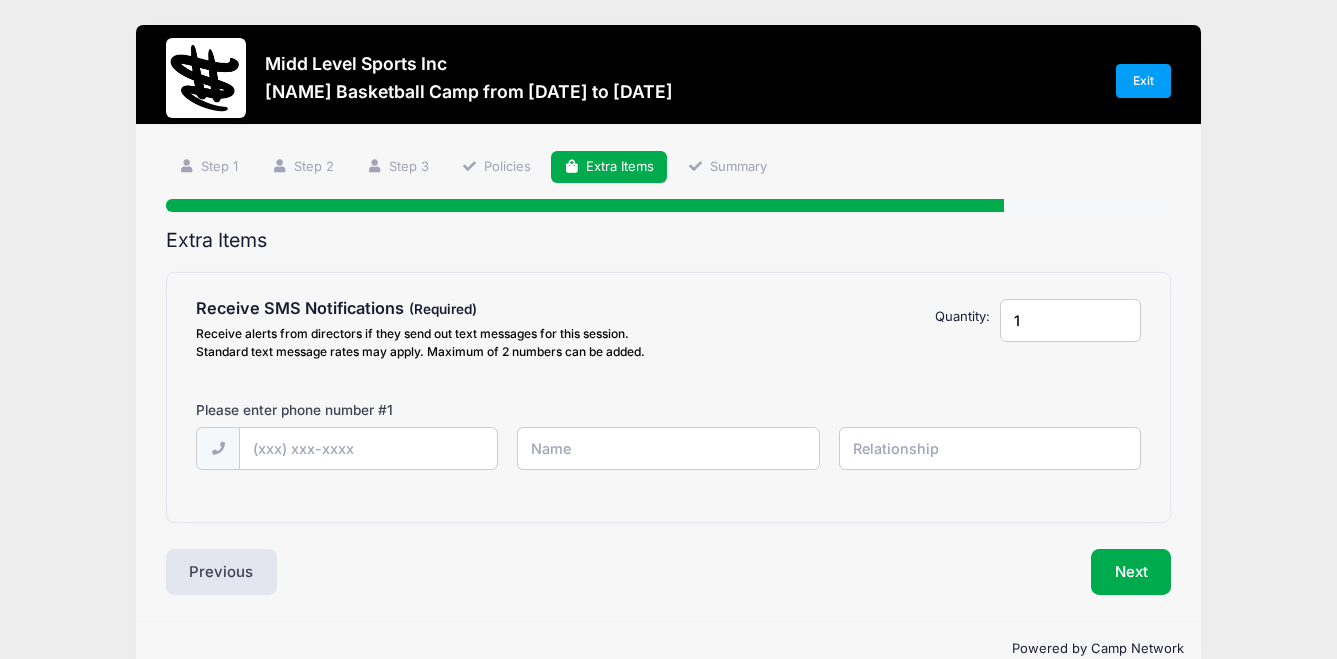 scroll, scrollTop: 0, scrollLeft: 0, axis: both 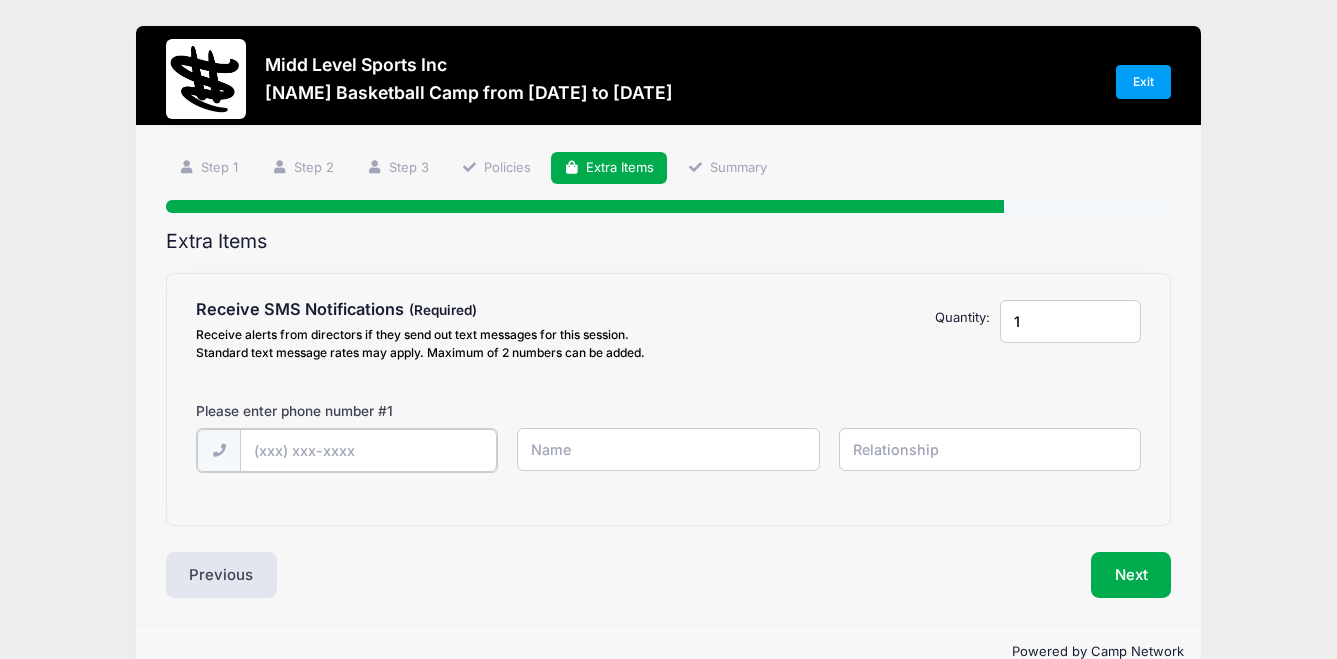click at bounding box center (0, 0) 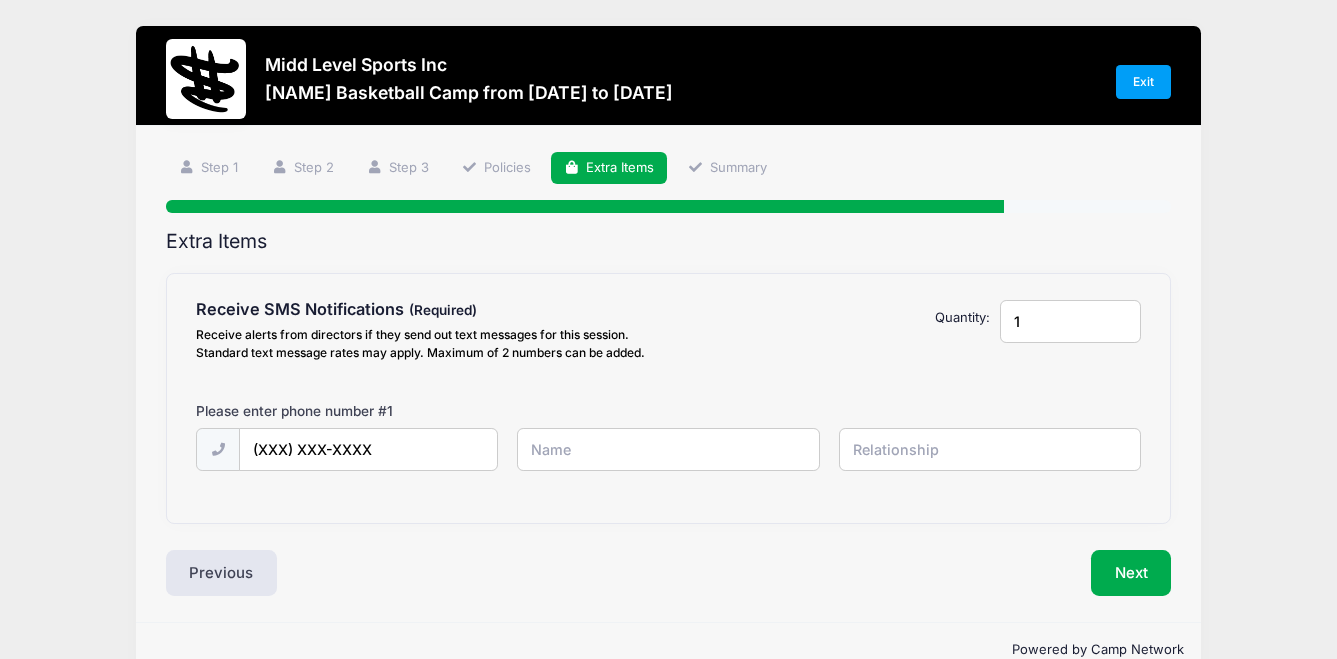 click at bounding box center (0, 0) 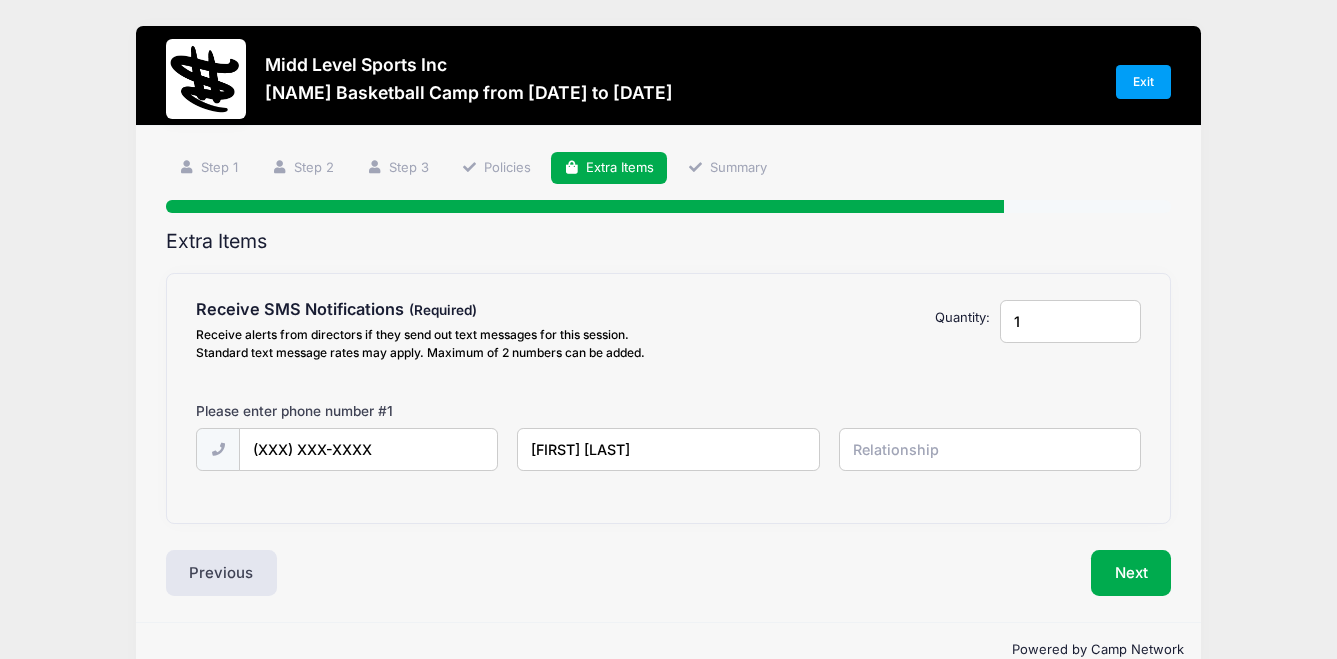 type on "[FIRST] [LAST]" 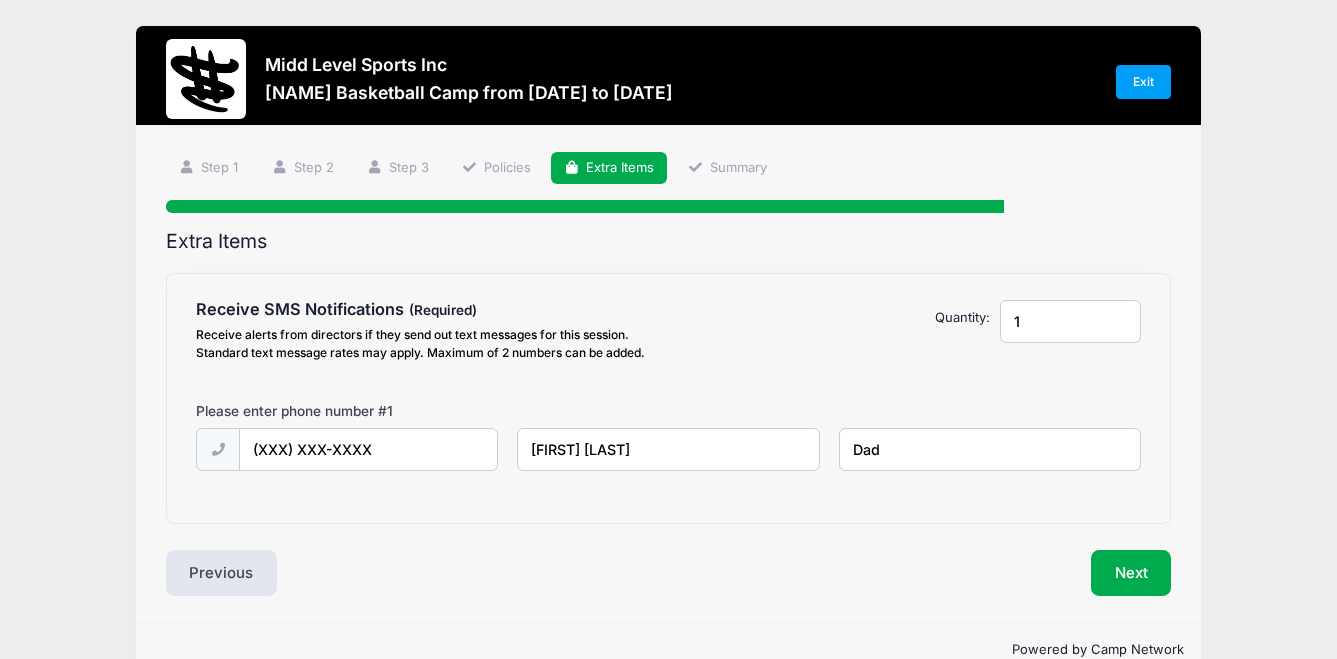scroll, scrollTop: 41, scrollLeft: 0, axis: vertical 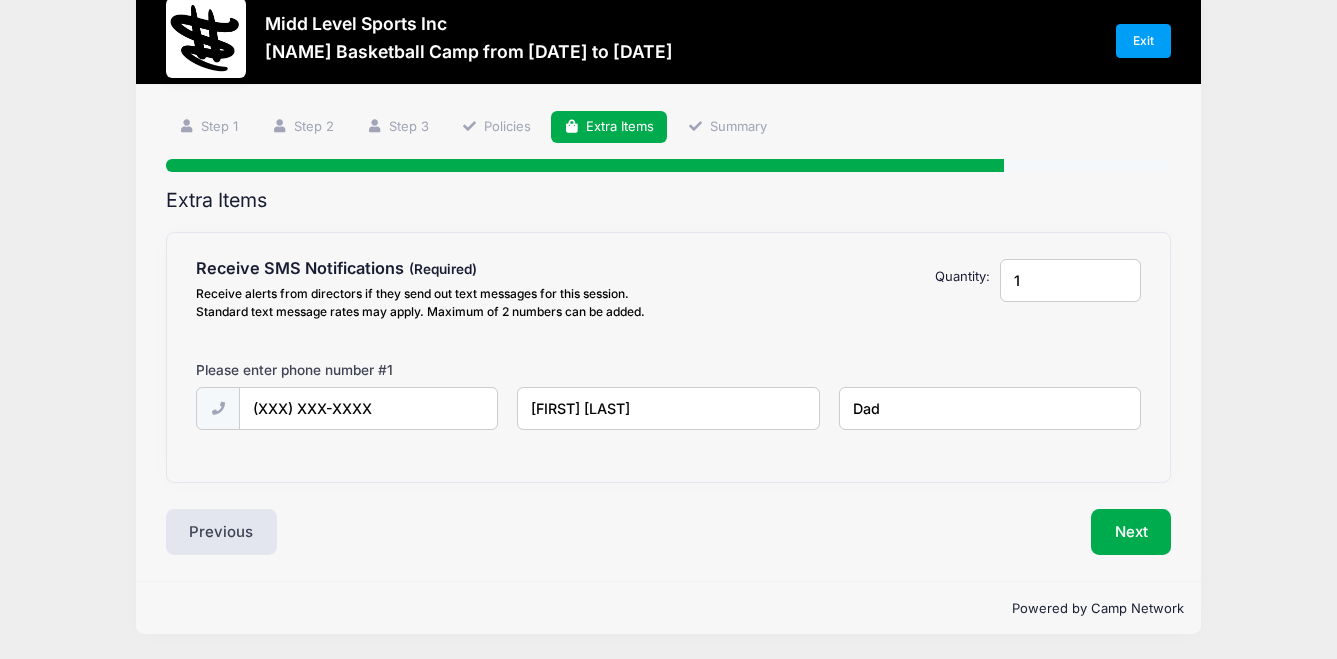 type on "Dad" 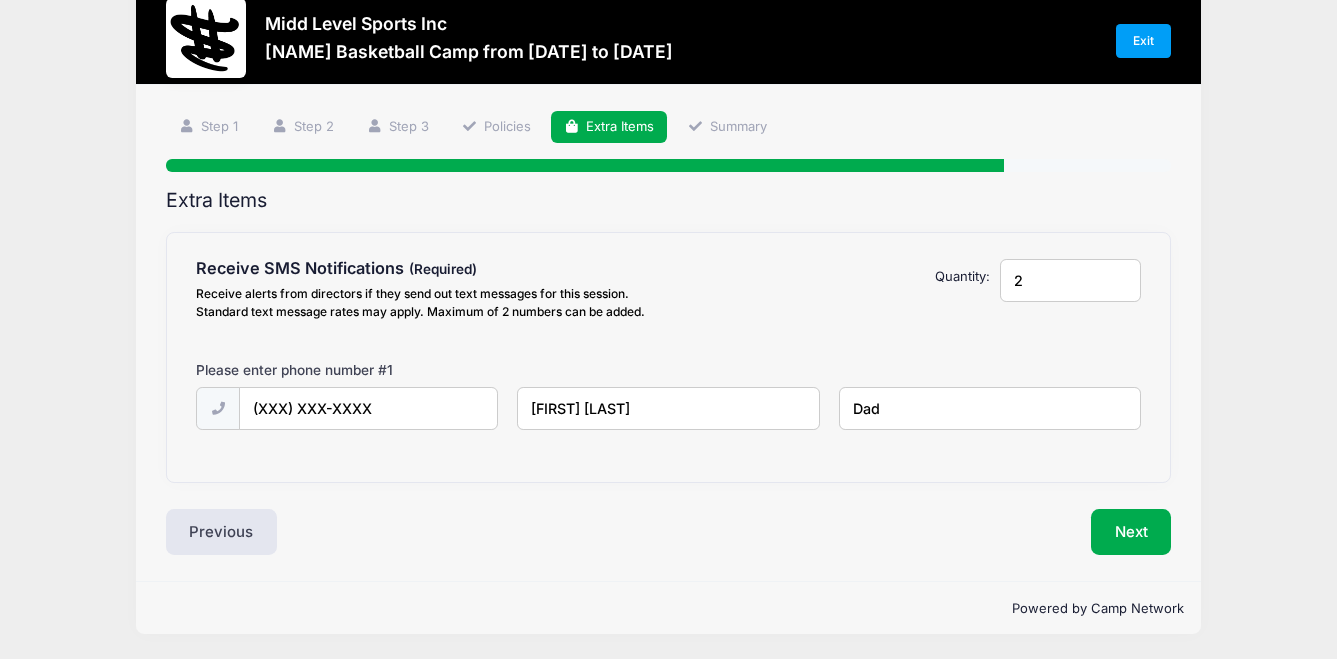 type on "2" 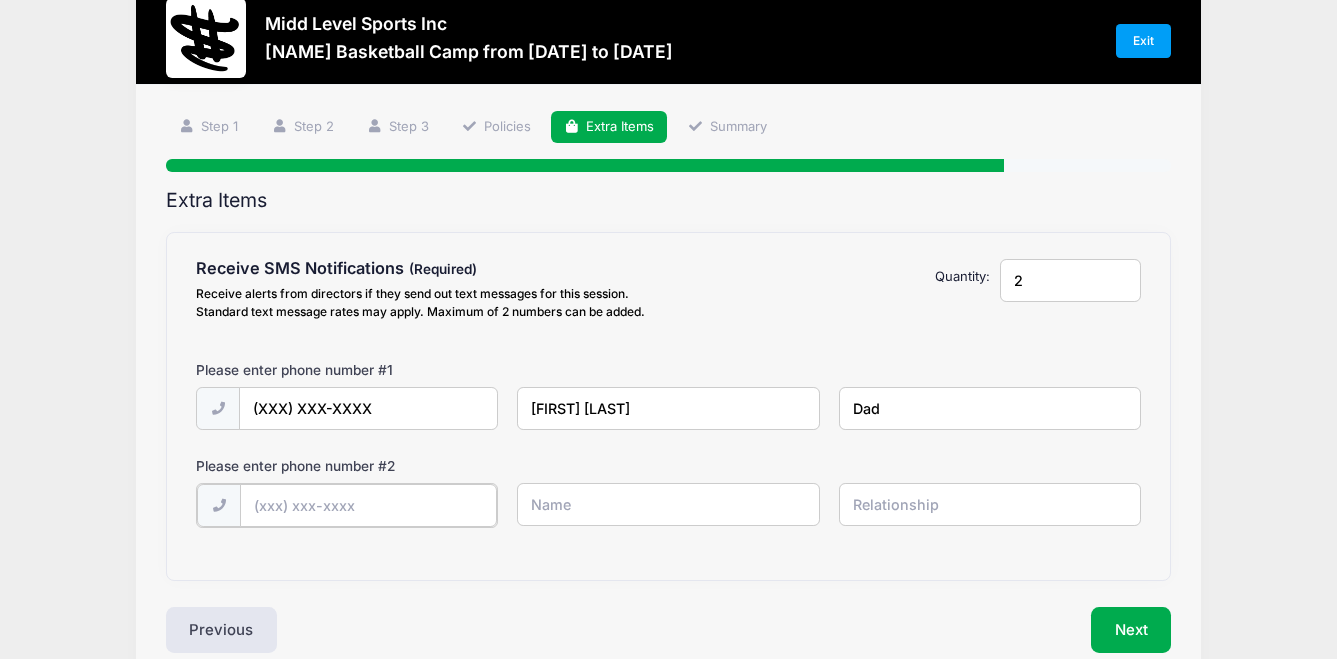 click at bounding box center [0, 0] 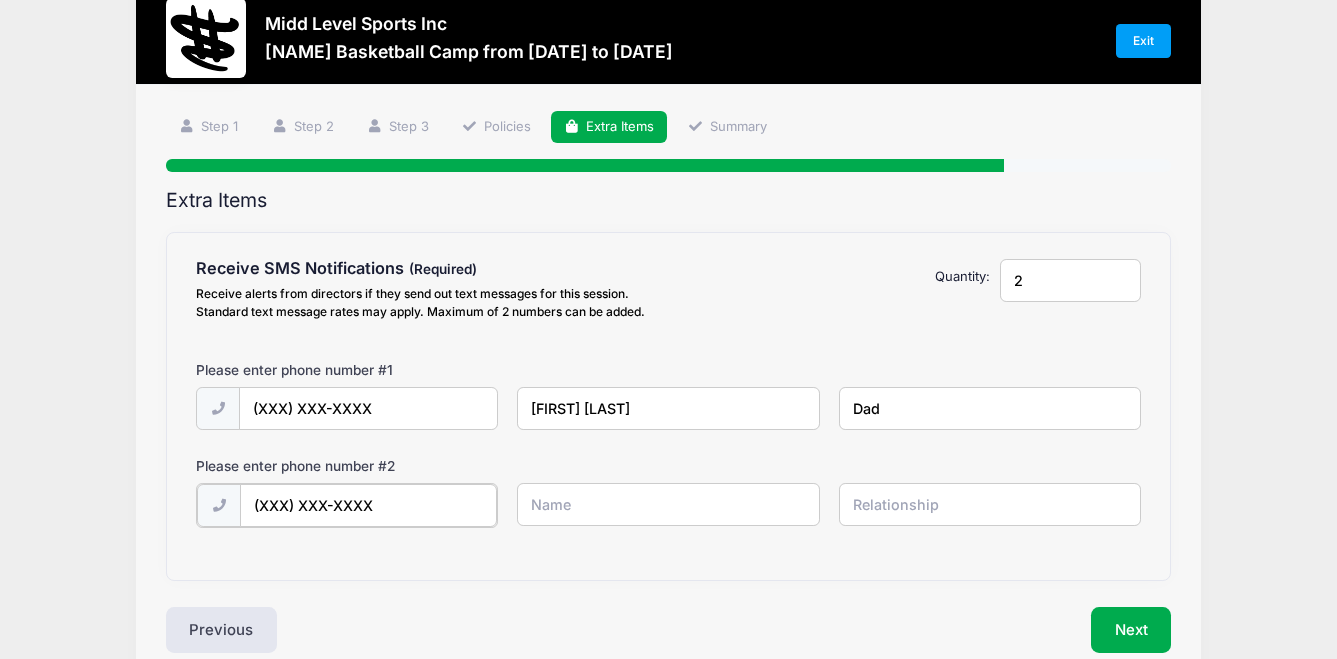type on "[PHONE]" 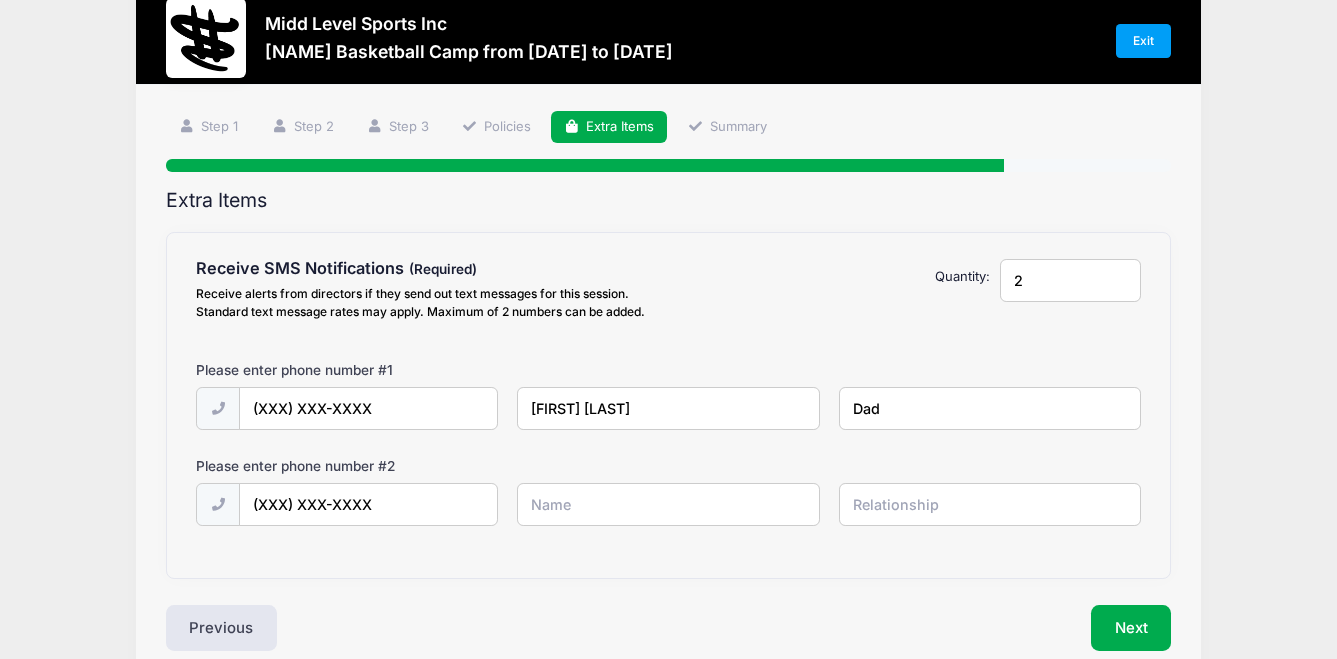 click on "[PHONE]" at bounding box center [668, 517] 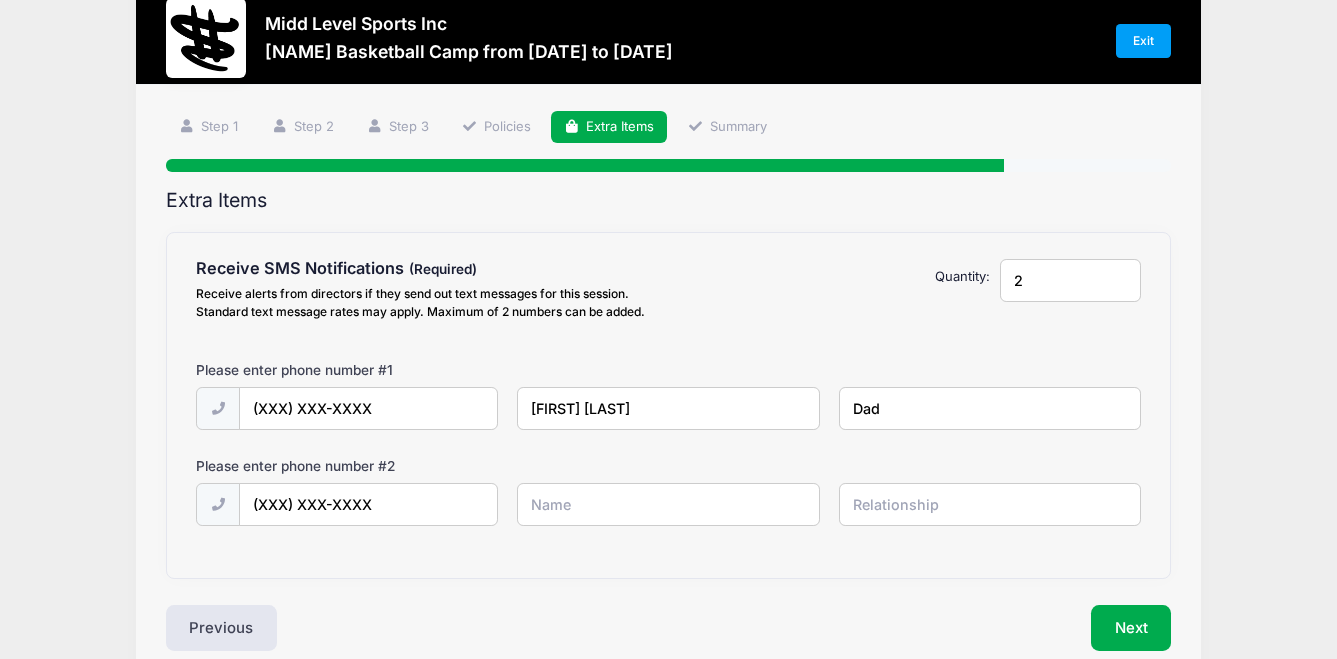 click at bounding box center (0, 0) 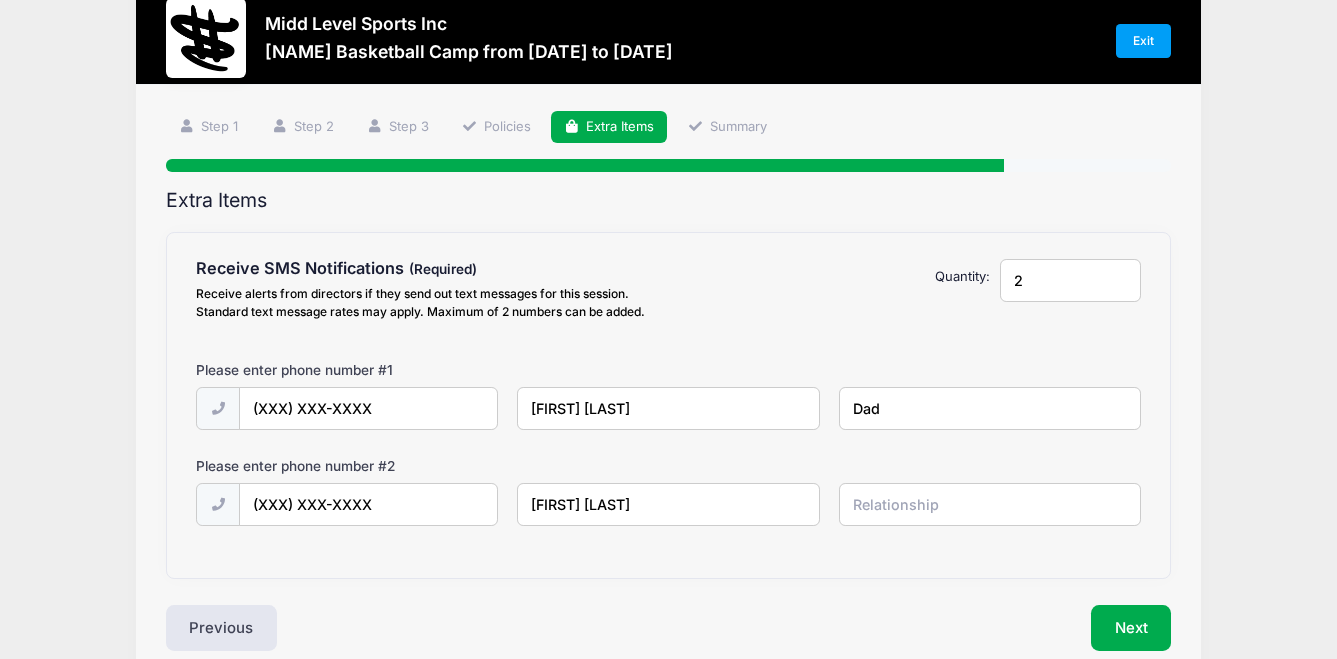 type on "[FIRST] [LAST]" 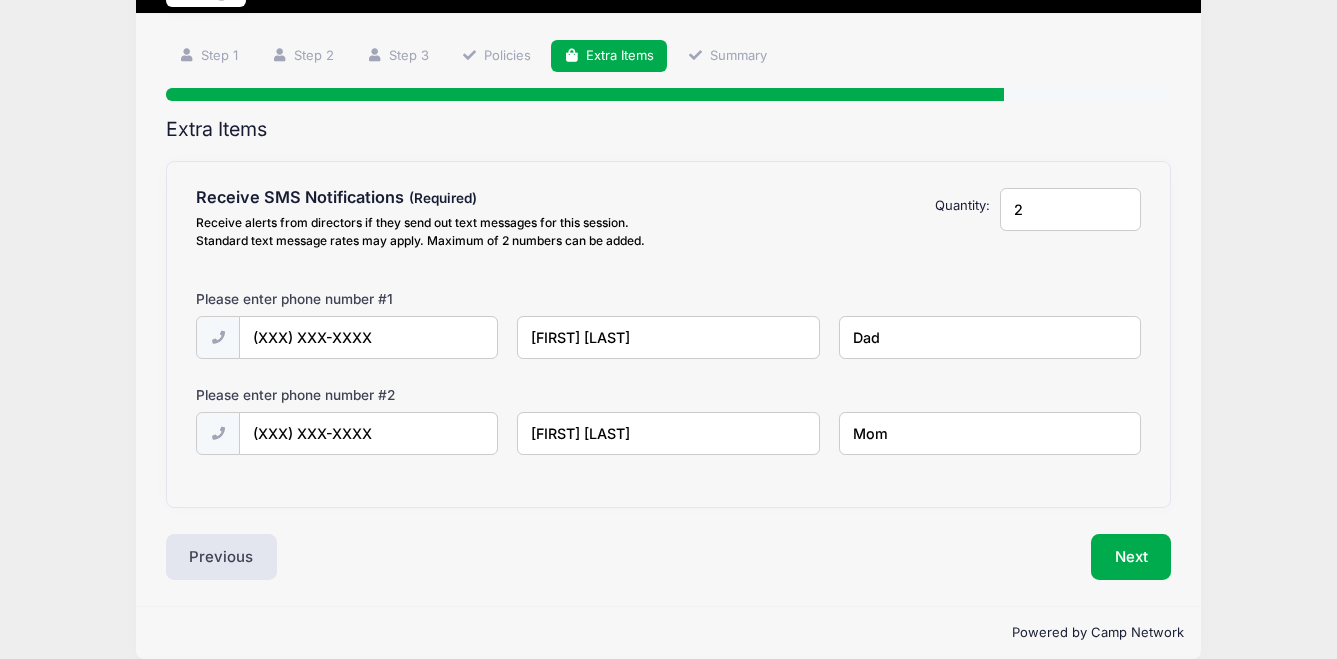 scroll, scrollTop: 137, scrollLeft: 0, axis: vertical 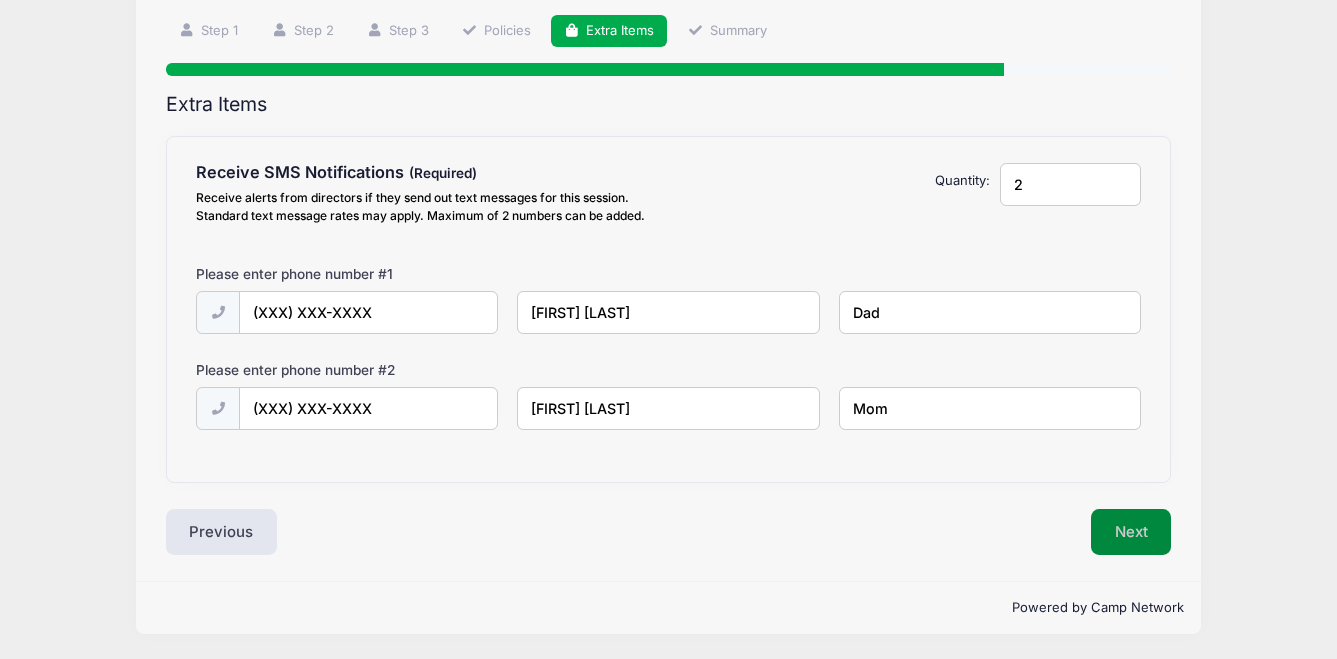 type on "Mom" 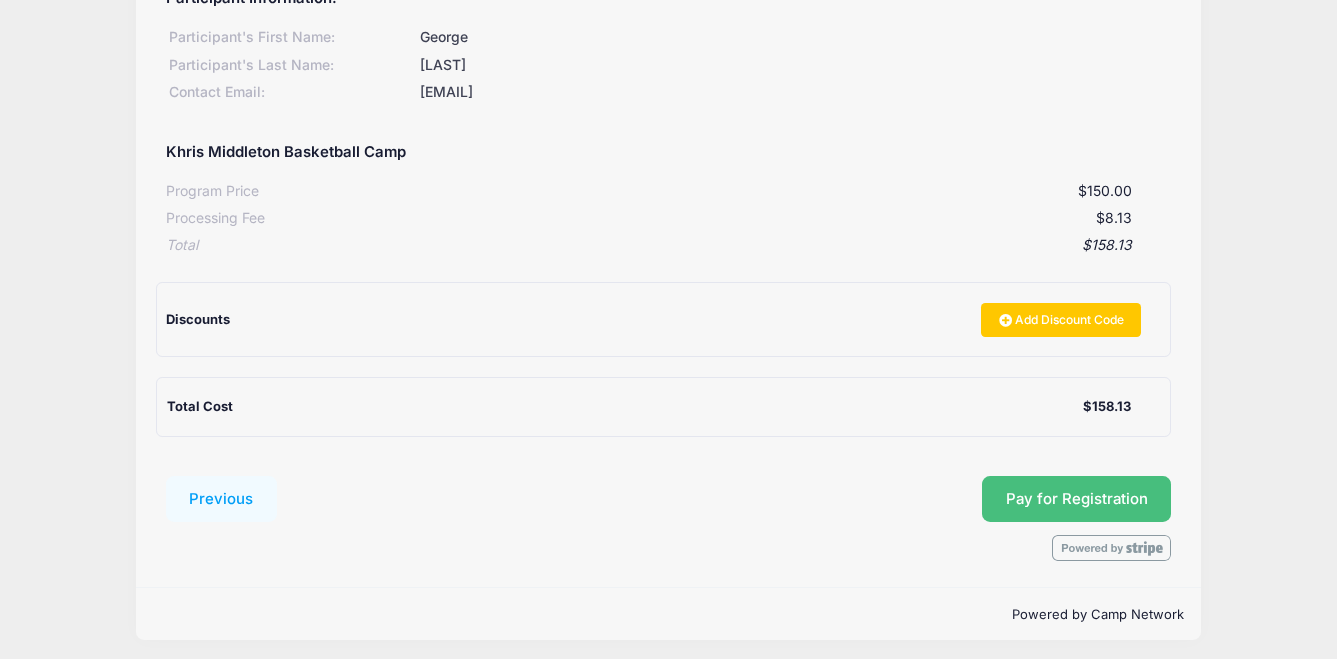 scroll, scrollTop: 284, scrollLeft: 0, axis: vertical 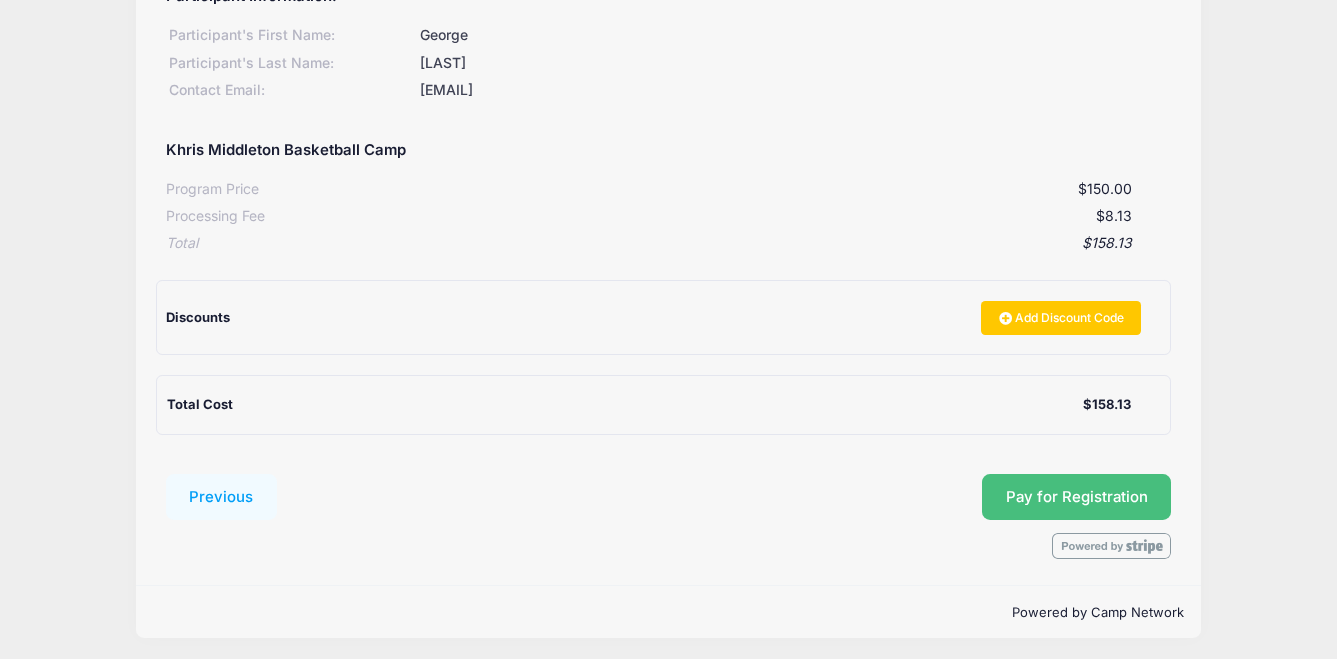 click on "Pay for Registration" at bounding box center (1077, 497) 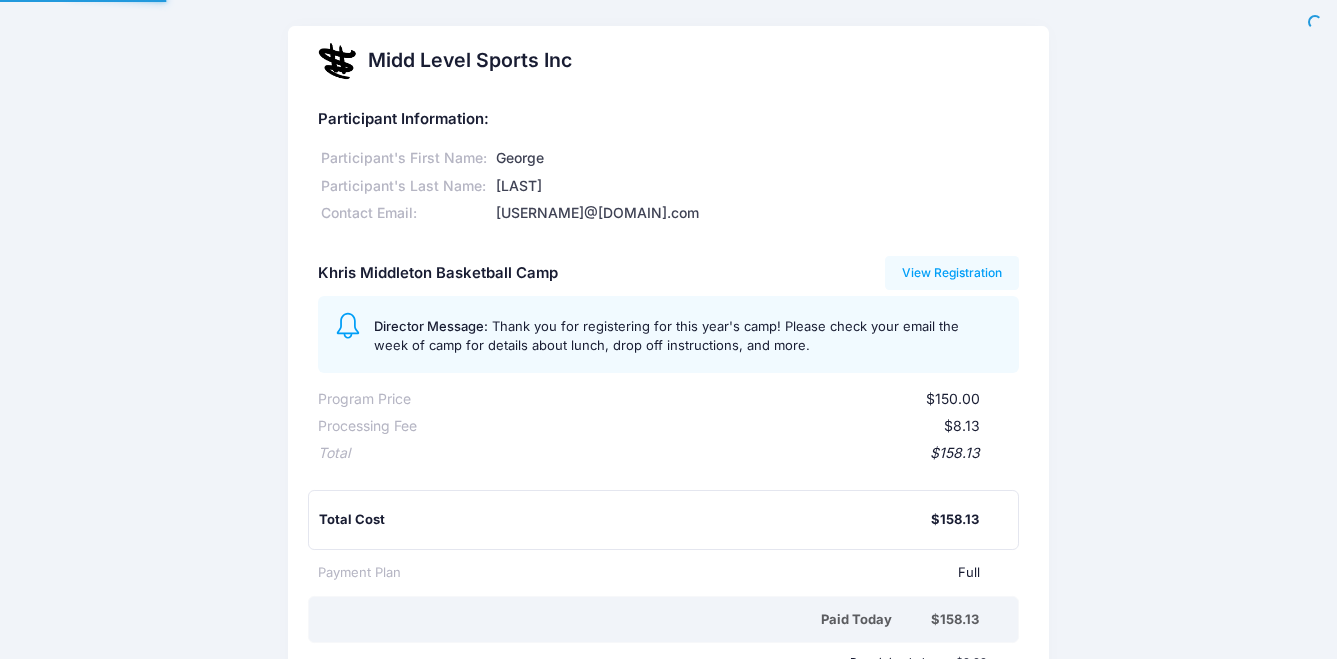 scroll, scrollTop: 0, scrollLeft: 0, axis: both 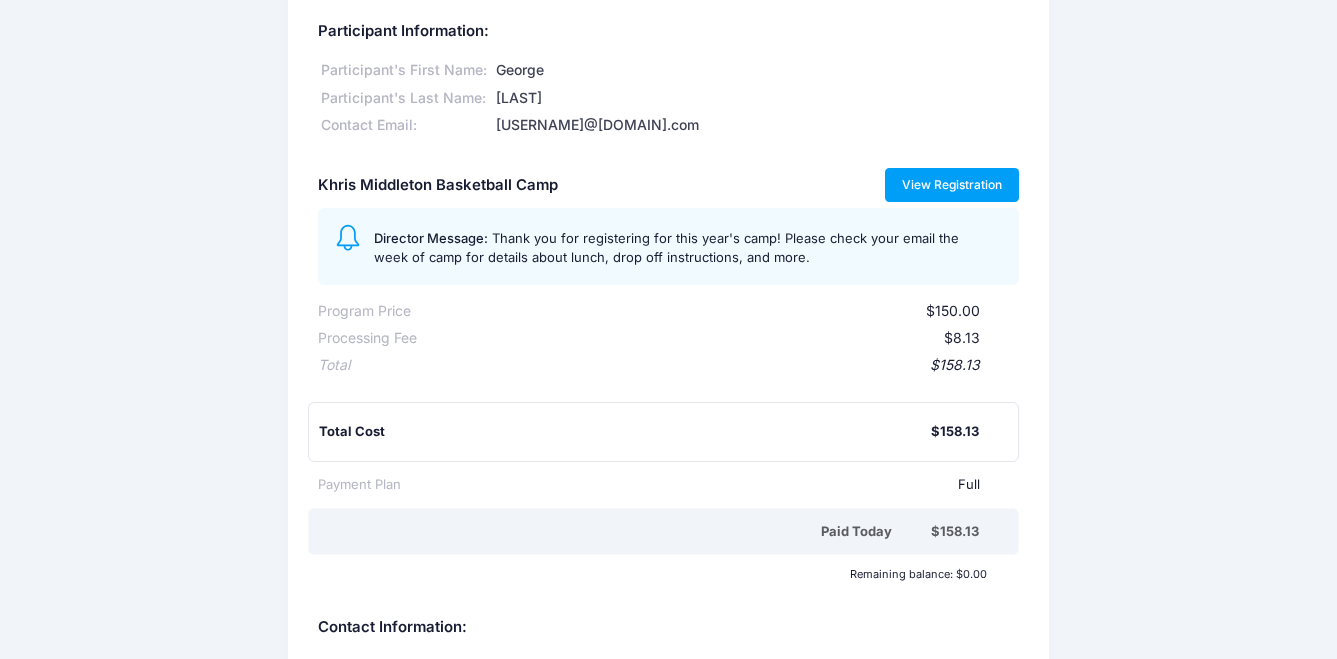 click on "View Registration" at bounding box center [952, 185] 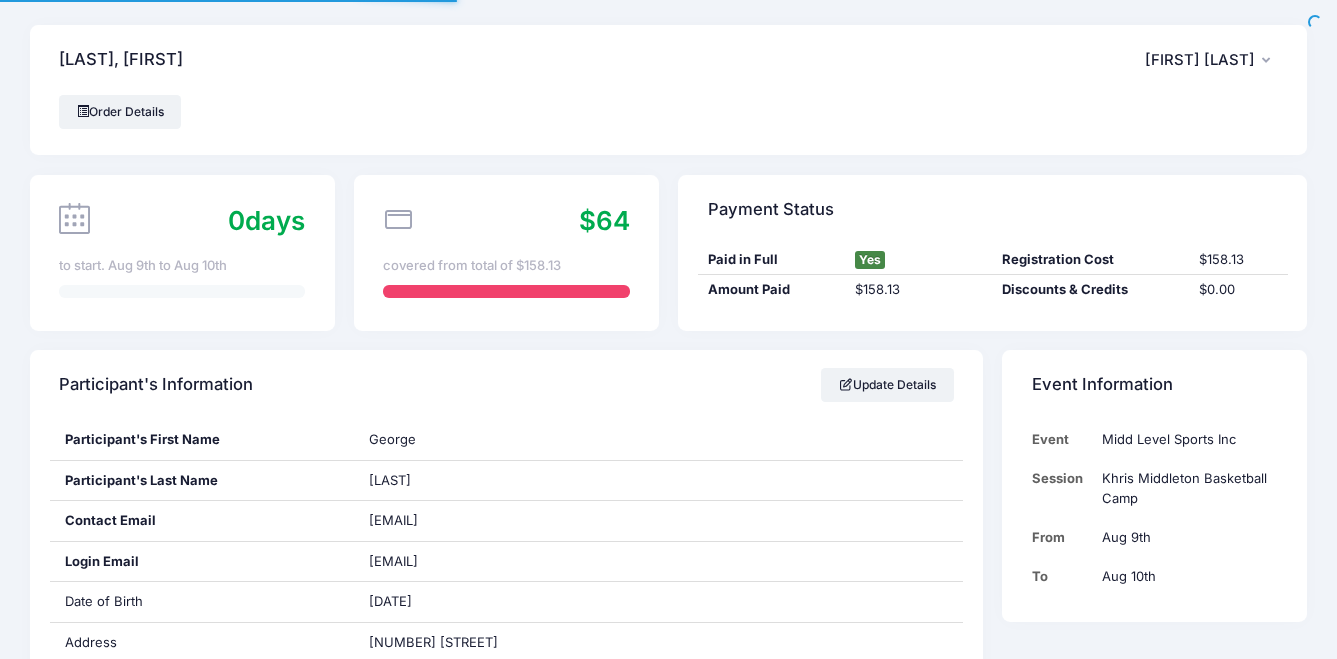 scroll, scrollTop: 0, scrollLeft: 0, axis: both 